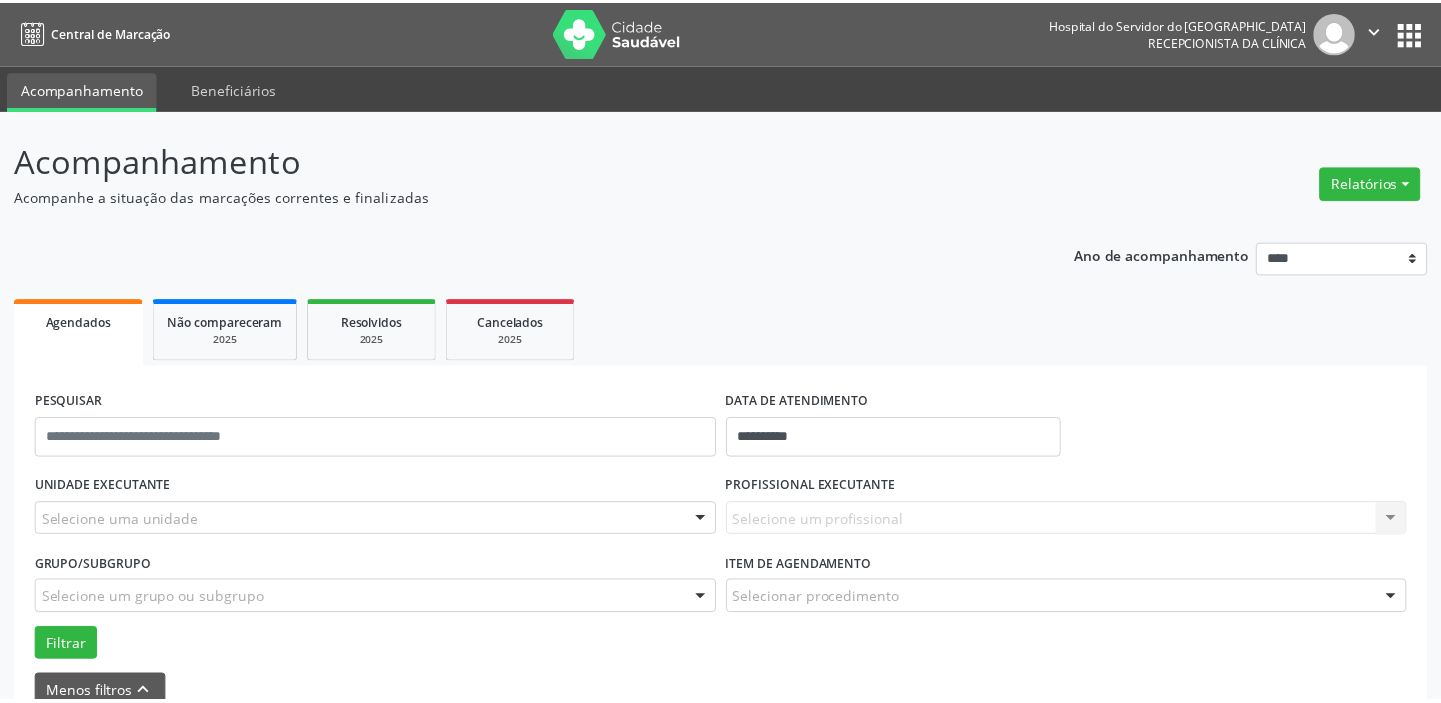 scroll, scrollTop: 0, scrollLeft: 0, axis: both 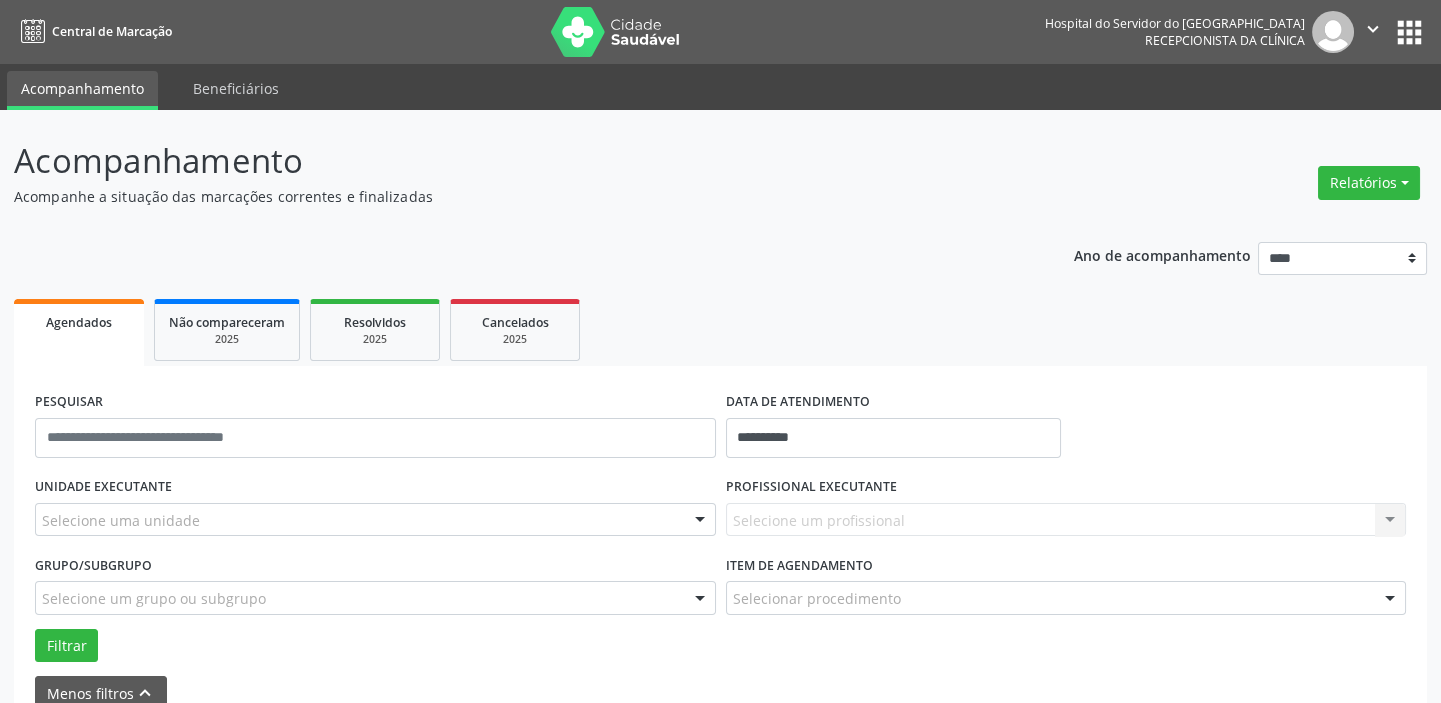 click on "Selecione uma unidade" at bounding box center (375, 520) 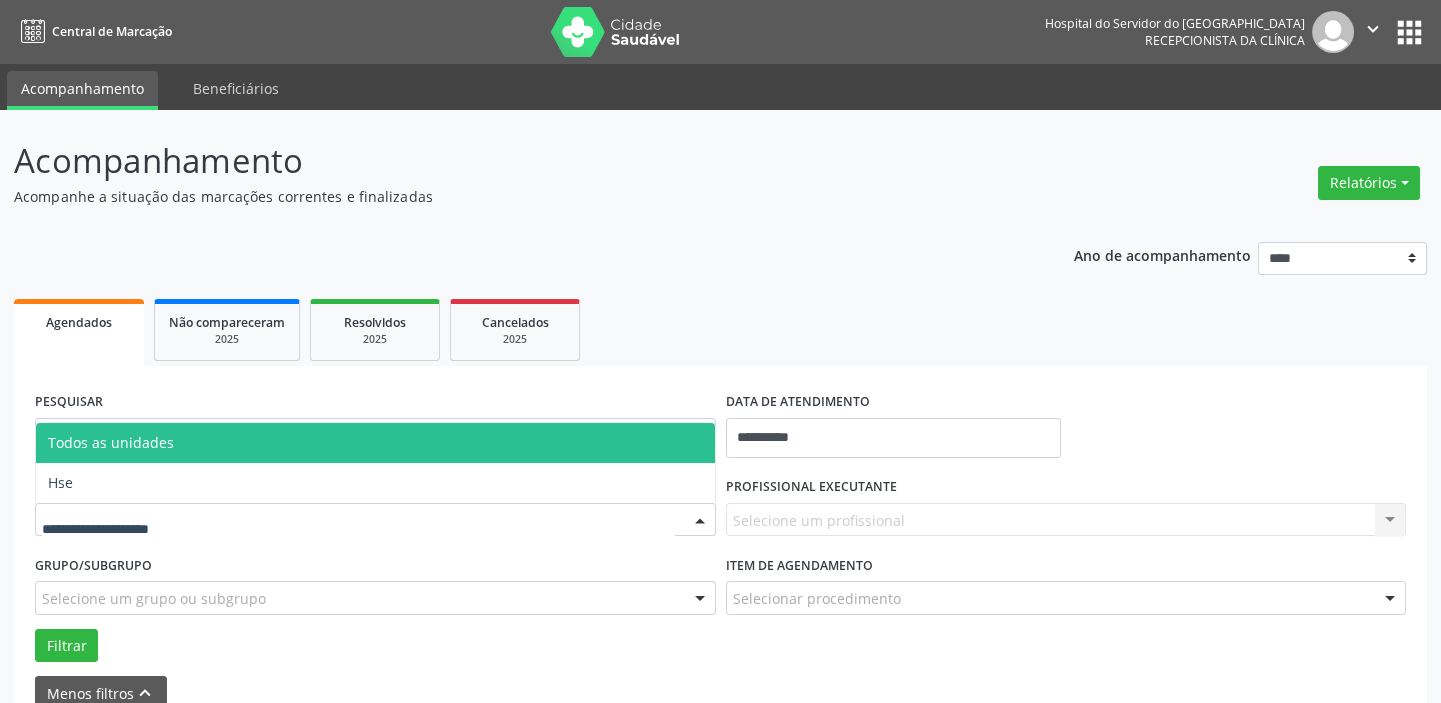 click at bounding box center [358, 530] 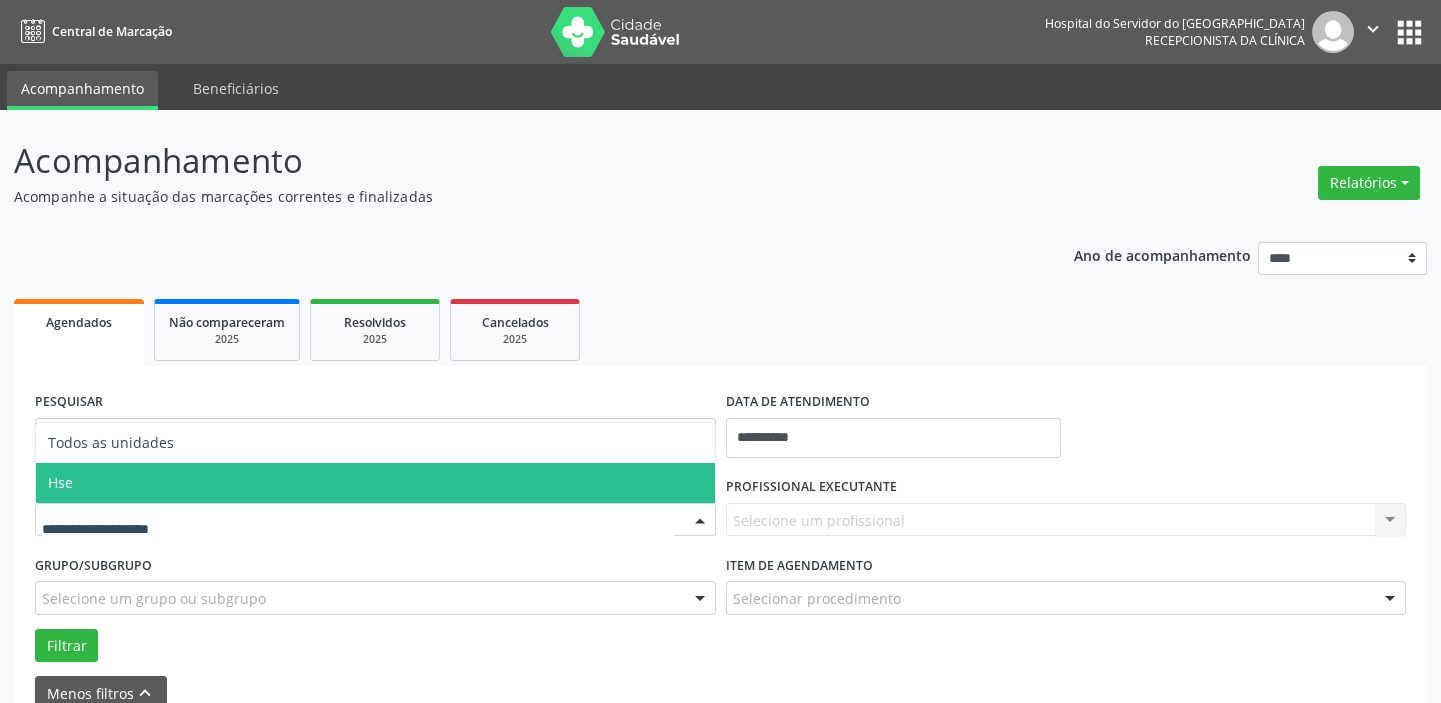 click on "Hse" at bounding box center [375, 483] 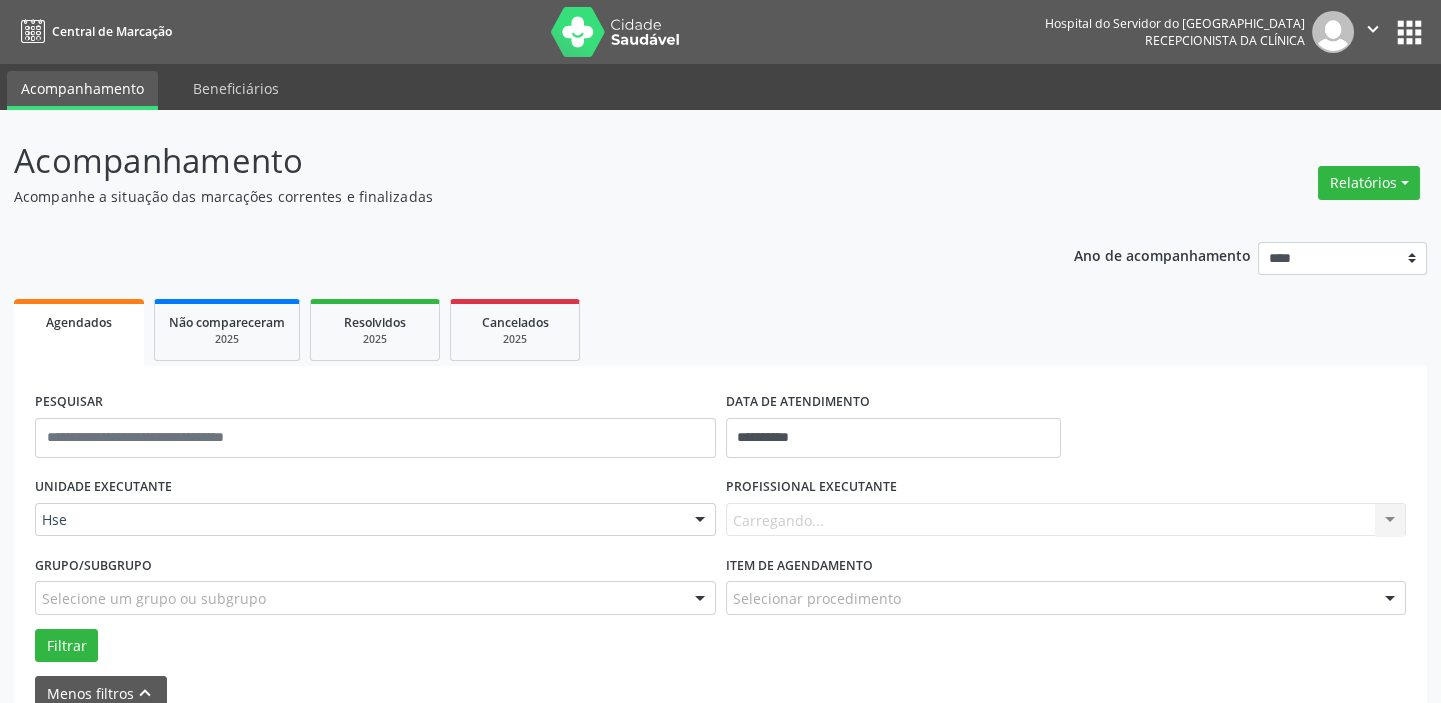 click on "Carregando...
Nenhum resultado encontrado para: "   "
Não há nenhuma opção para ser exibida." at bounding box center (1066, 520) 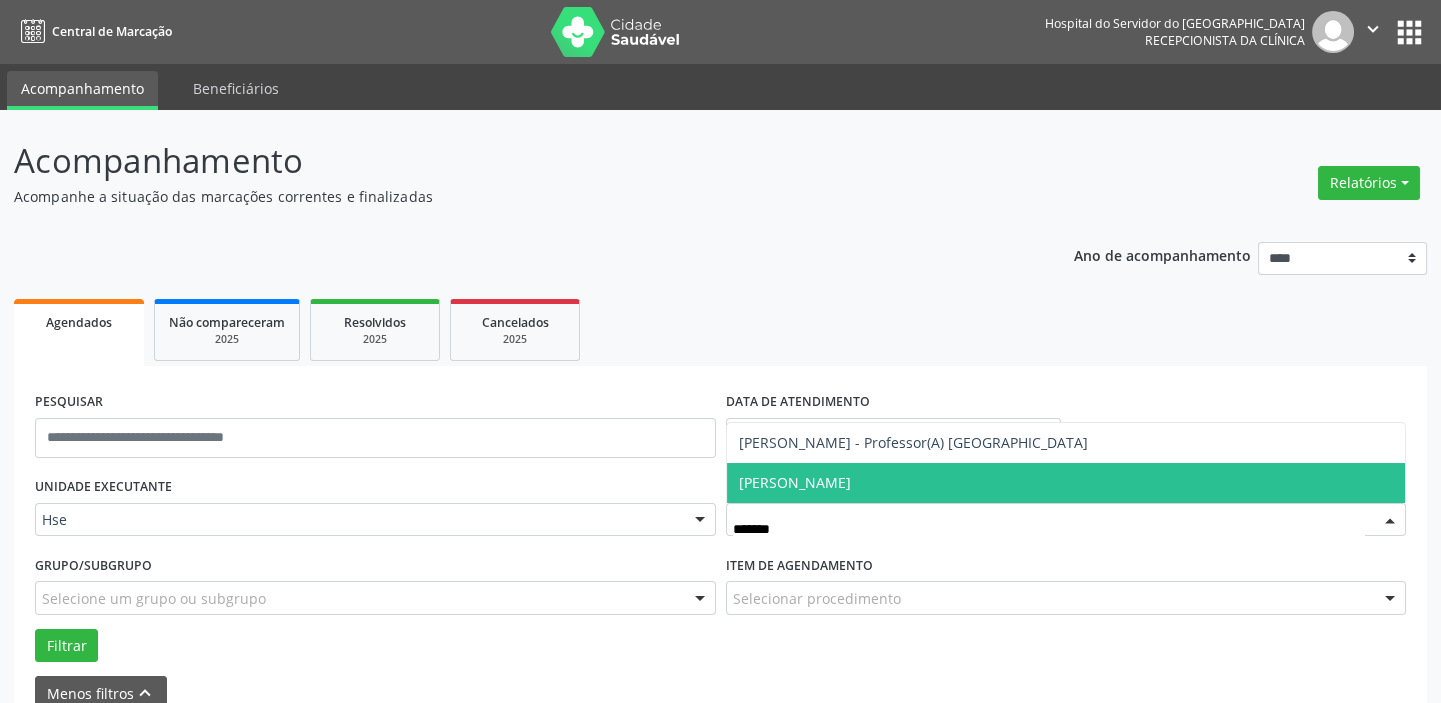 type on "*******" 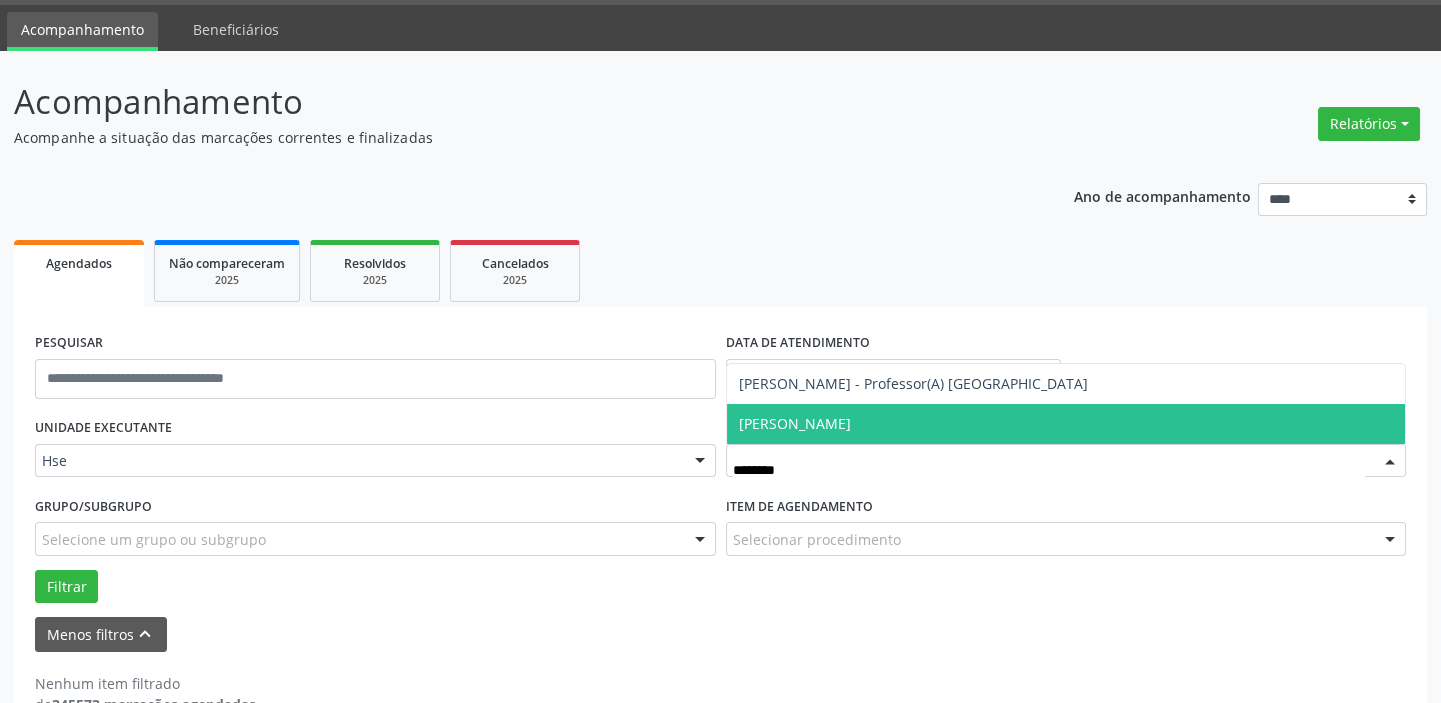 scroll, scrollTop: 90, scrollLeft: 0, axis: vertical 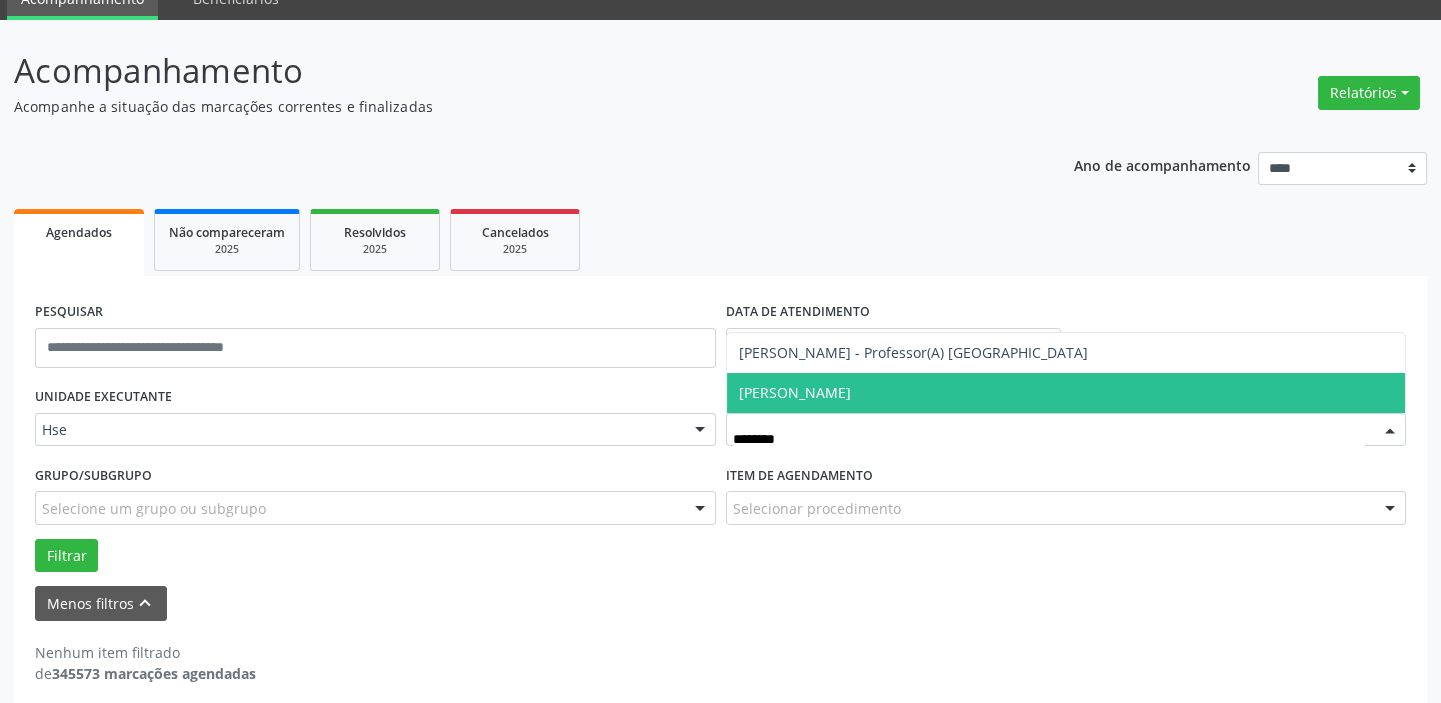 click on "[PERSON_NAME]" at bounding box center [1066, 393] 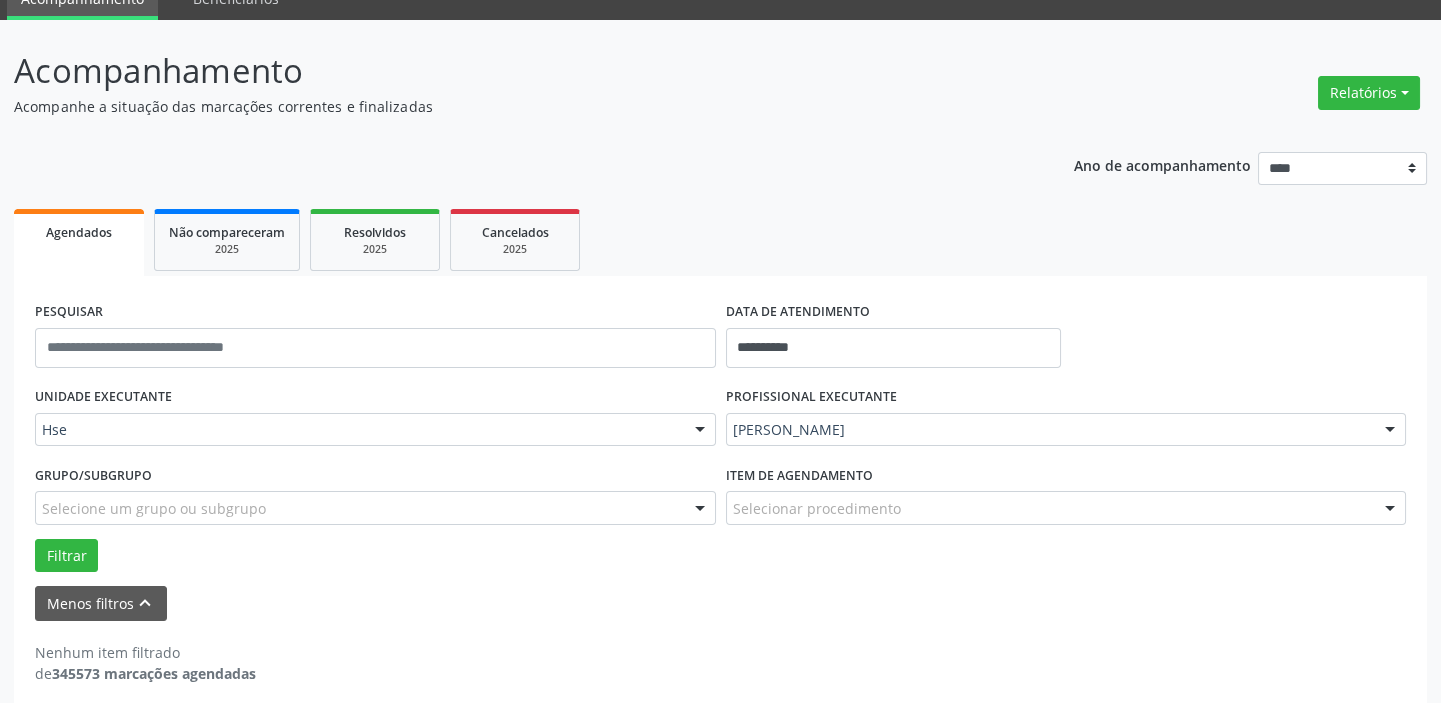 drag, startPoint x: 809, startPoint y: 531, endPoint x: 787, endPoint y: 524, distance: 23.086792 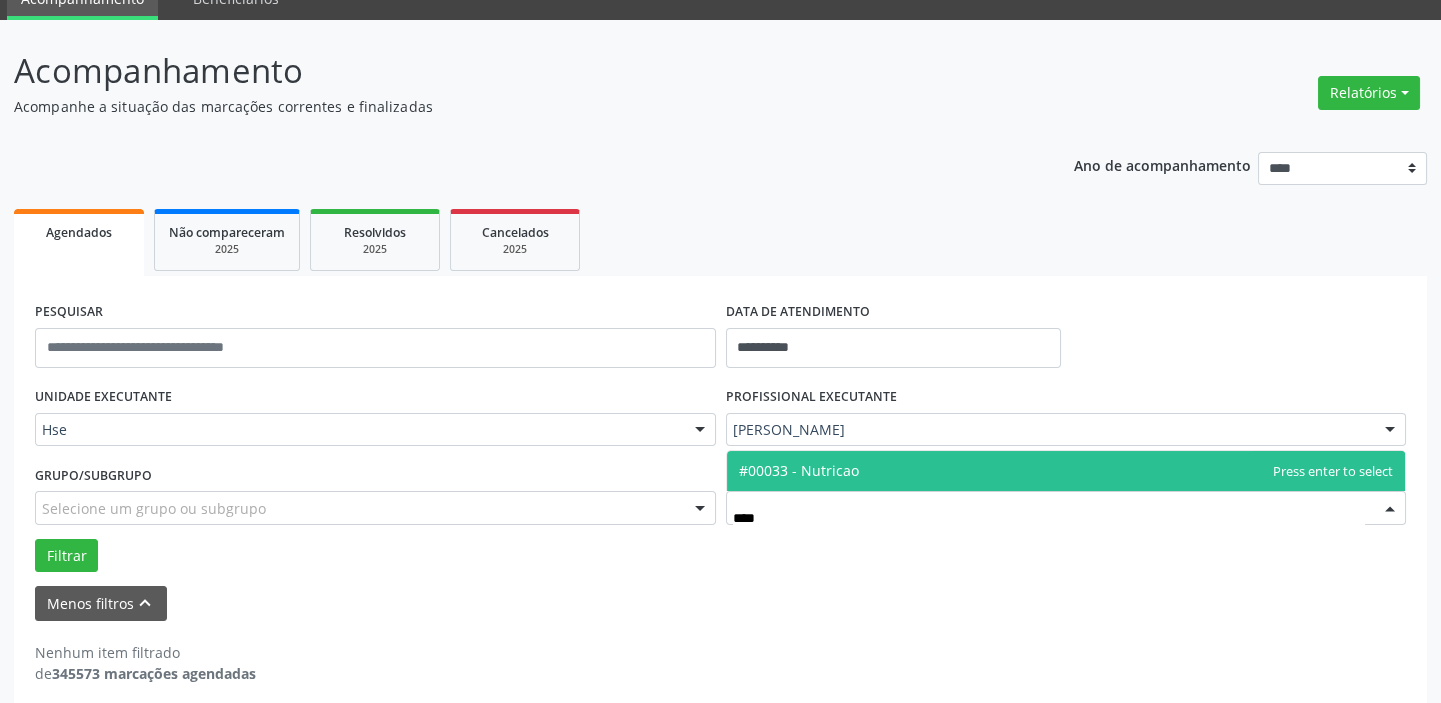 type on "*****" 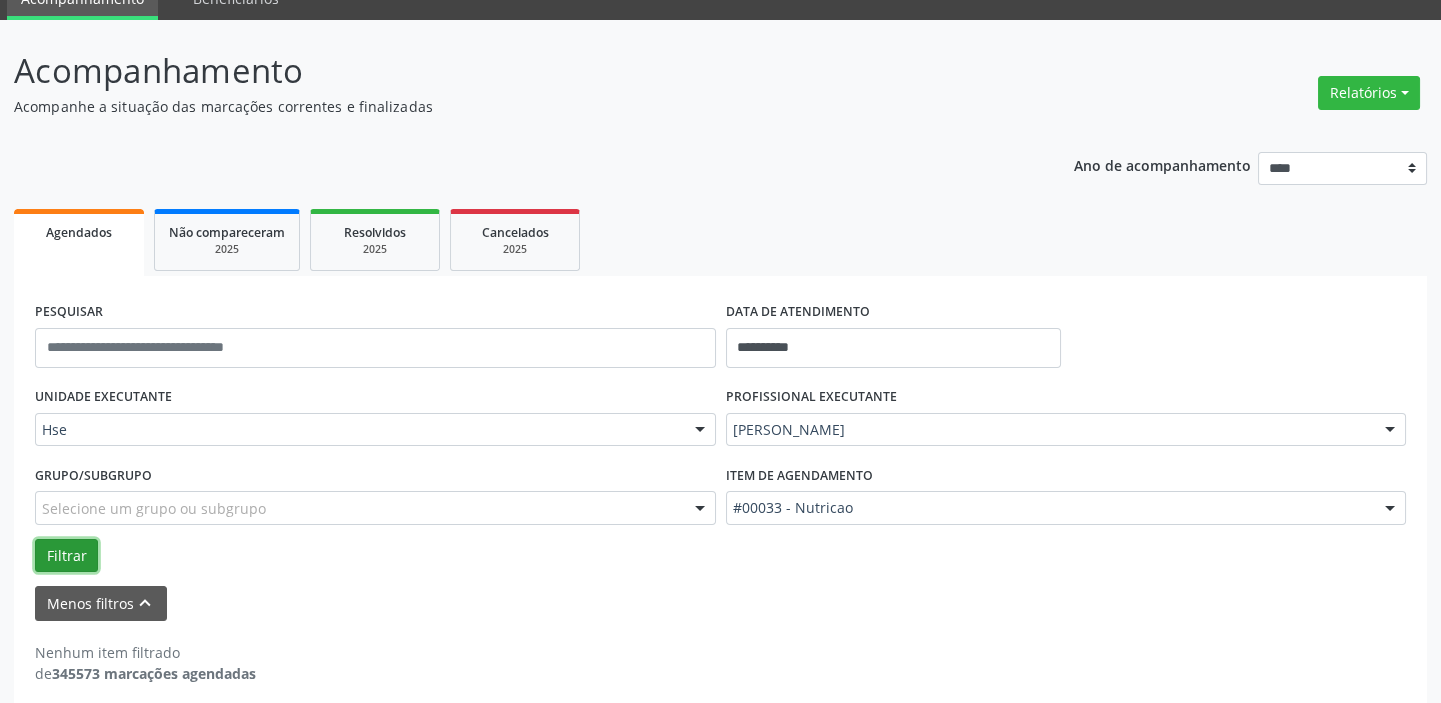 click on "Filtrar" at bounding box center [66, 556] 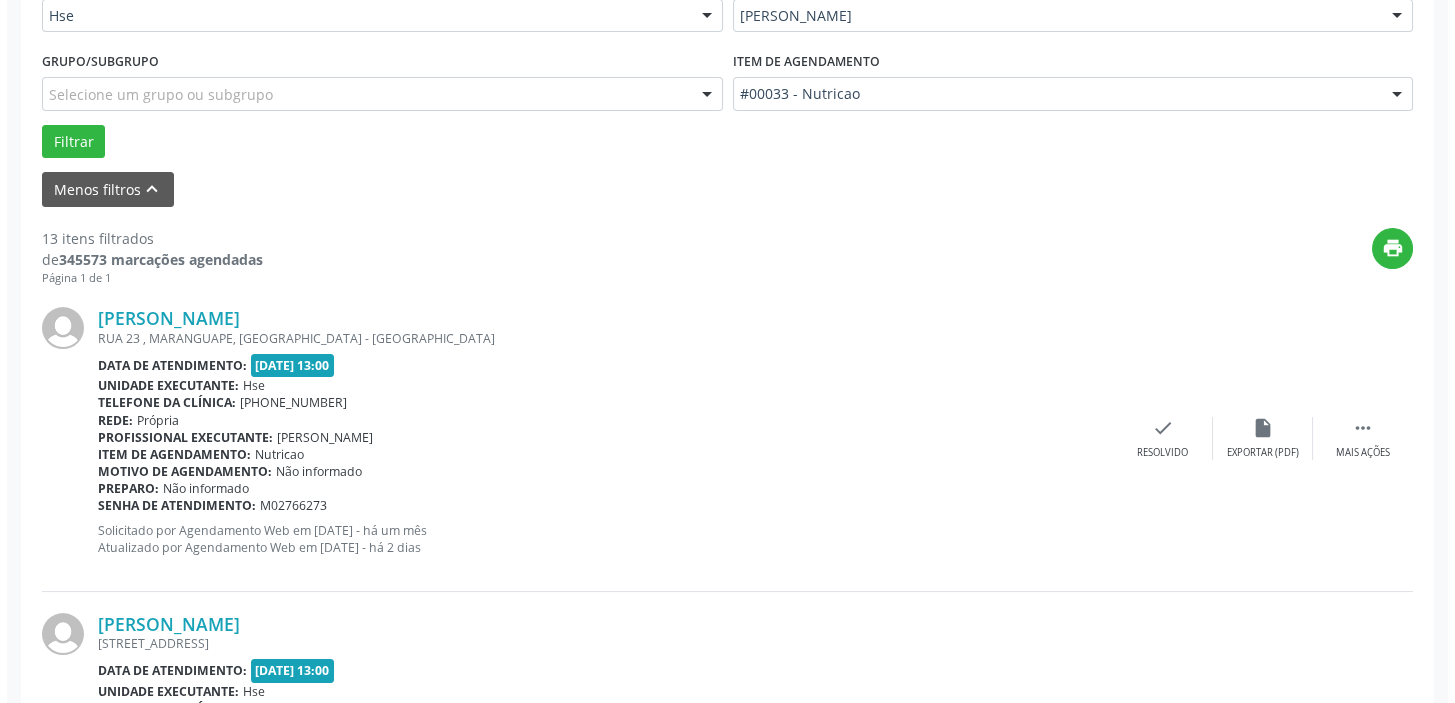 scroll, scrollTop: 532, scrollLeft: 0, axis: vertical 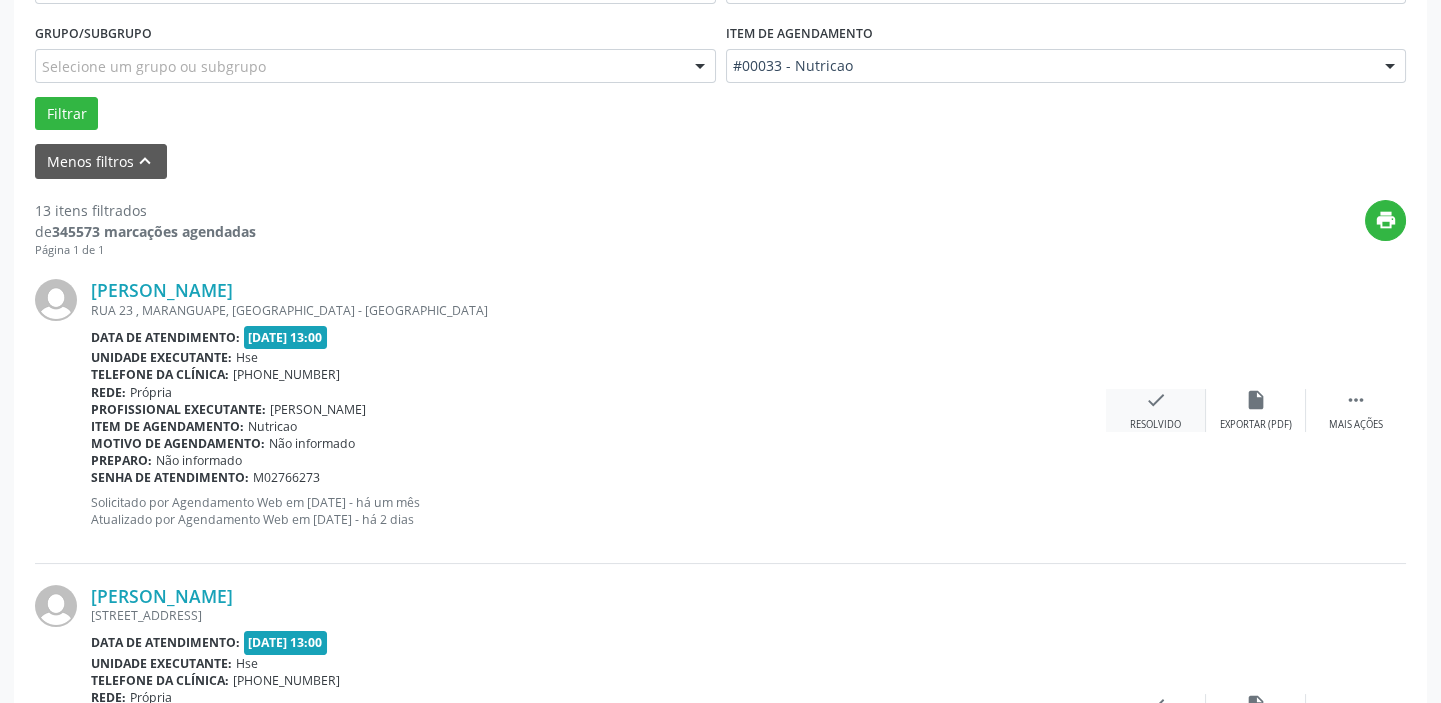 drag, startPoint x: 1162, startPoint y: 436, endPoint x: 1167, endPoint y: 424, distance: 13 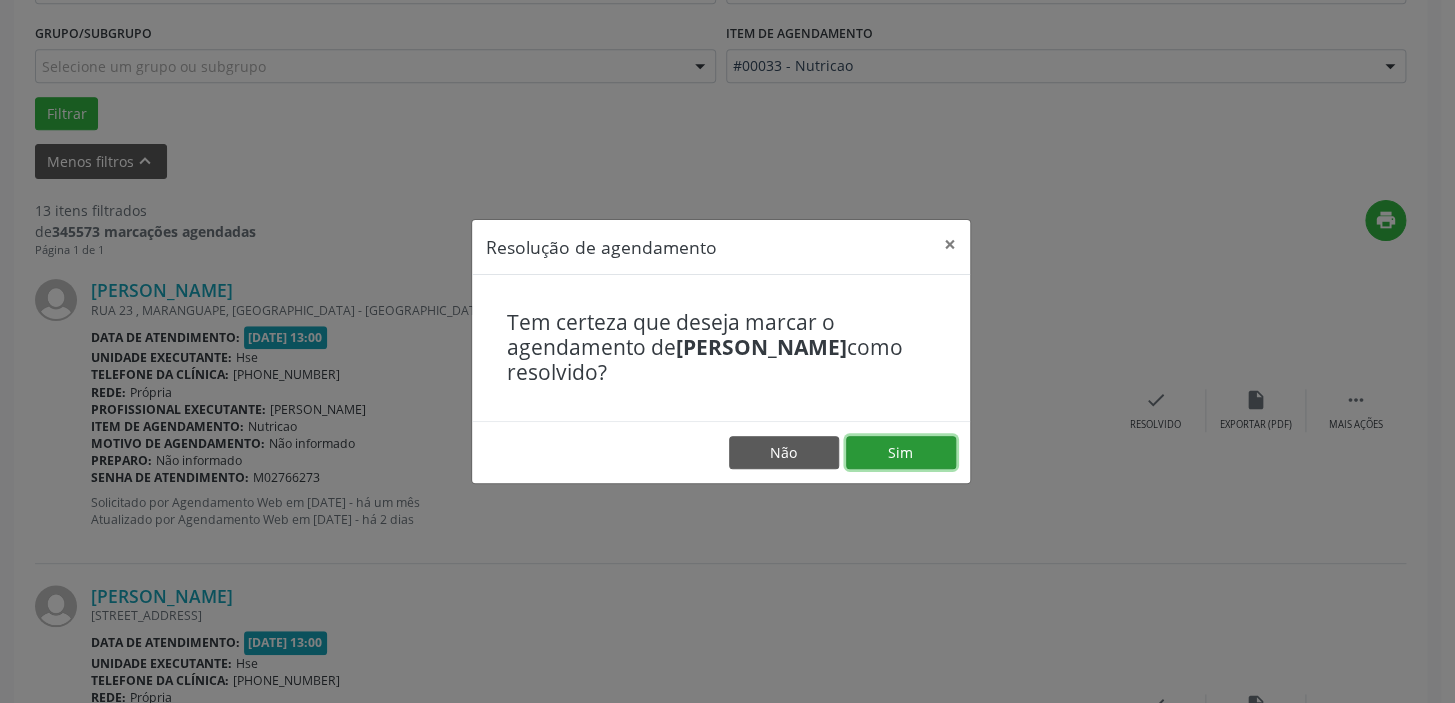 click on "Sim" at bounding box center [901, 453] 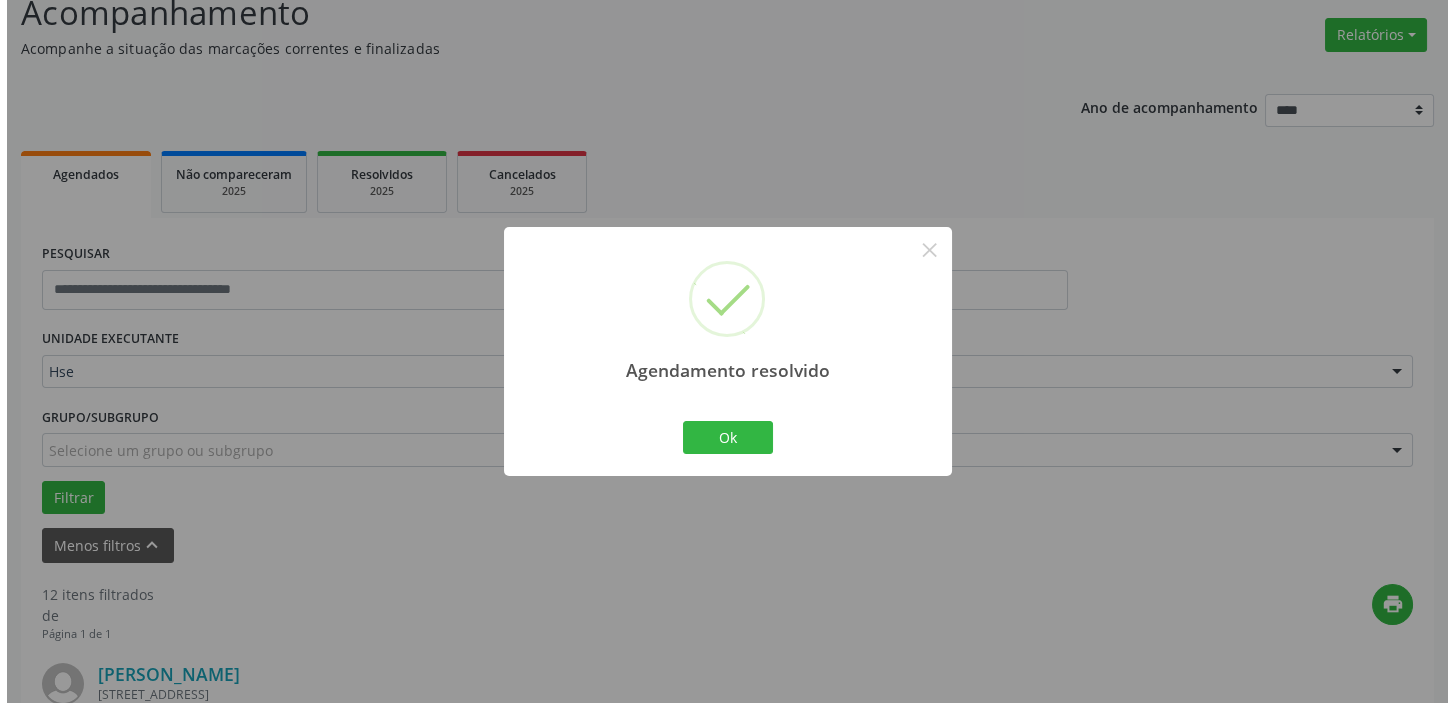scroll, scrollTop: 532, scrollLeft: 0, axis: vertical 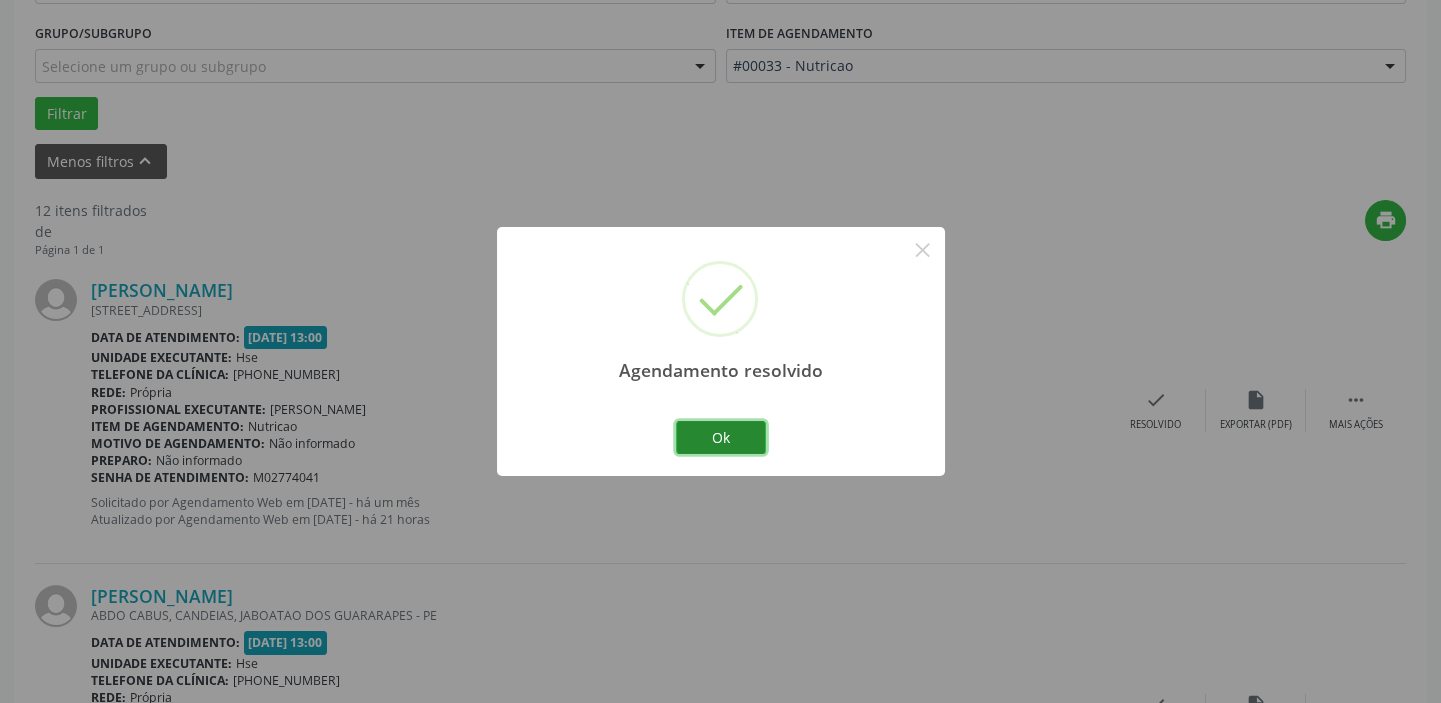 click on "Ok" at bounding box center [721, 438] 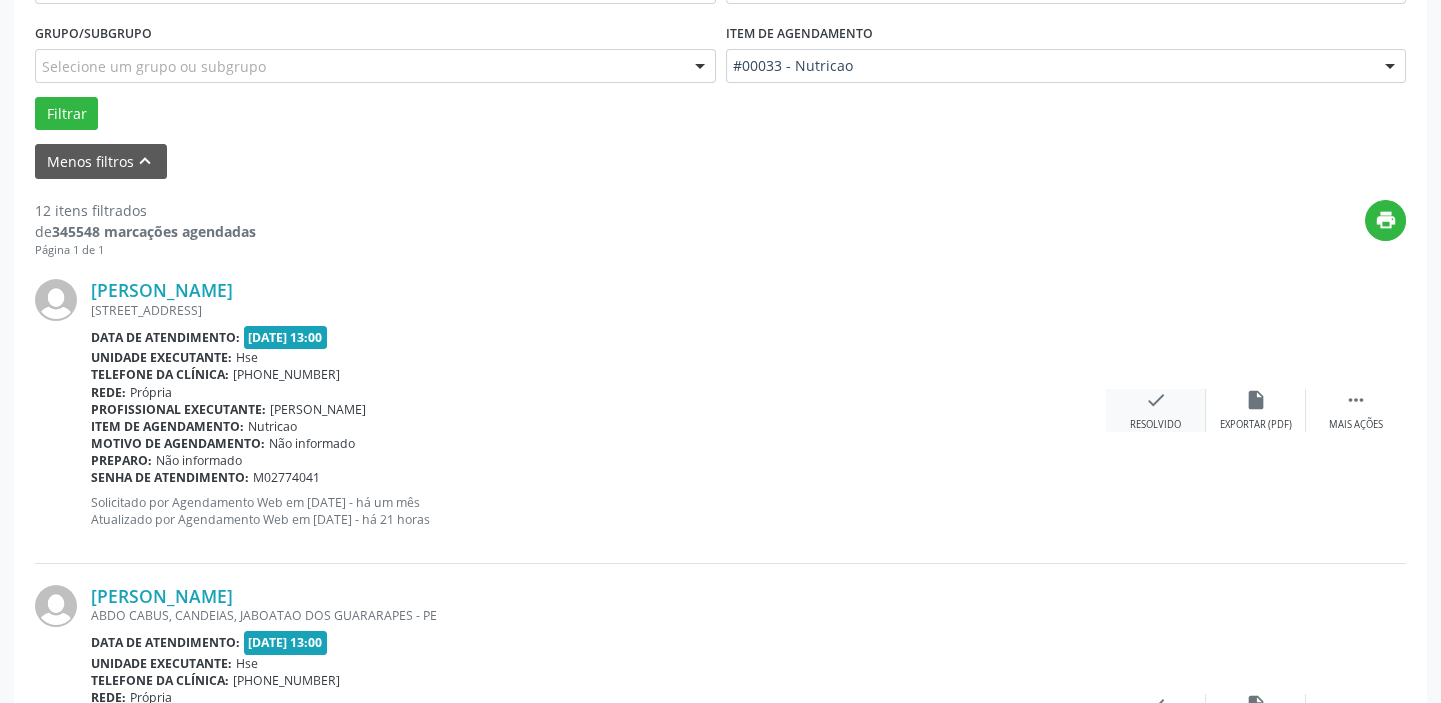 click on "check
Resolvido" at bounding box center [1156, 410] 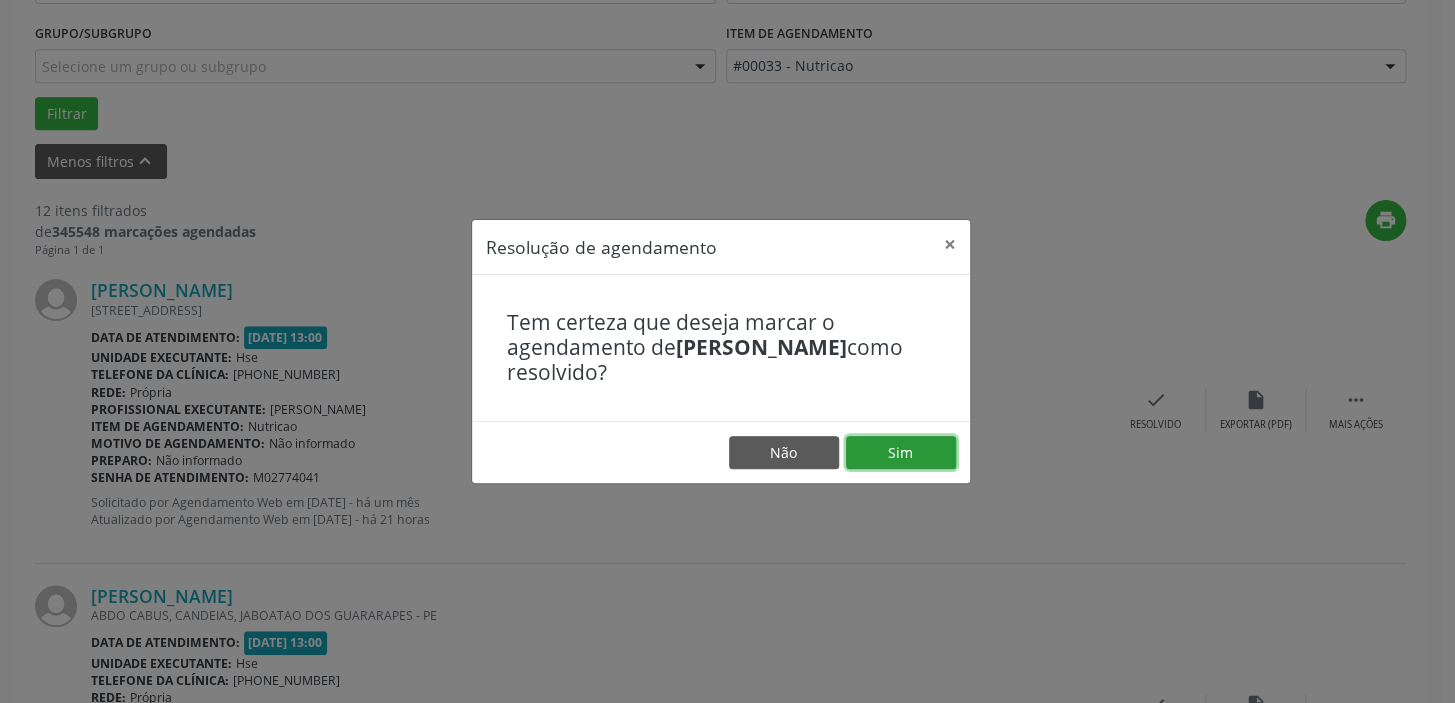 click on "Sim" at bounding box center [901, 453] 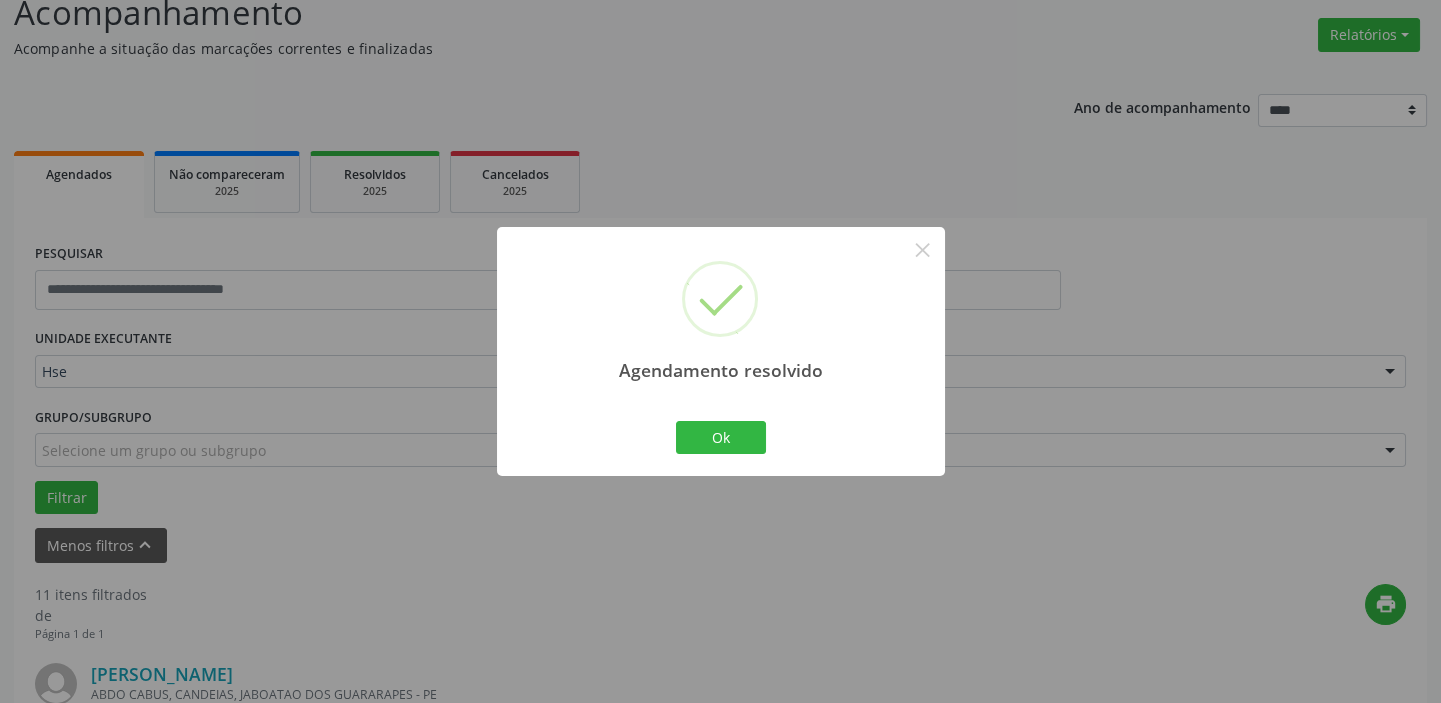 scroll, scrollTop: 532, scrollLeft: 0, axis: vertical 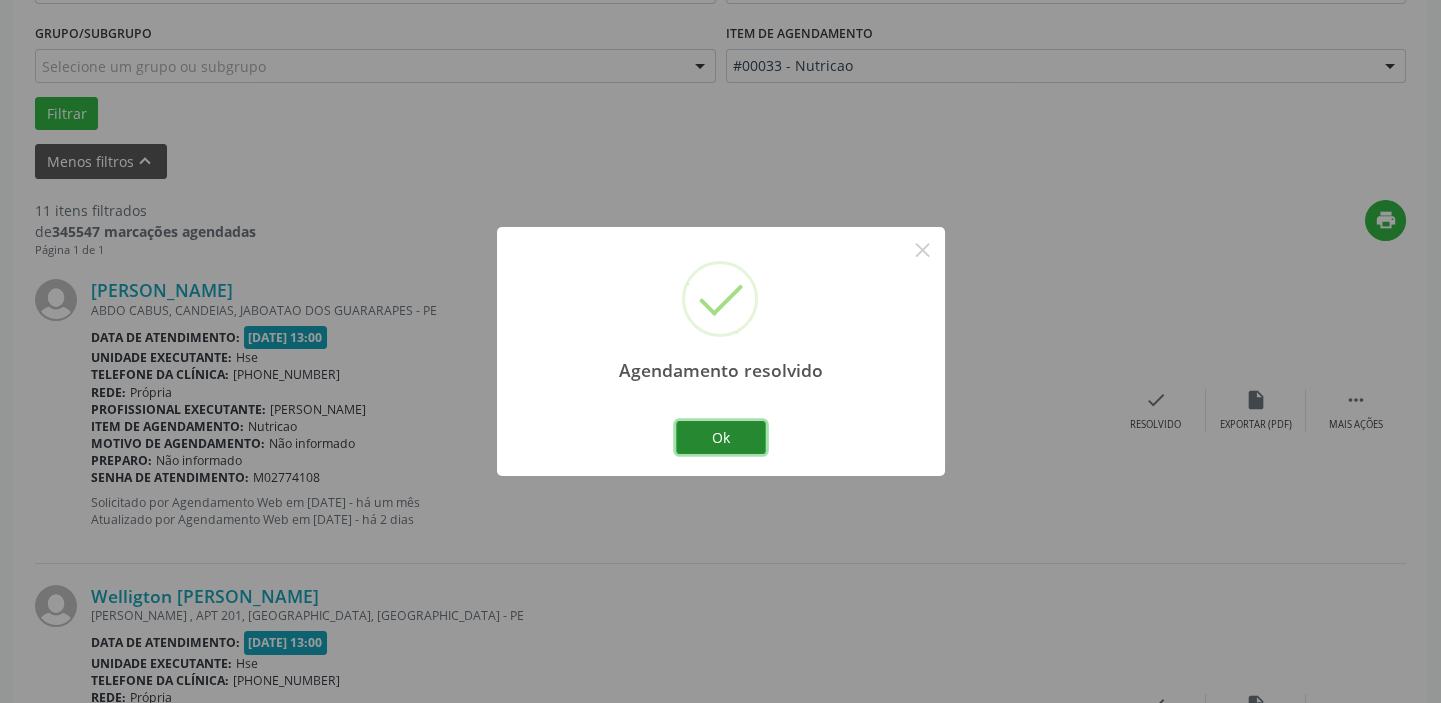 click on "Ok" at bounding box center (721, 438) 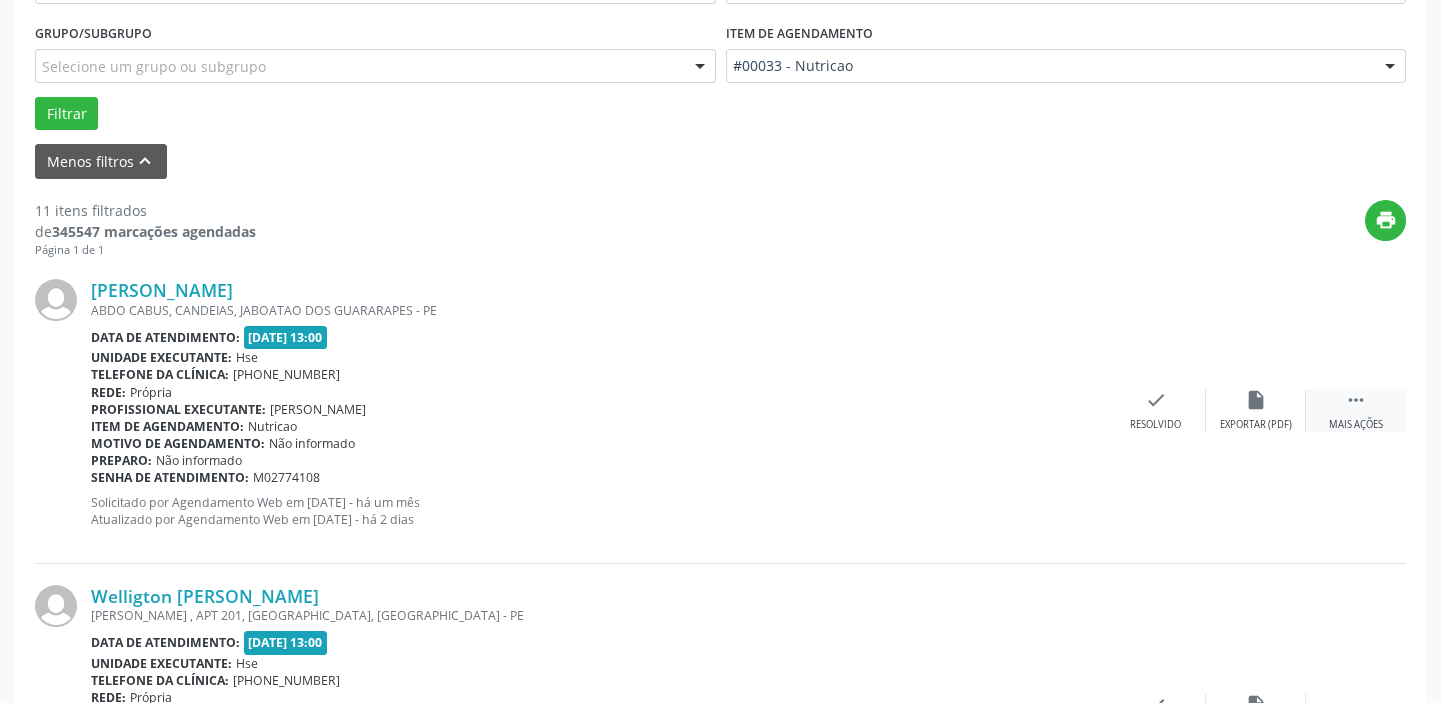 click on "" at bounding box center (1356, 400) 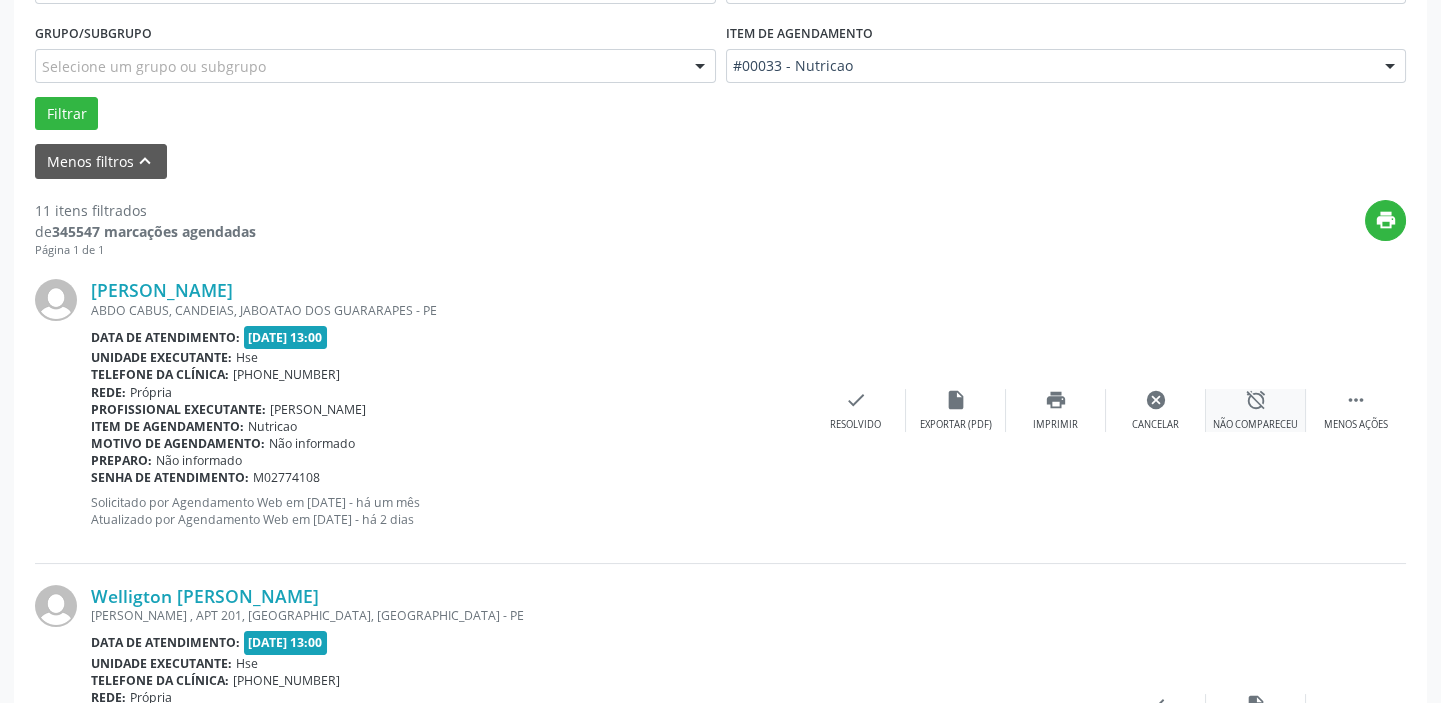 click on "alarm_off
Não compareceu" at bounding box center [1256, 410] 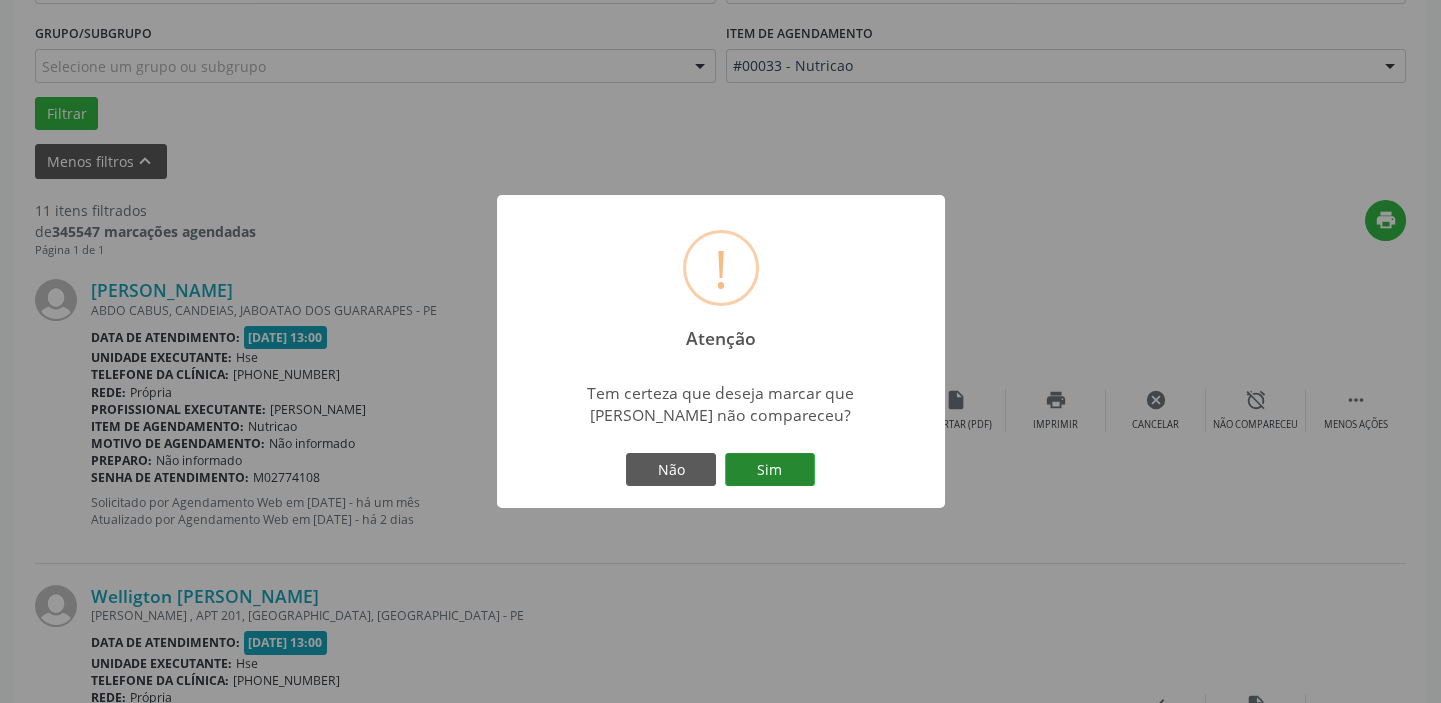 click on "Sim" at bounding box center (770, 470) 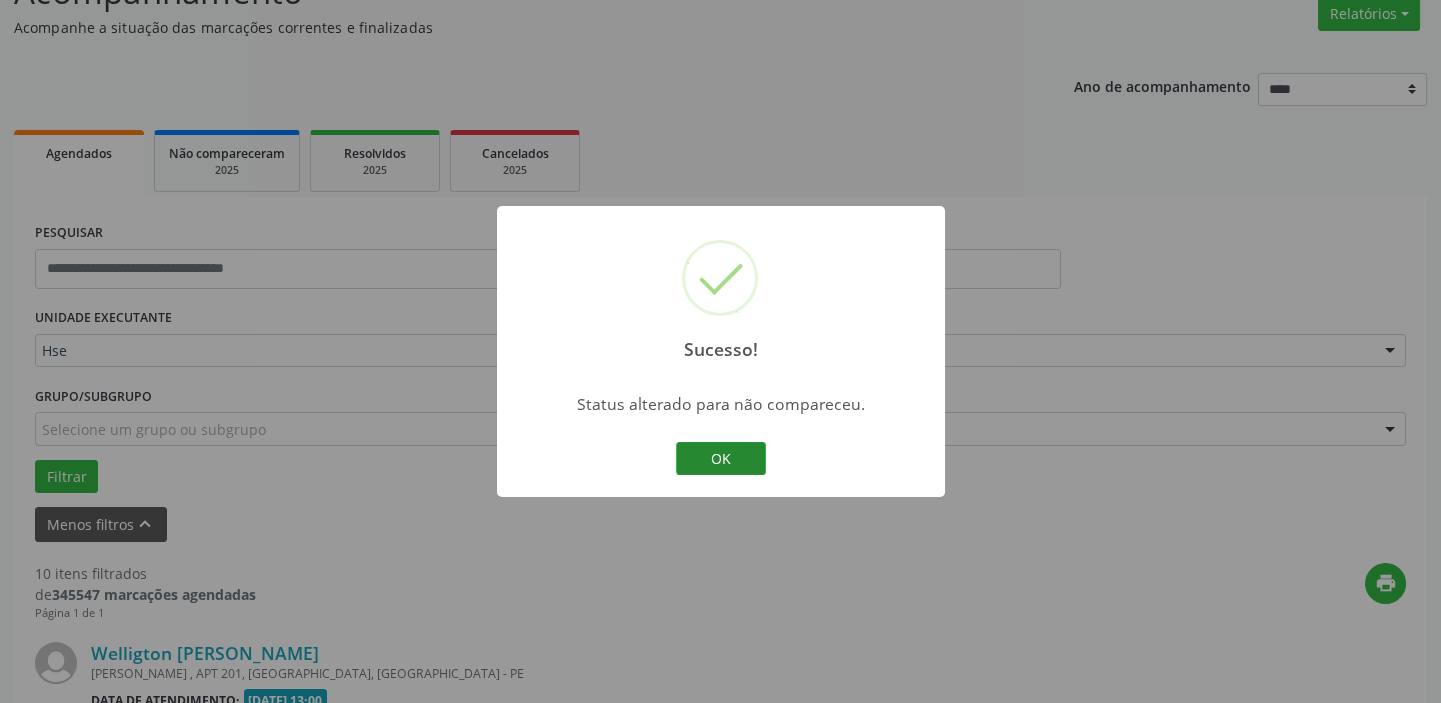 scroll, scrollTop: 532, scrollLeft: 0, axis: vertical 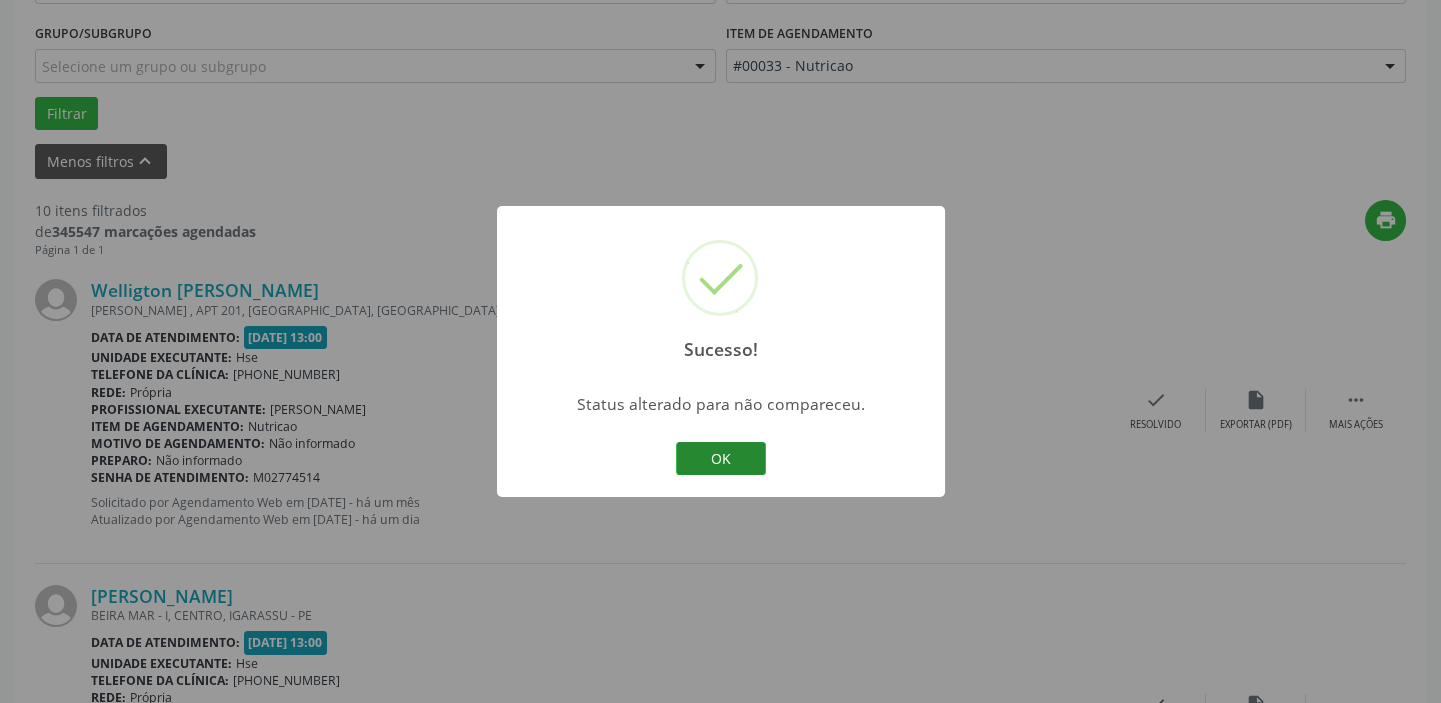 click on "OK" at bounding box center [721, 459] 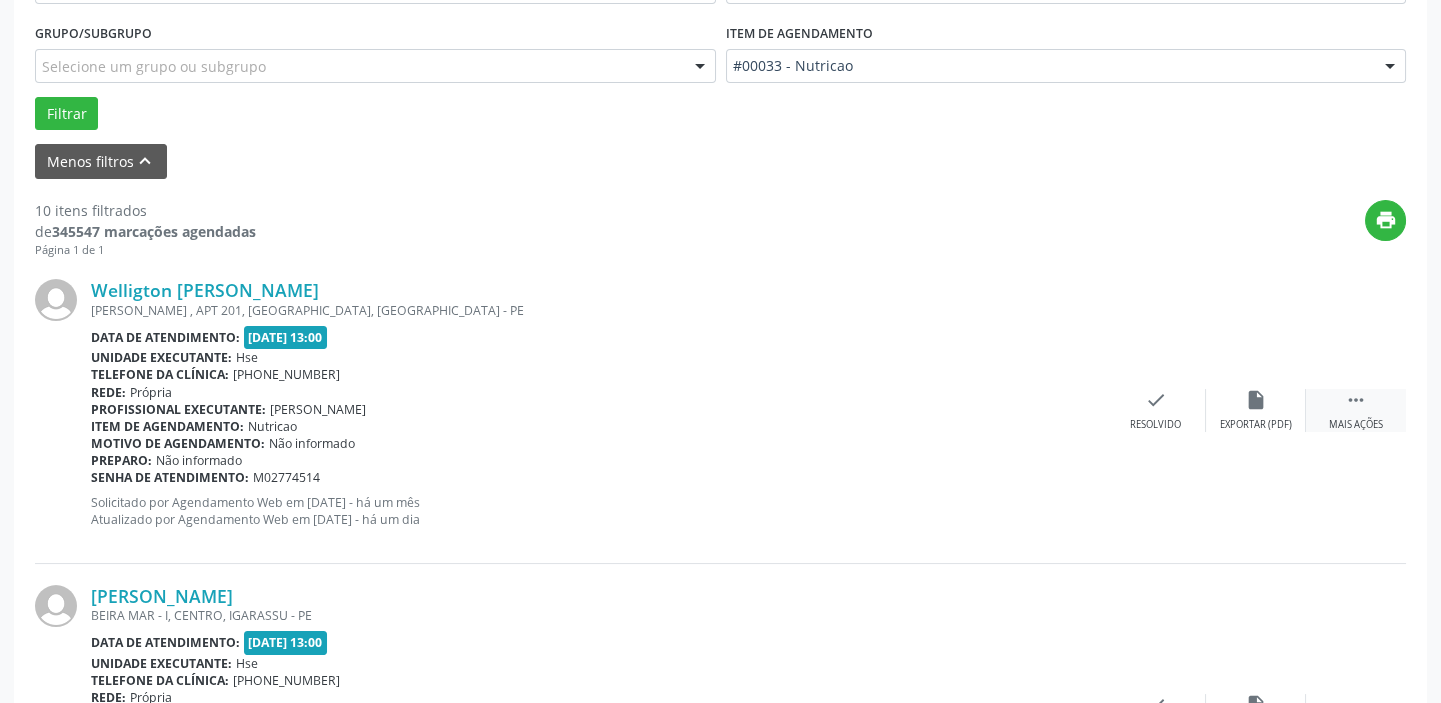 click on "
Mais ações" at bounding box center [1356, 410] 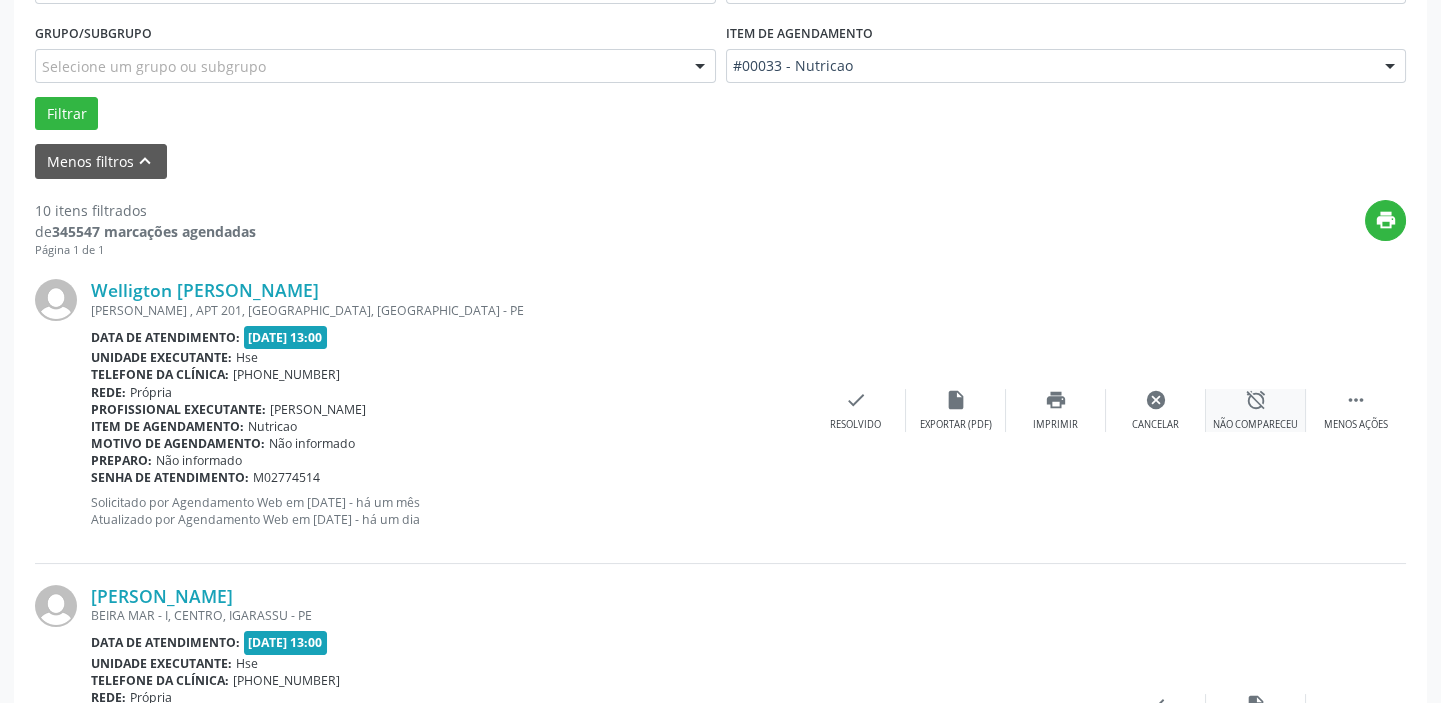 click on "Não compareceu" at bounding box center (1255, 425) 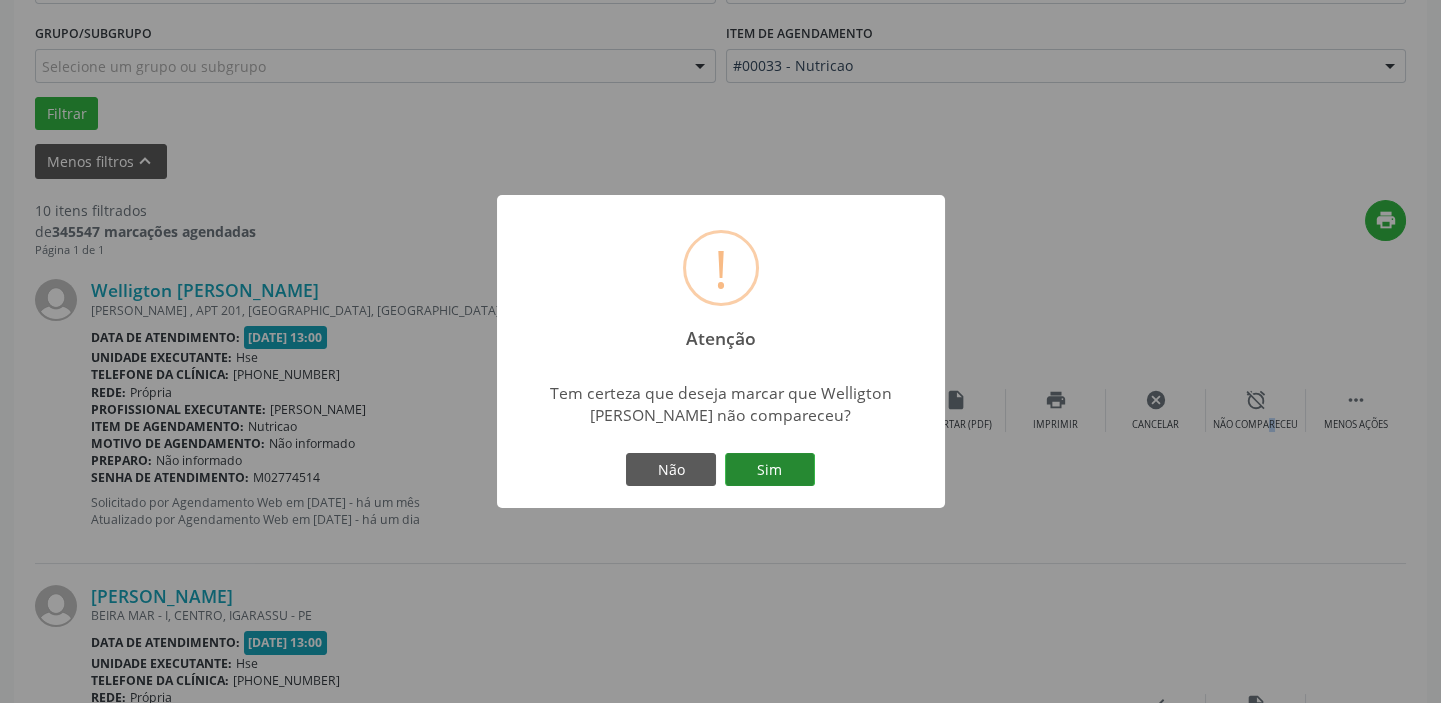 click on "Sim" at bounding box center [770, 470] 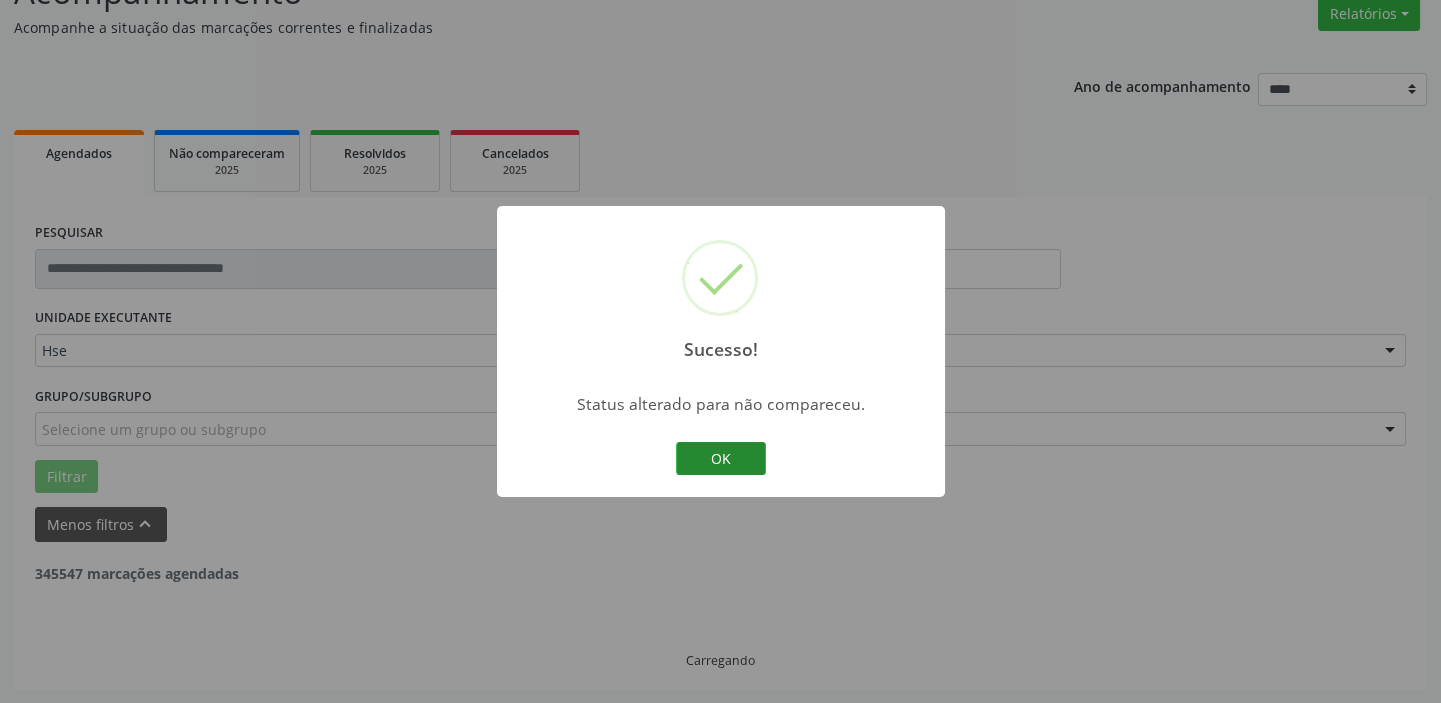 scroll, scrollTop: 532, scrollLeft: 0, axis: vertical 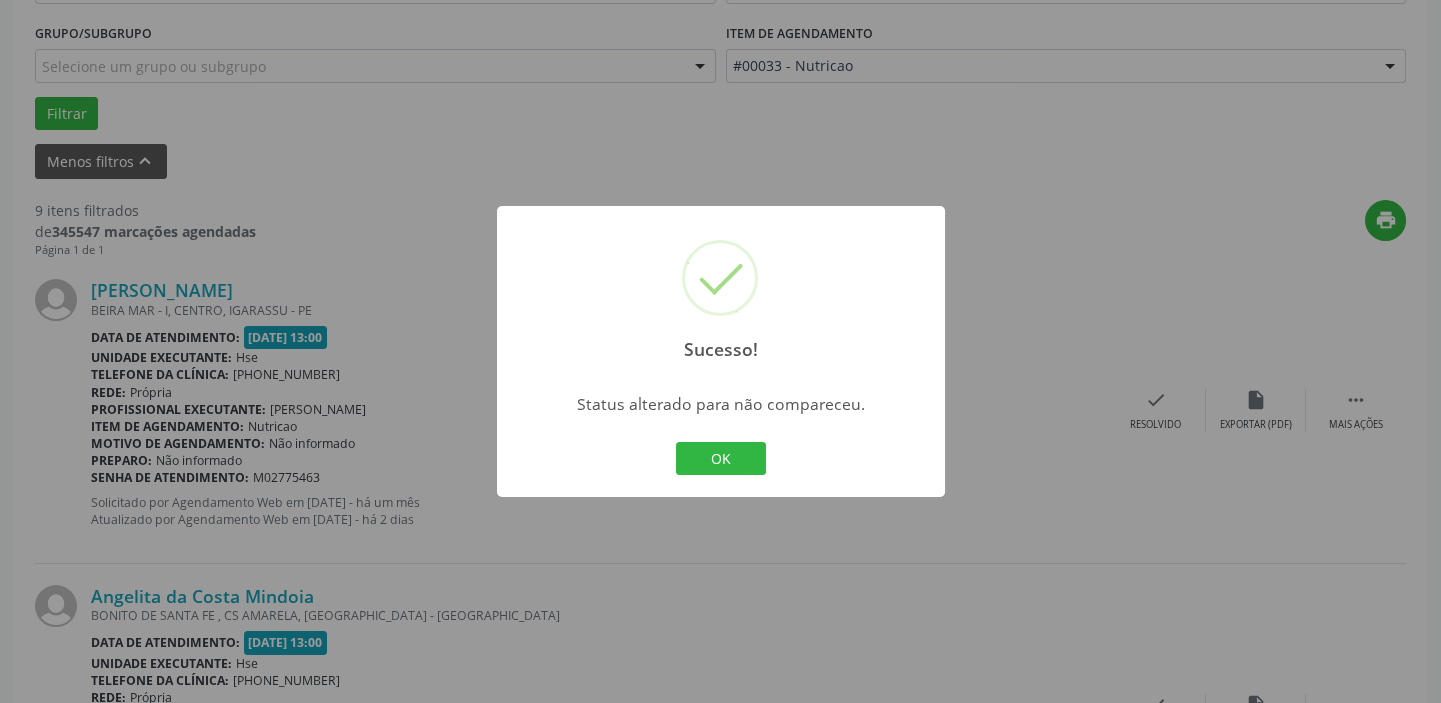 click on "OK" at bounding box center (721, 459) 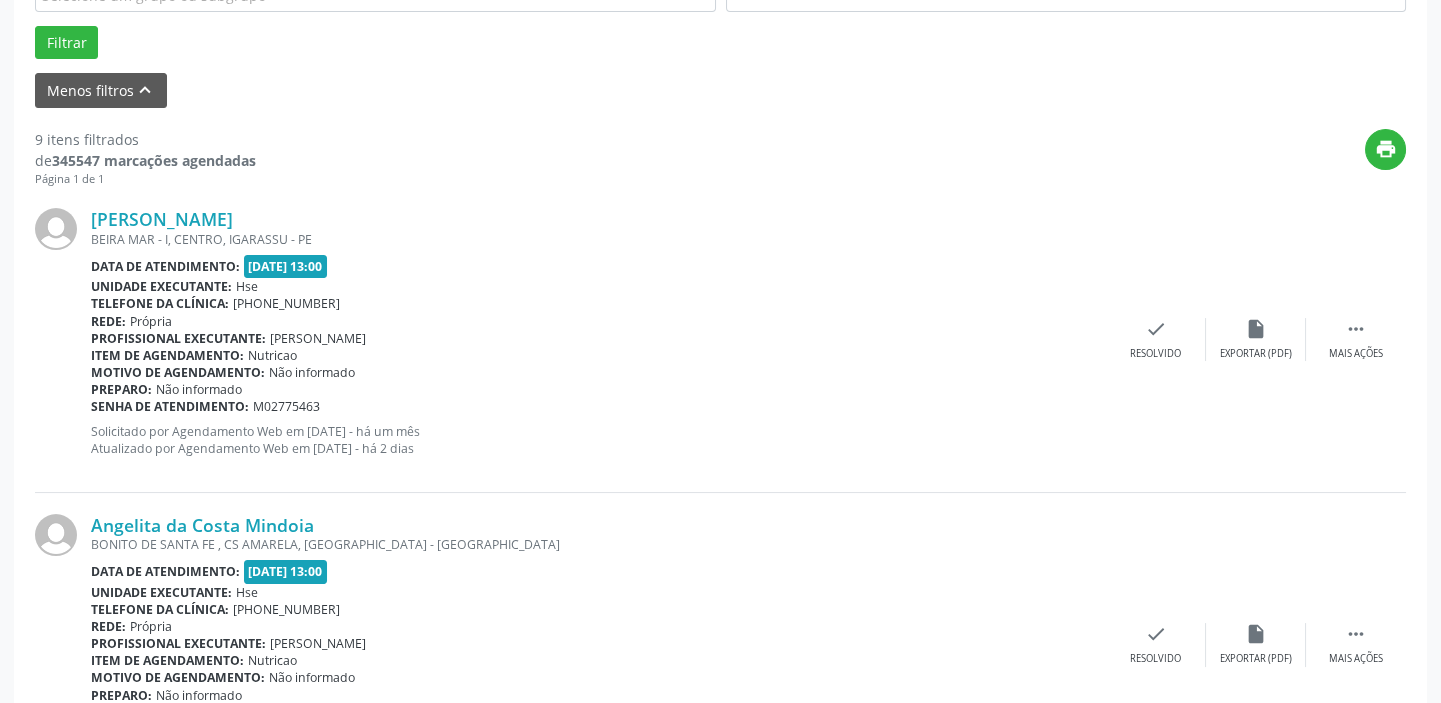 scroll, scrollTop: 623, scrollLeft: 0, axis: vertical 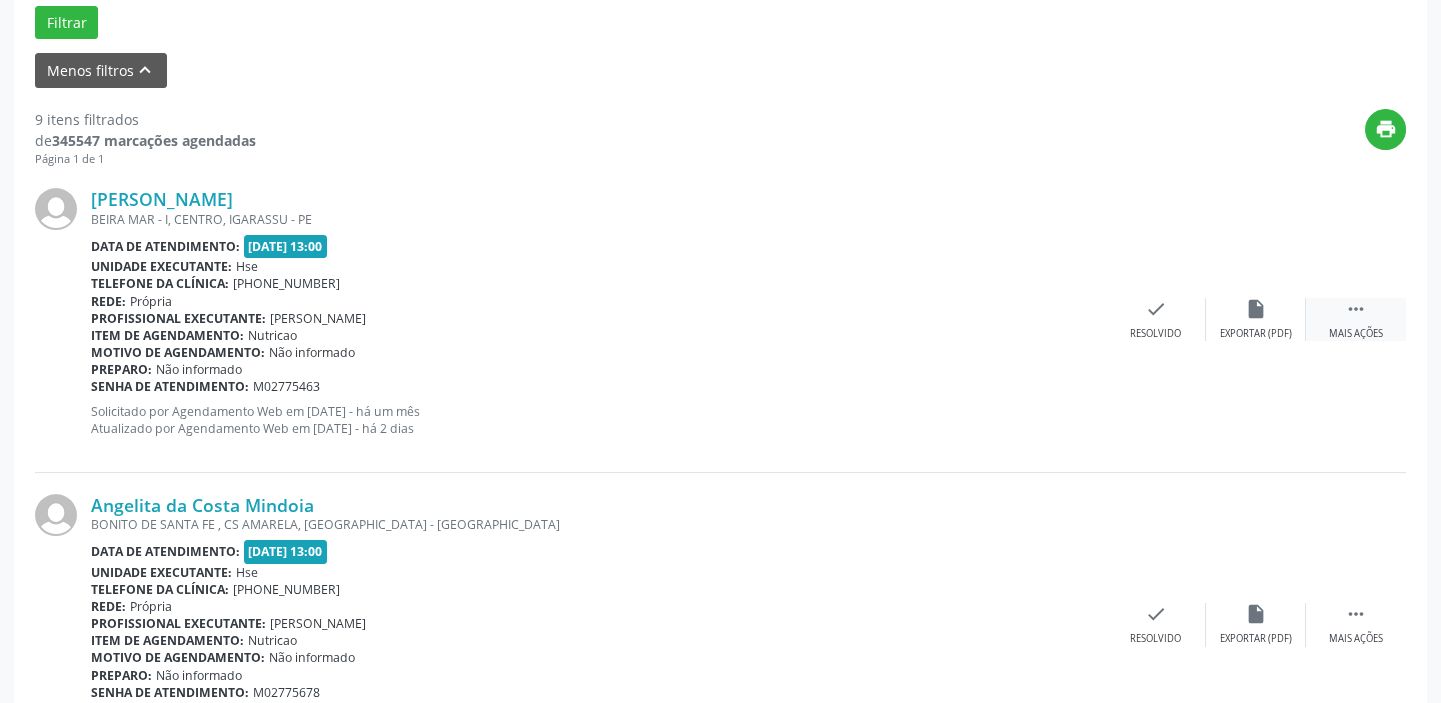 click on "
Mais ações" at bounding box center (1356, 319) 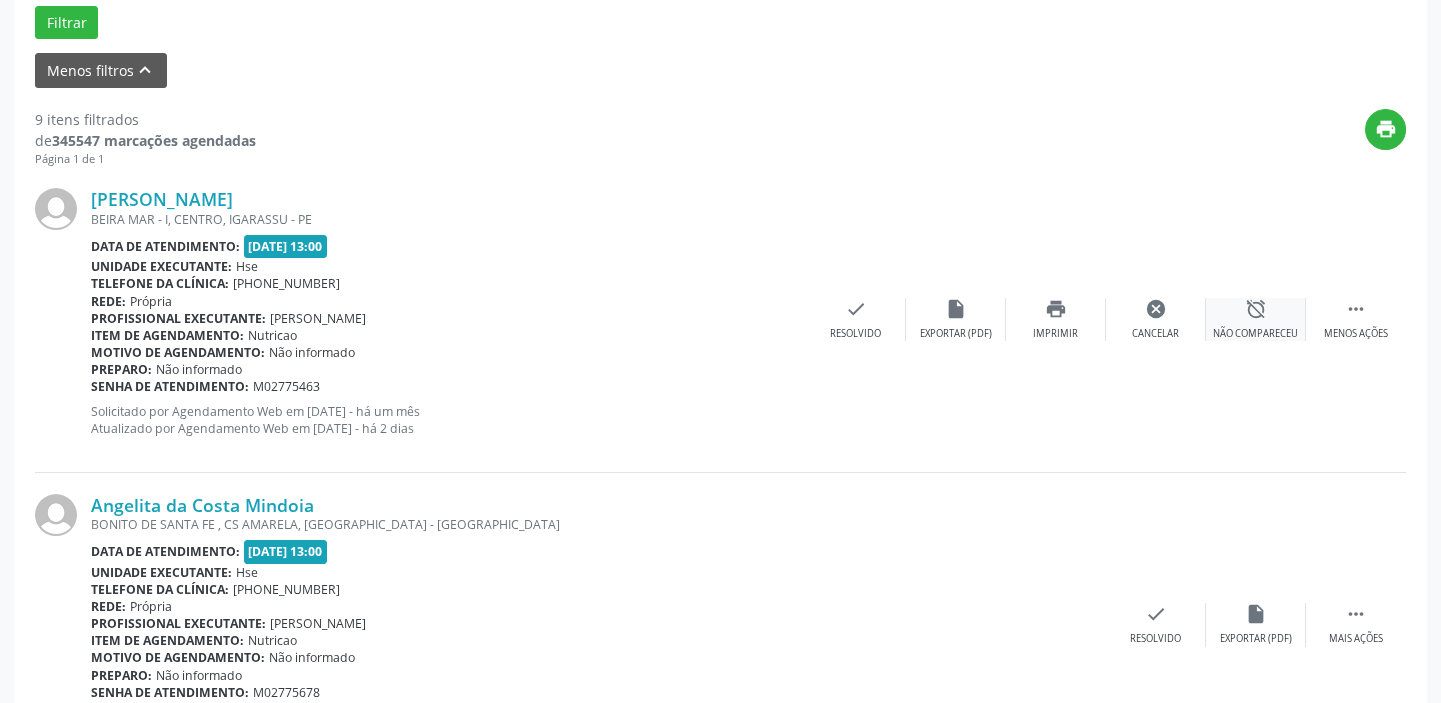 click on "Não compareceu" at bounding box center [1255, 334] 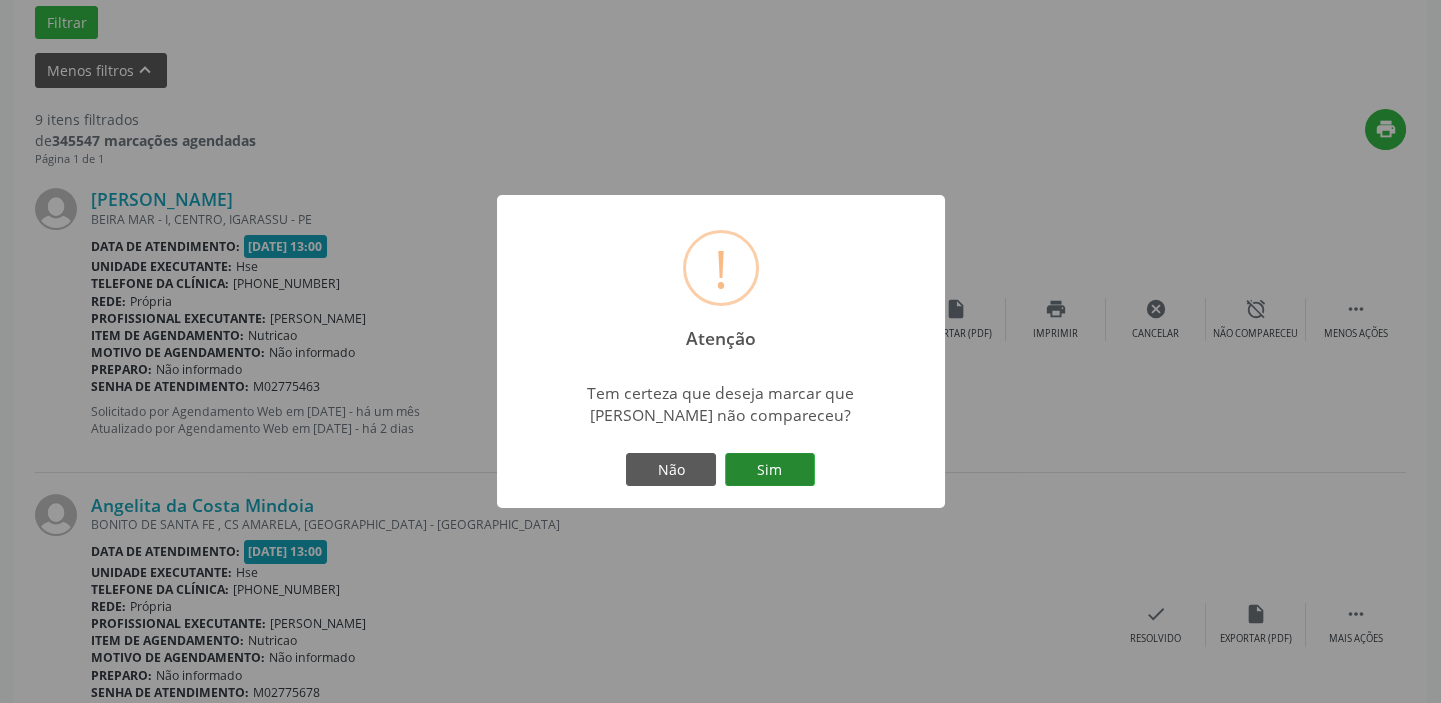 click on "Sim" at bounding box center (770, 470) 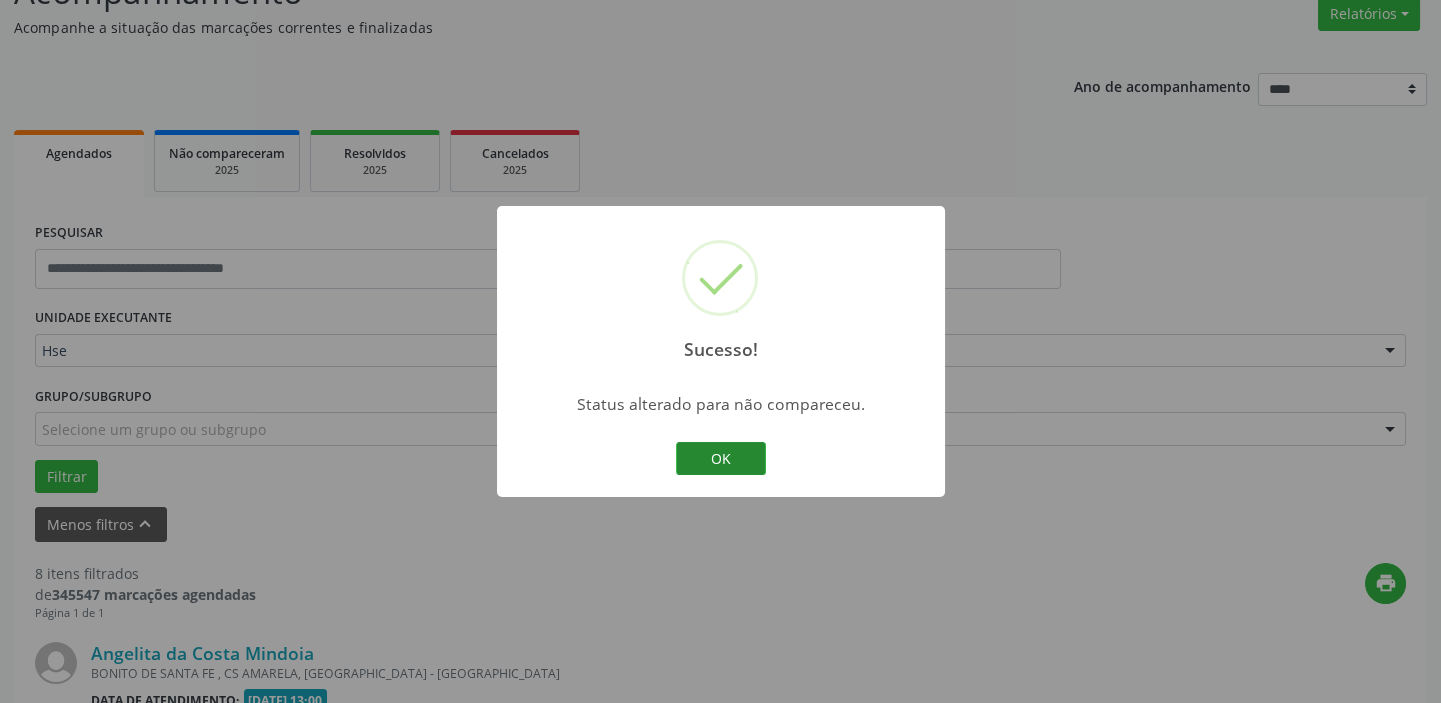 click on "OK" at bounding box center [721, 459] 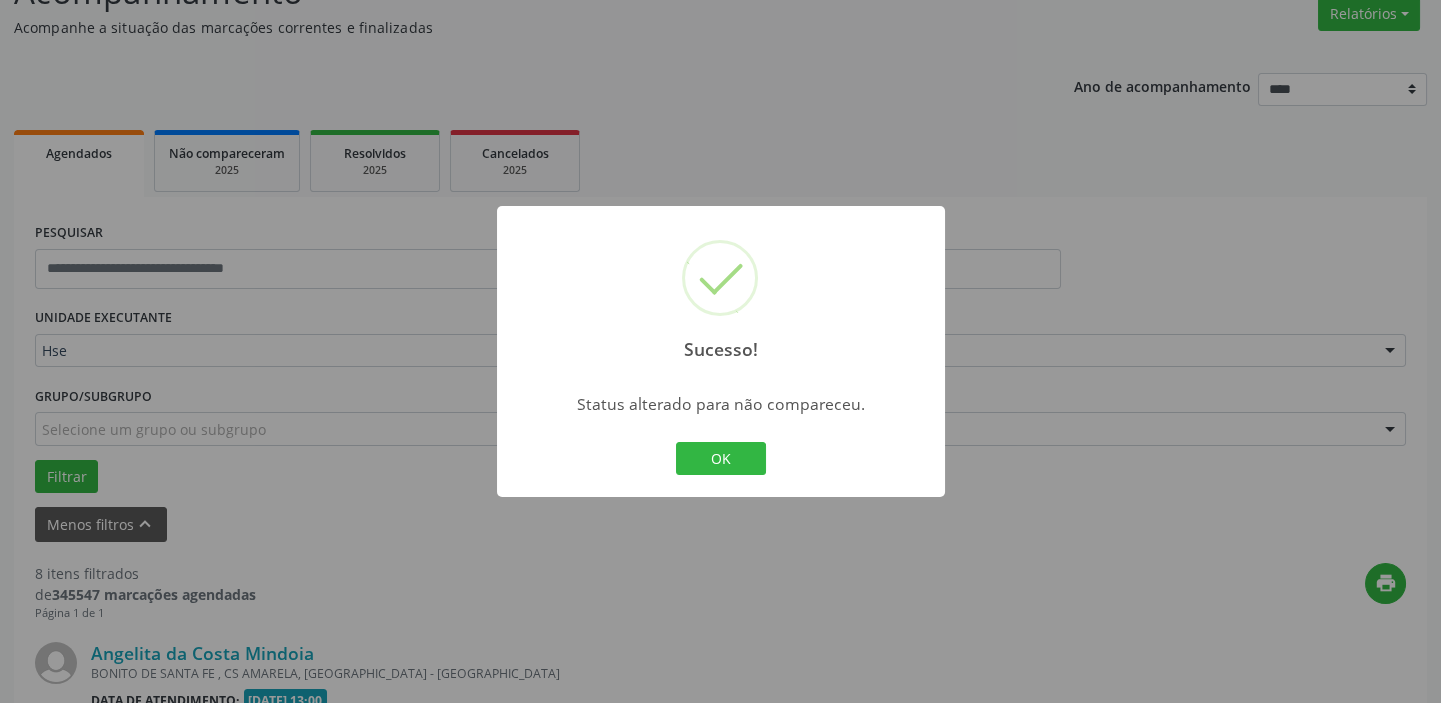 scroll, scrollTop: 623, scrollLeft: 0, axis: vertical 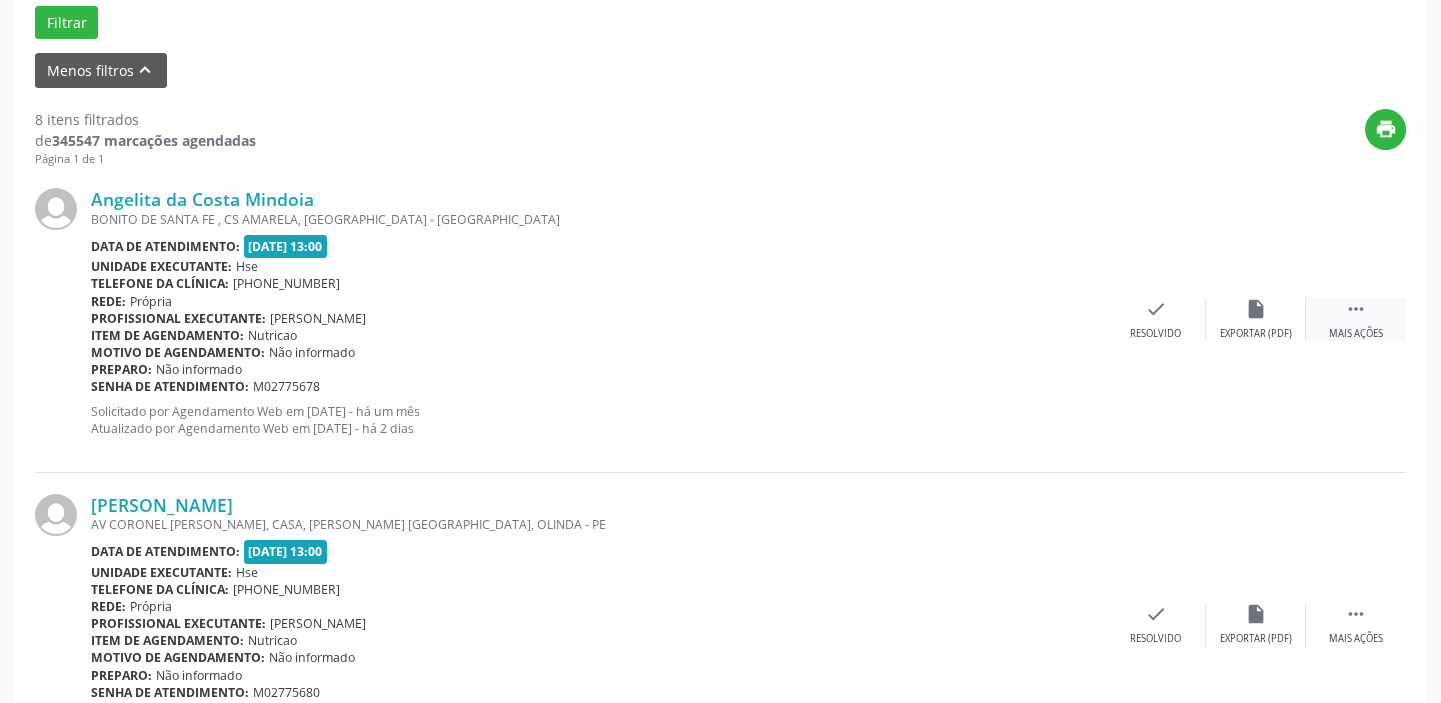 click on "
Mais ações" at bounding box center [1356, 319] 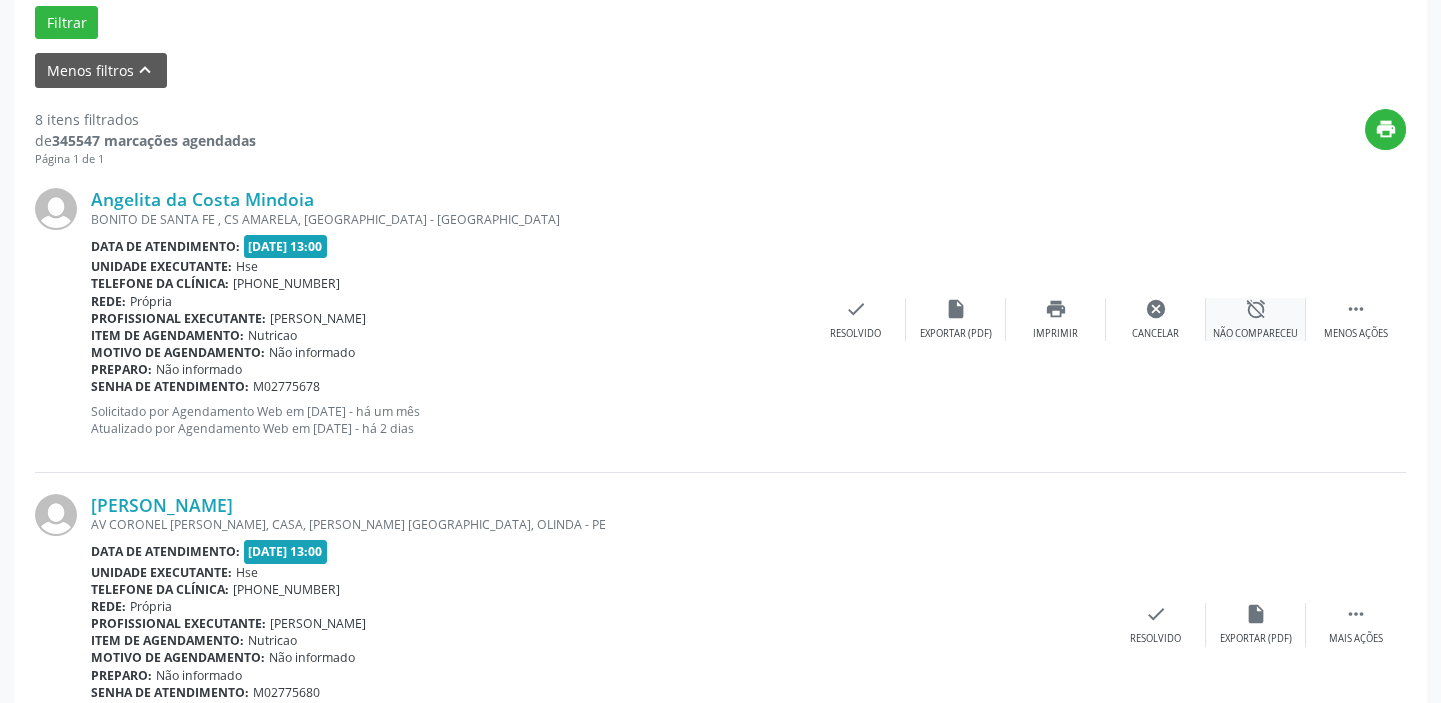 click on "Não compareceu" at bounding box center [1255, 334] 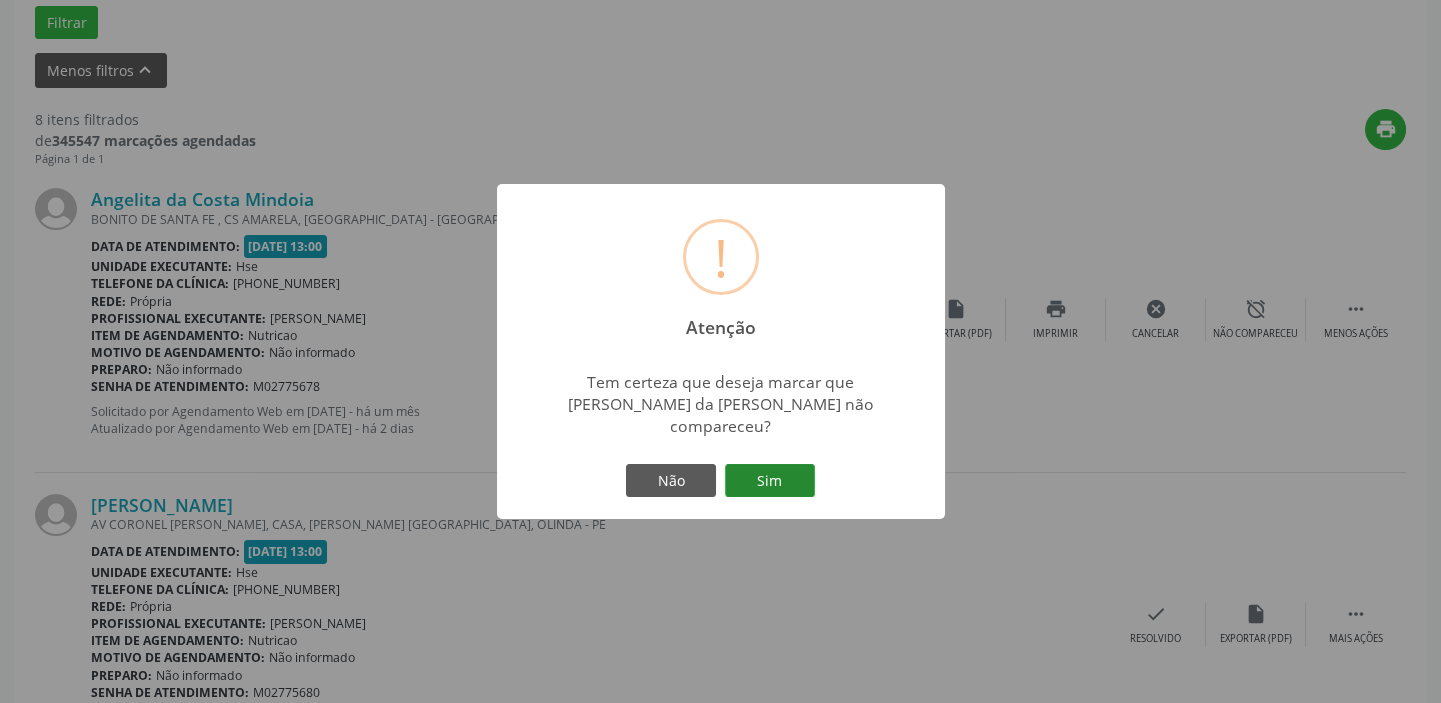 drag, startPoint x: 772, startPoint y: 479, endPoint x: 764, endPoint y: 469, distance: 12.806249 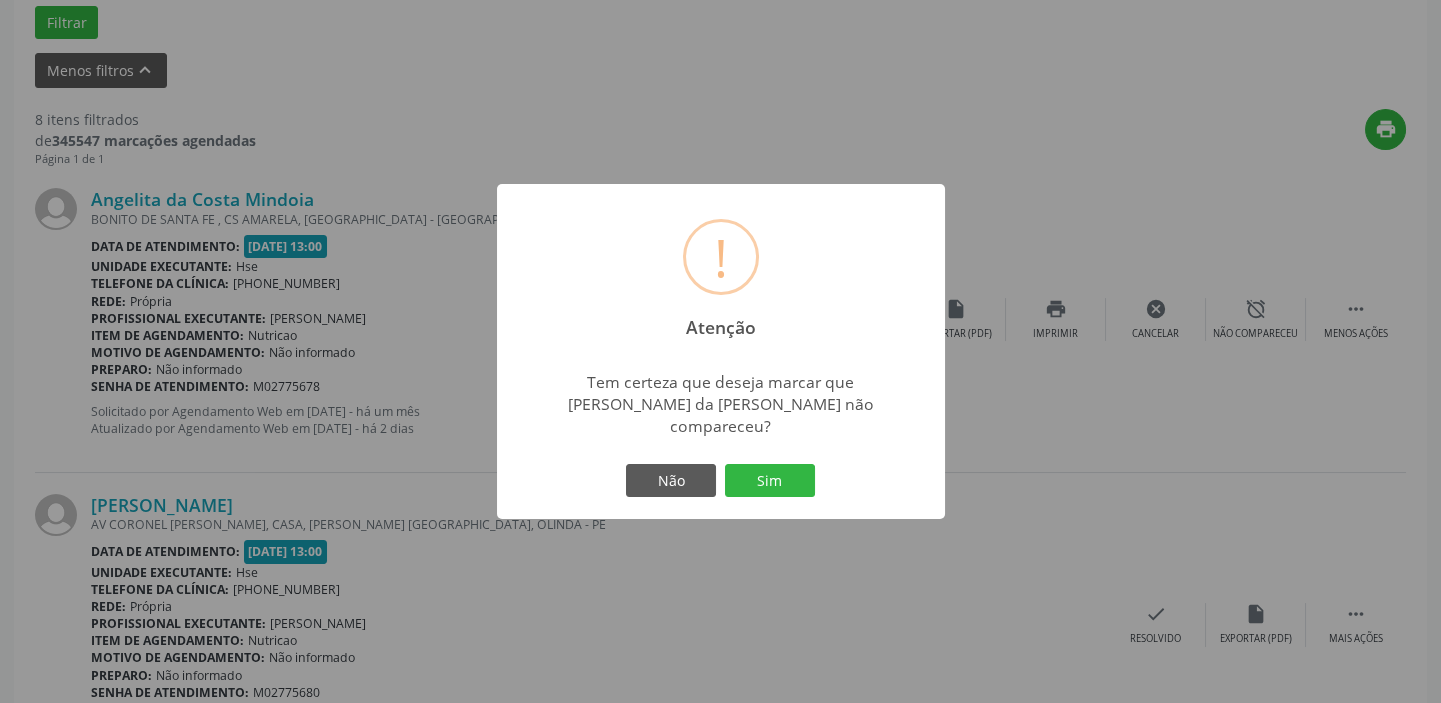 click on "Sim" at bounding box center (770, 481) 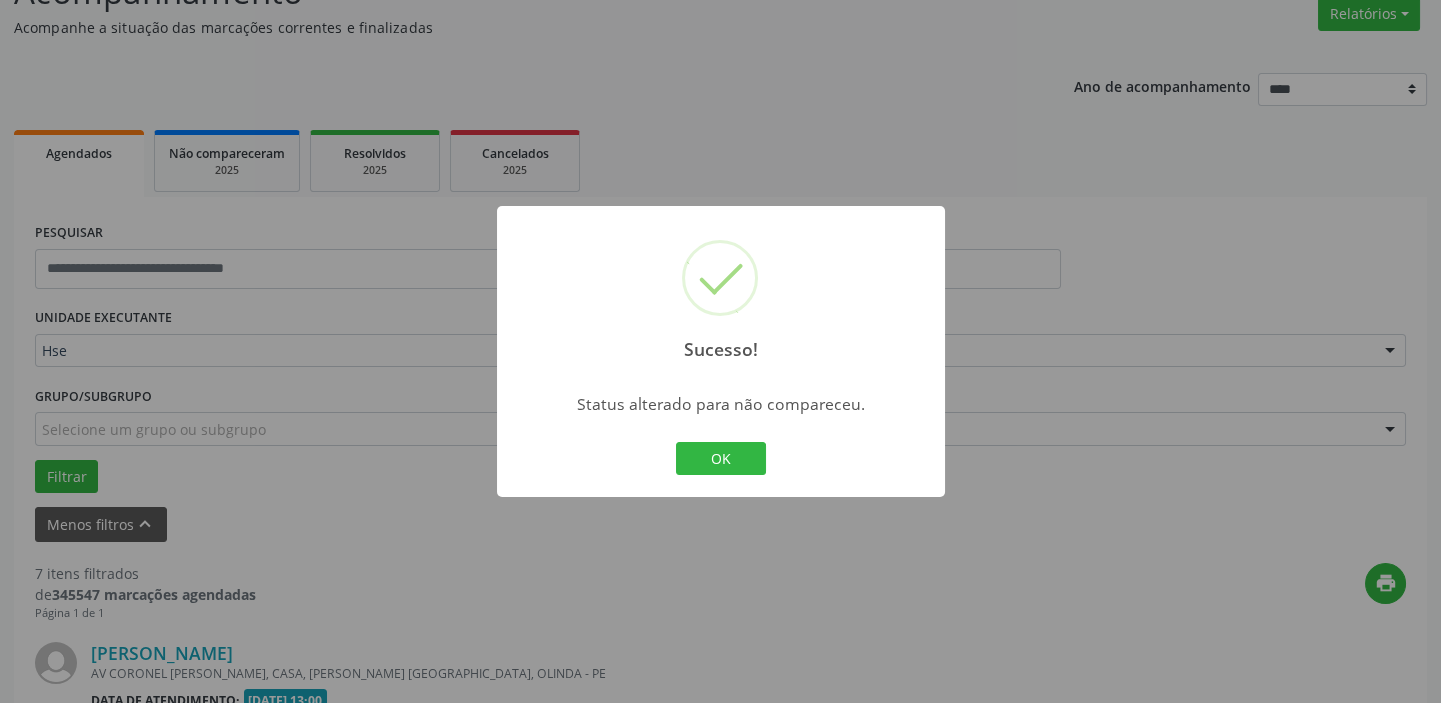 scroll, scrollTop: 623, scrollLeft: 0, axis: vertical 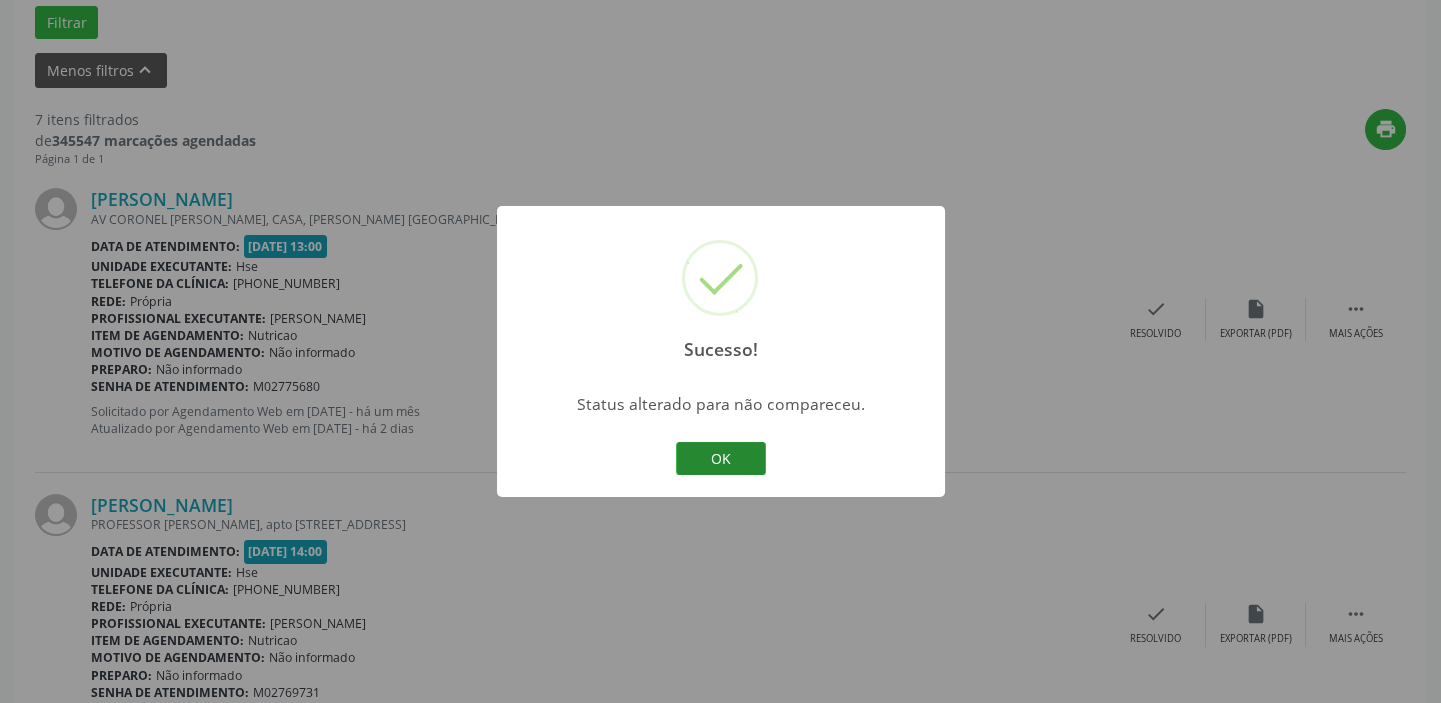 click on "OK" at bounding box center (721, 459) 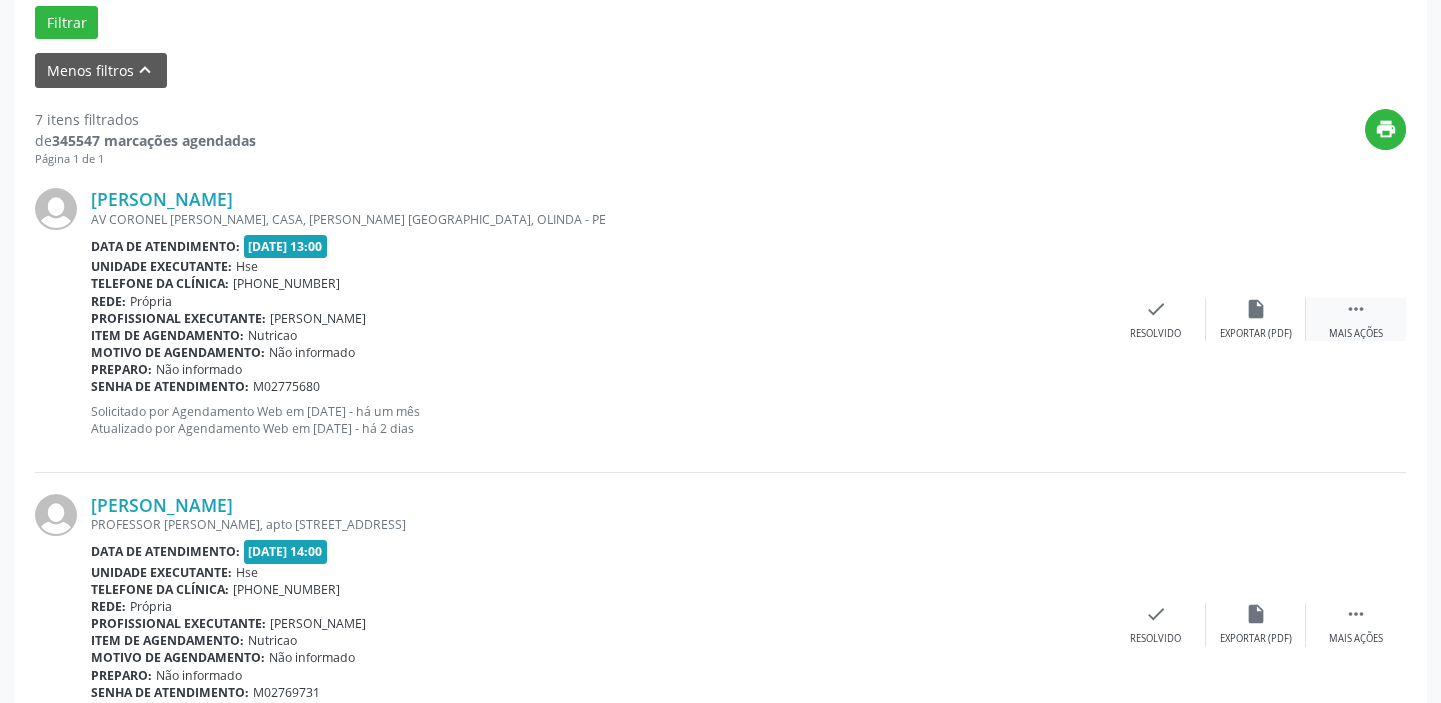 drag, startPoint x: 1369, startPoint y: 314, endPoint x: 1329, endPoint y: 323, distance: 41 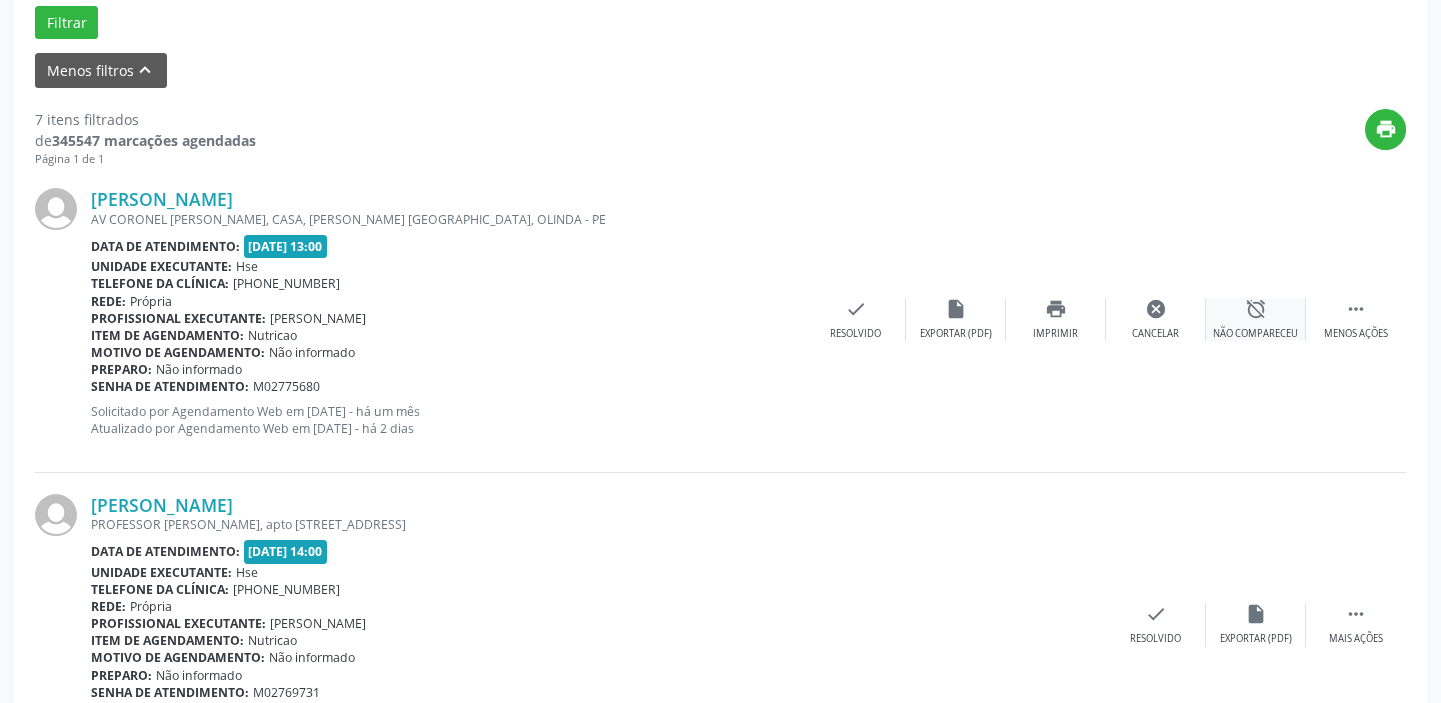 click on "Não compareceu" at bounding box center [1255, 334] 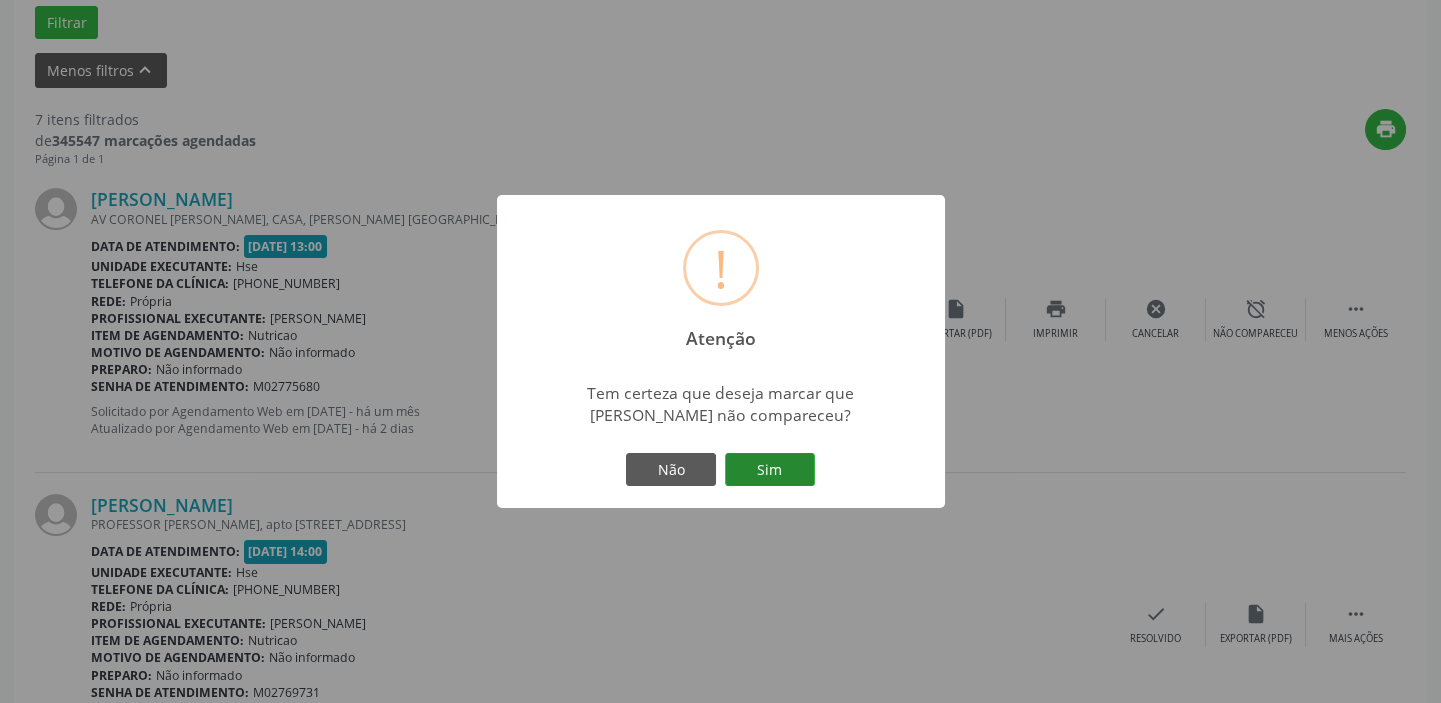click on "Sim" at bounding box center (770, 470) 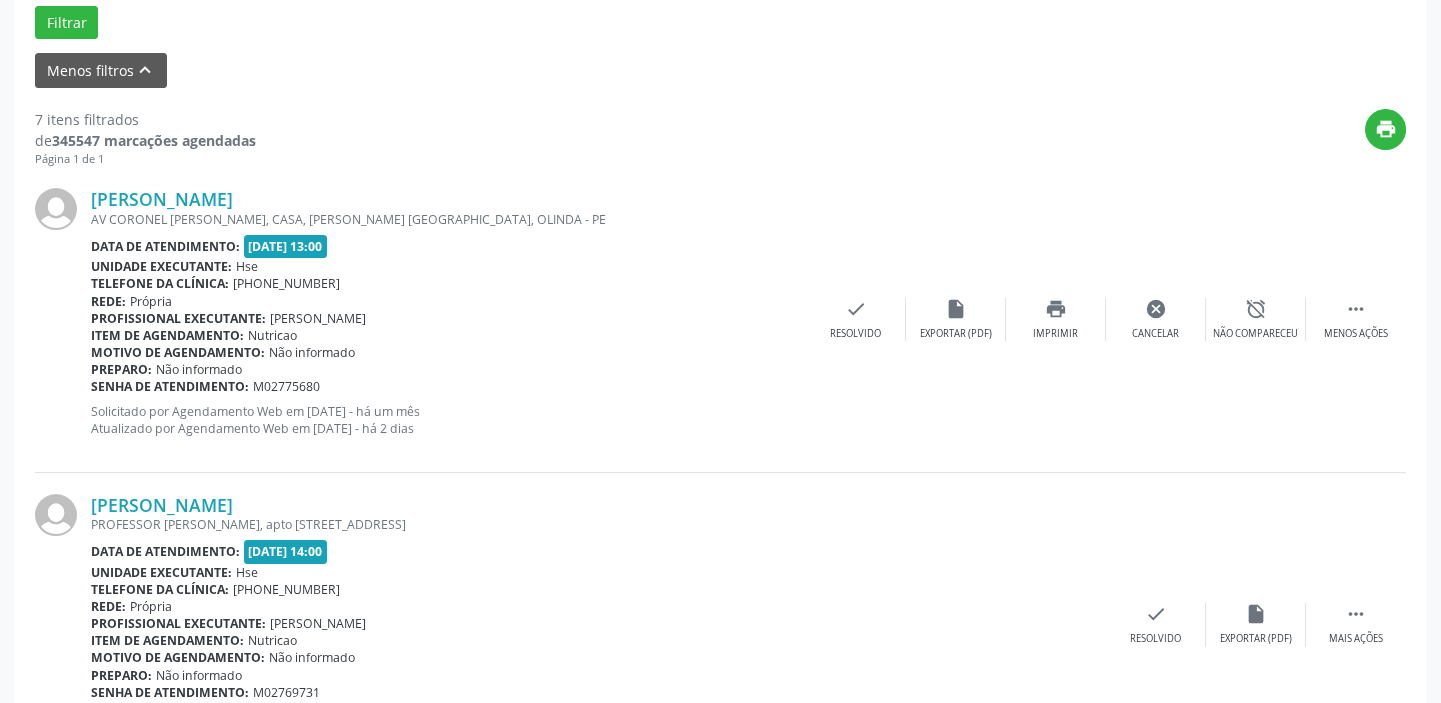 scroll, scrollTop: 169, scrollLeft: 0, axis: vertical 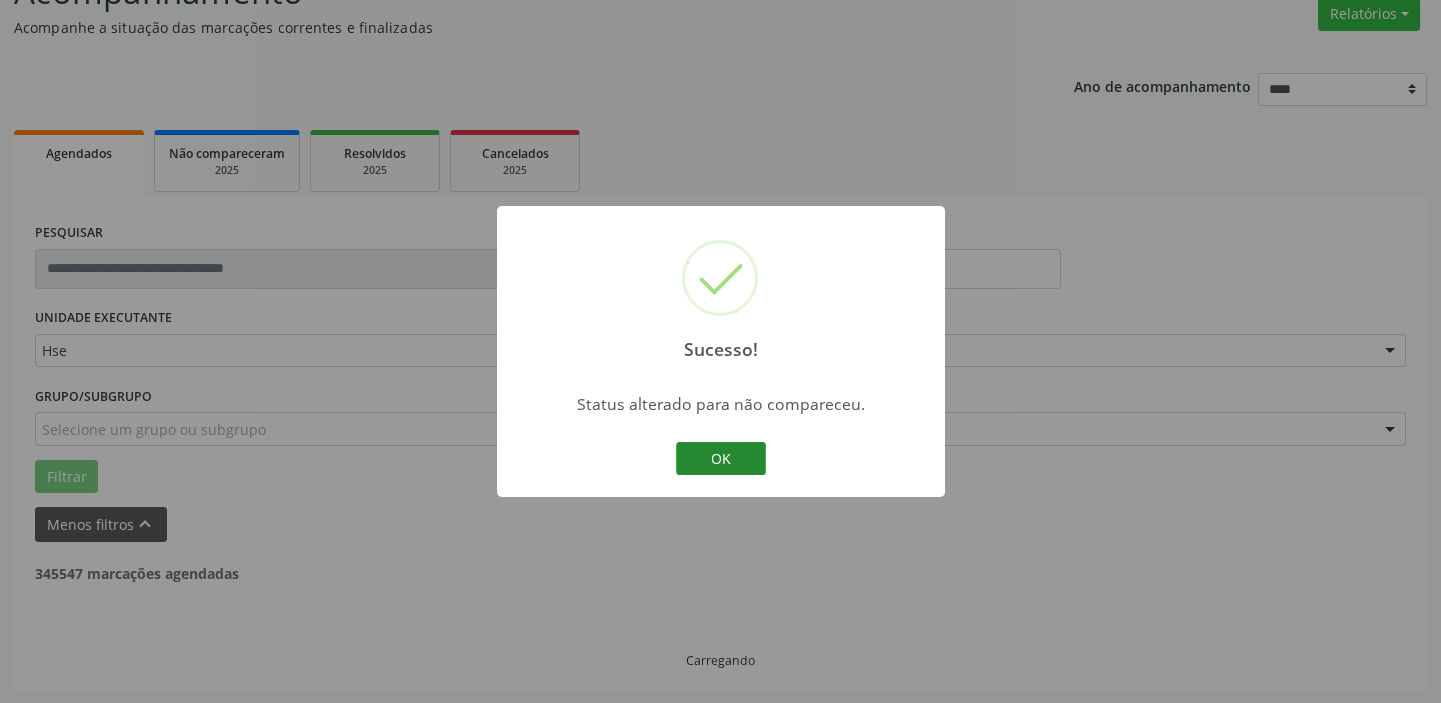 drag, startPoint x: 763, startPoint y: 480, endPoint x: 753, endPoint y: 467, distance: 16.40122 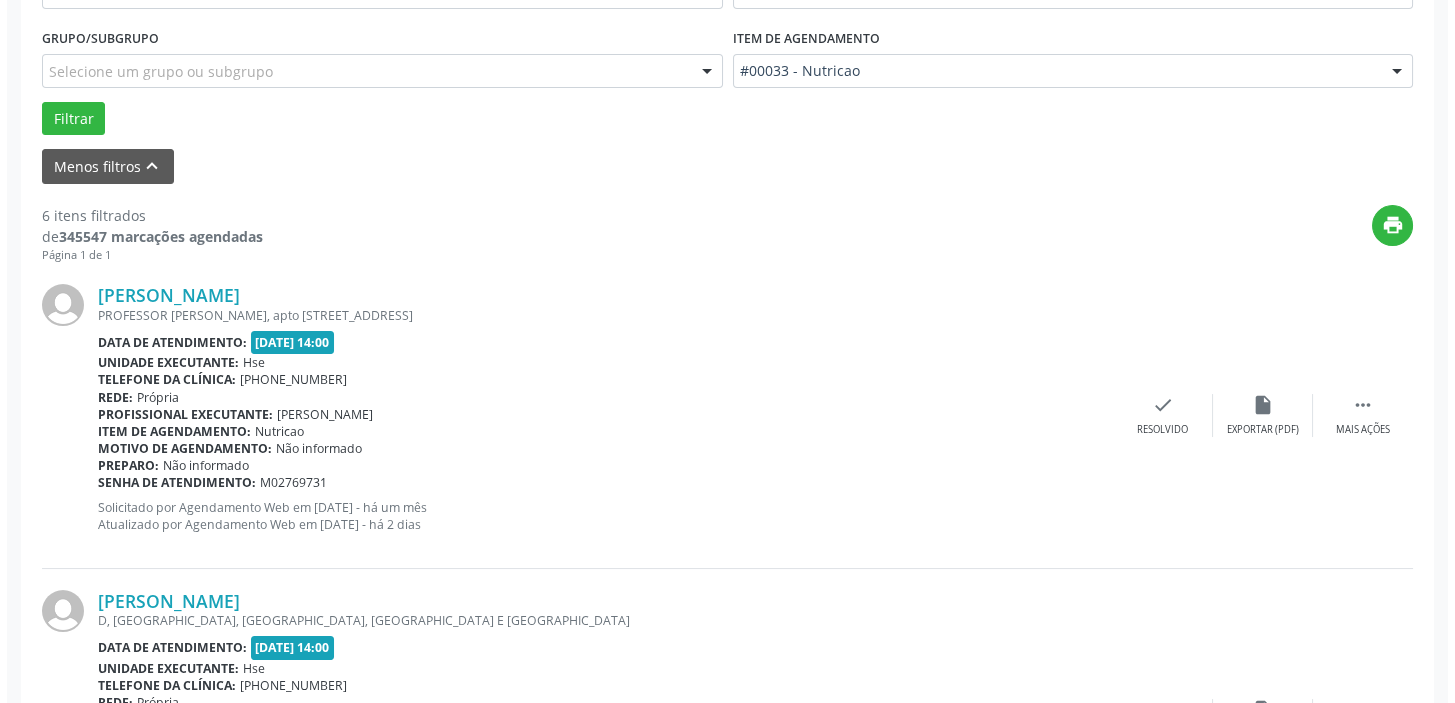 scroll, scrollTop: 532, scrollLeft: 0, axis: vertical 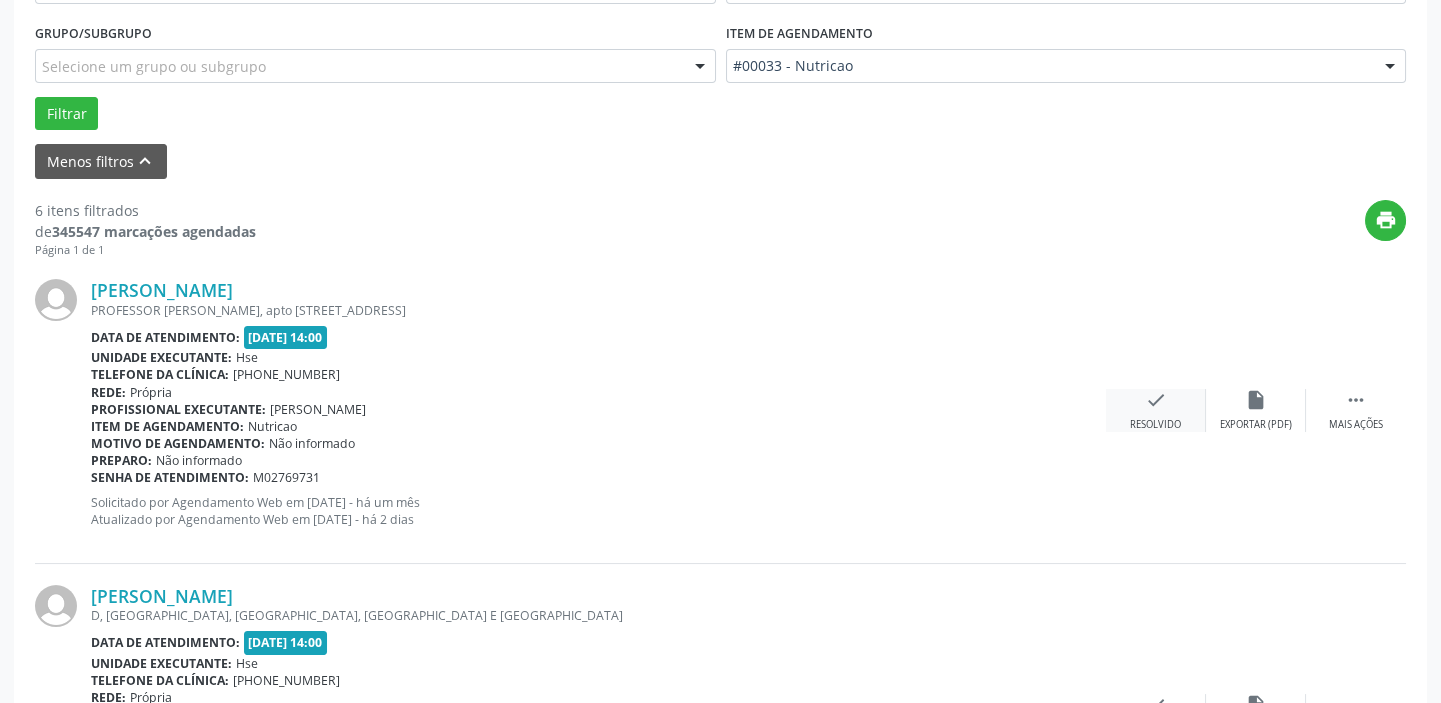 click on "check" at bounding box center (1156, 400) 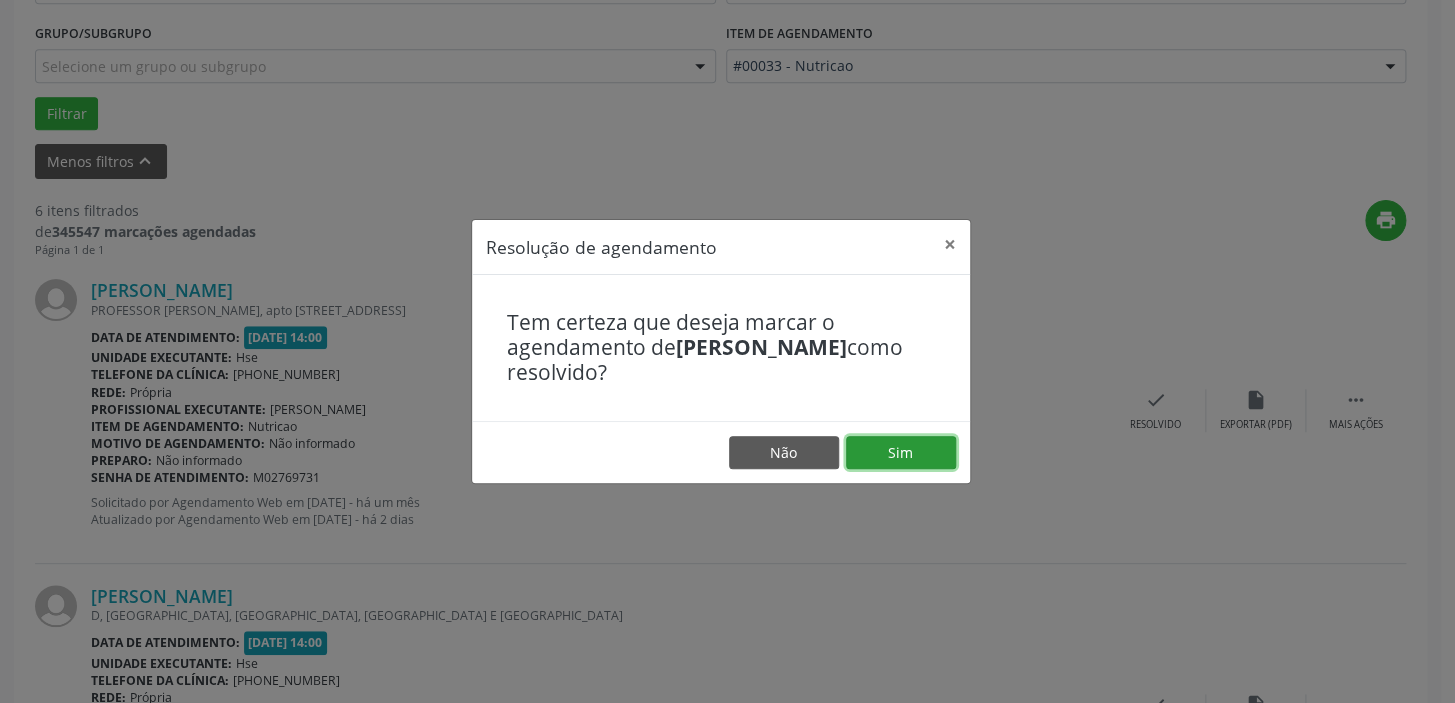 click on "Sim" at bounding box center (901, 453) 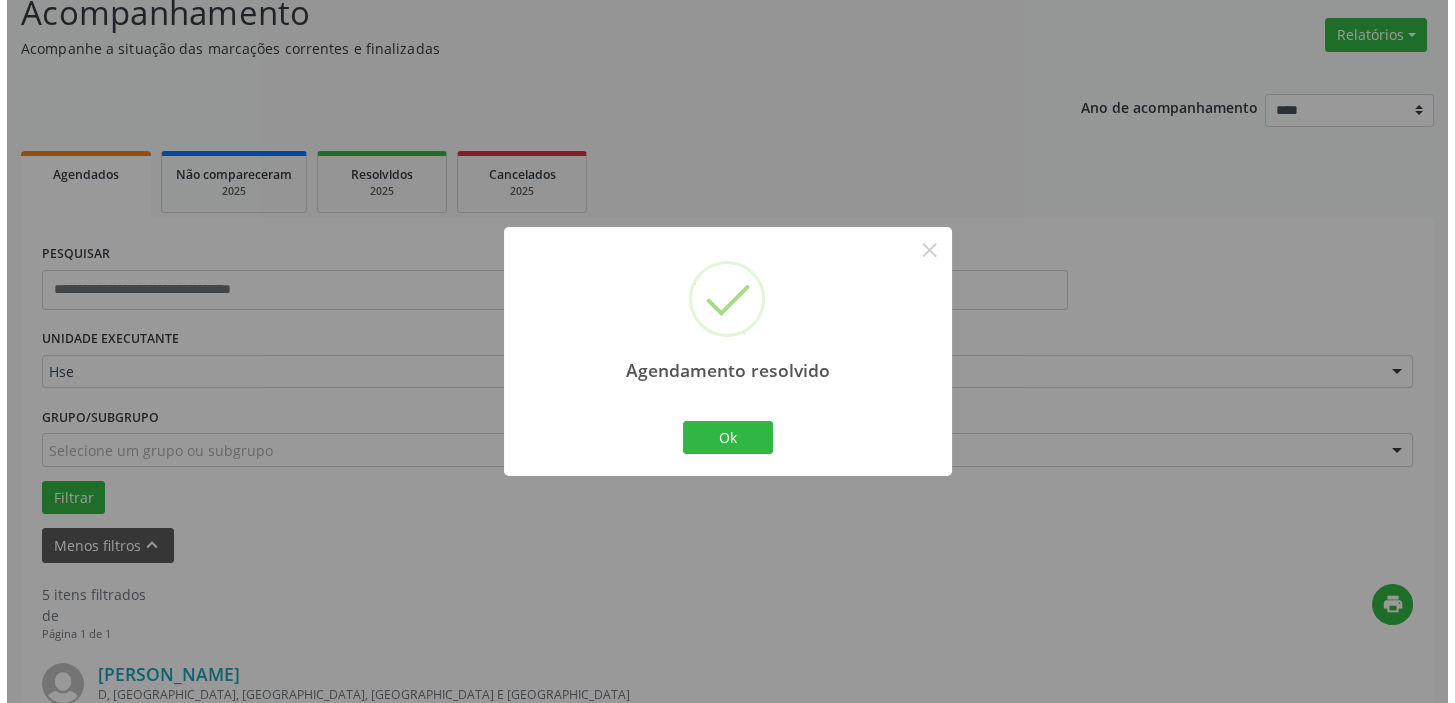 scroll, scrollTop: 532, scrollLeft: 0, axis: vertical 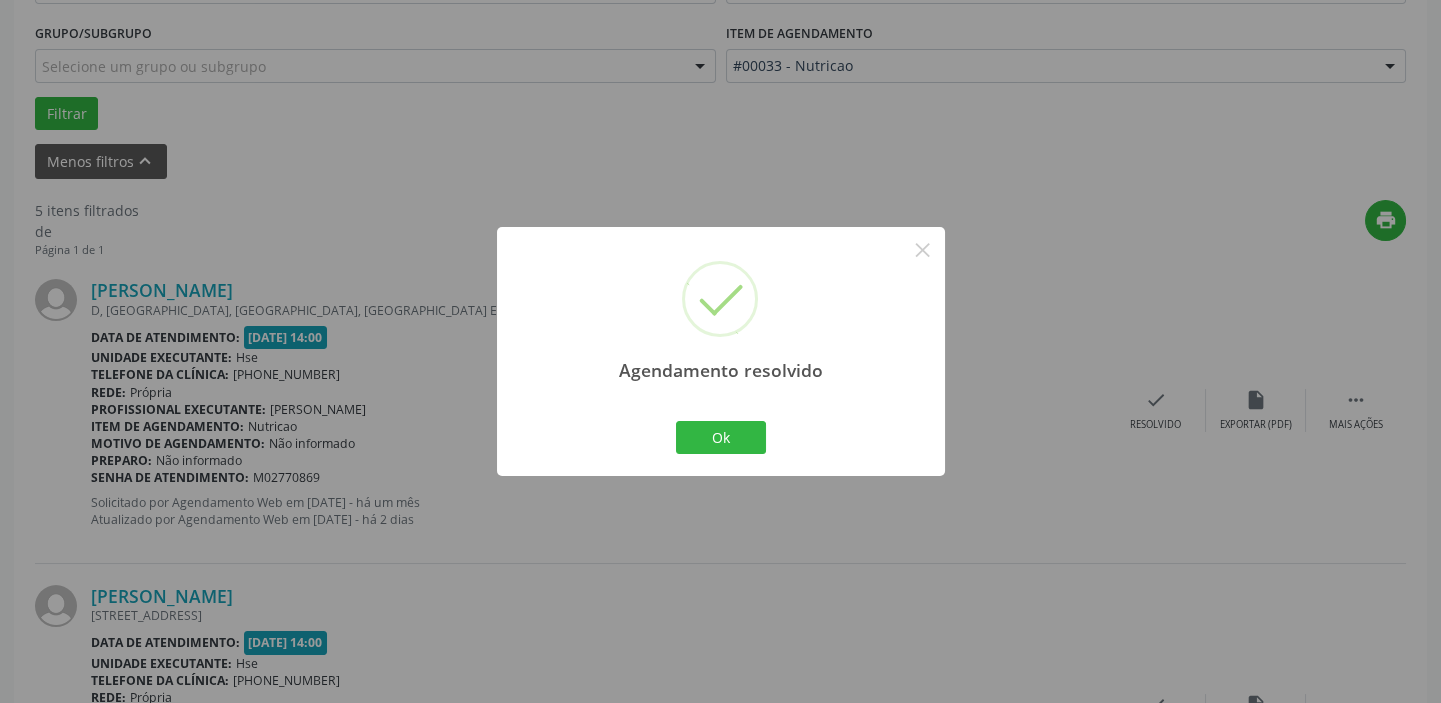 click on "Ok Cancel" at bounding box center (720, 437) 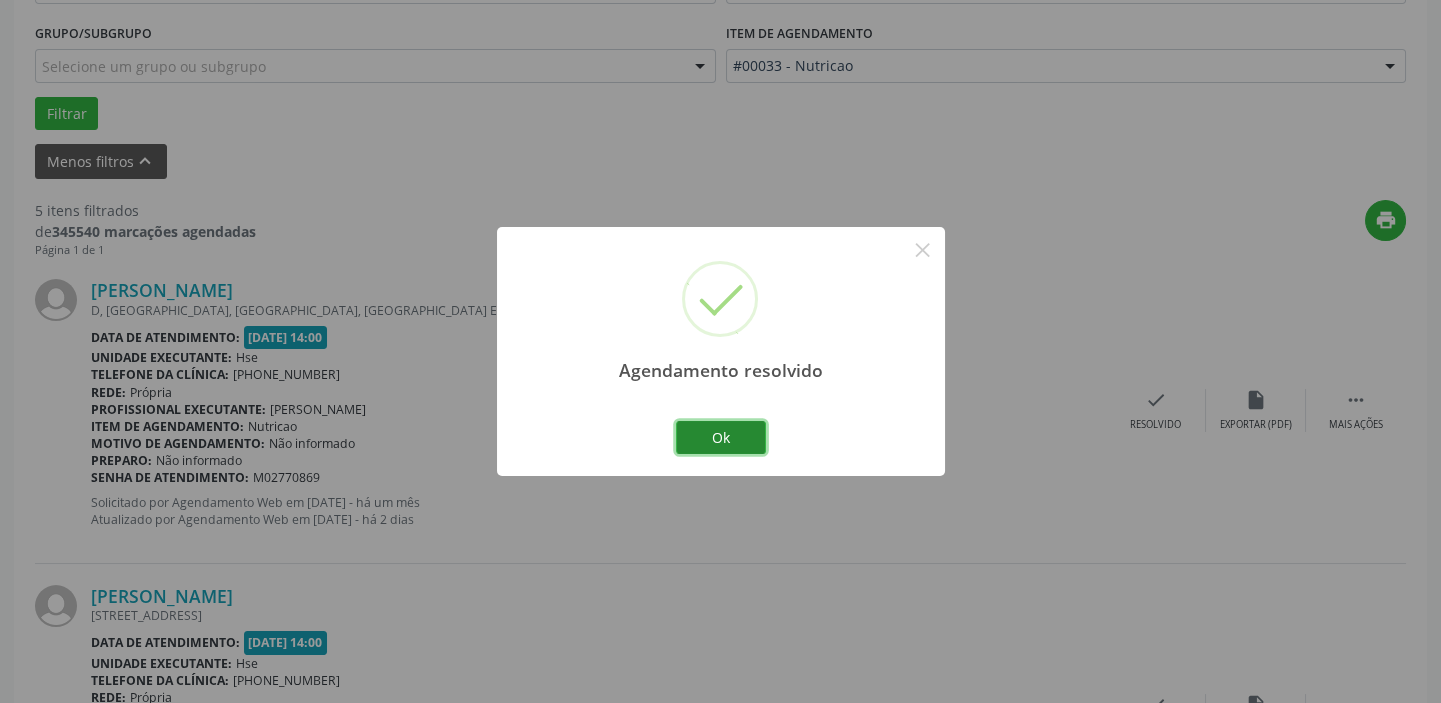 click on "Ok" at bounding box center (721, 438) 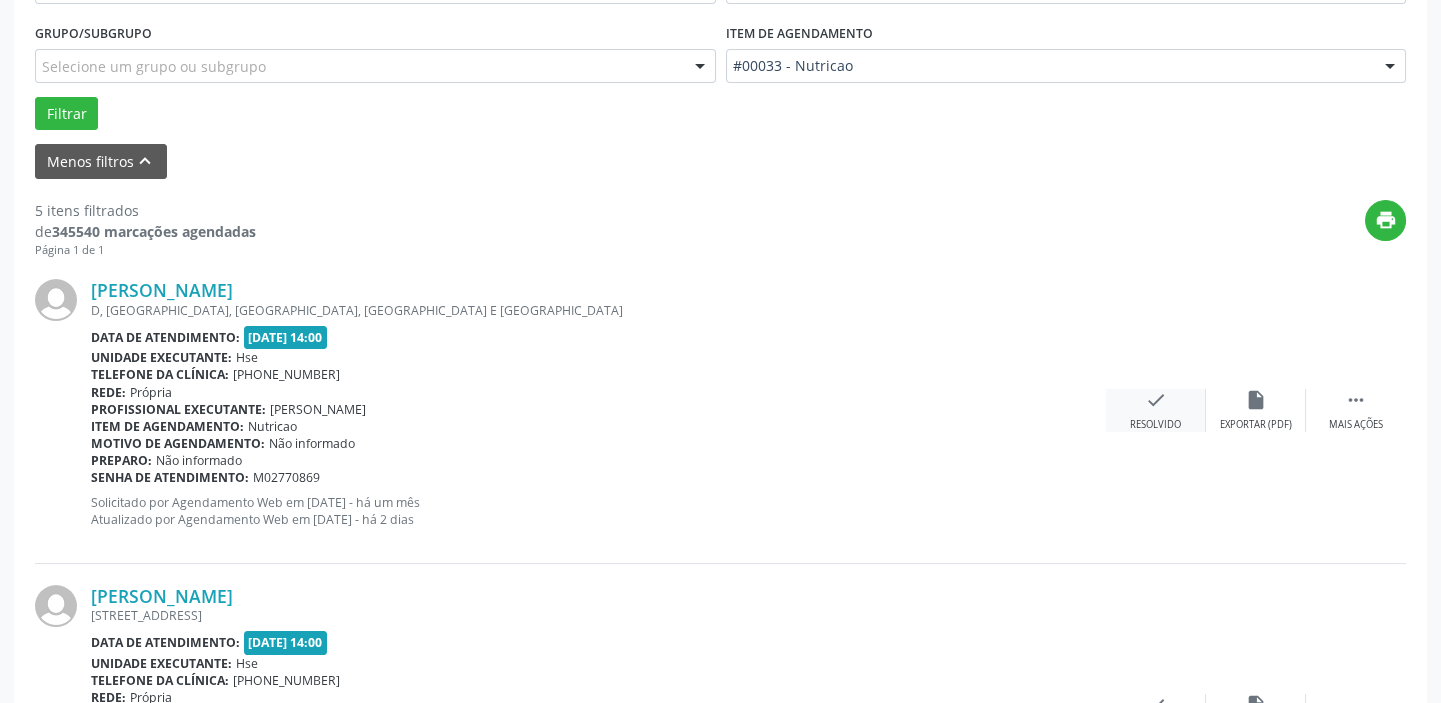 click on "check
Resolvido" at bounding box center (1156, 410) 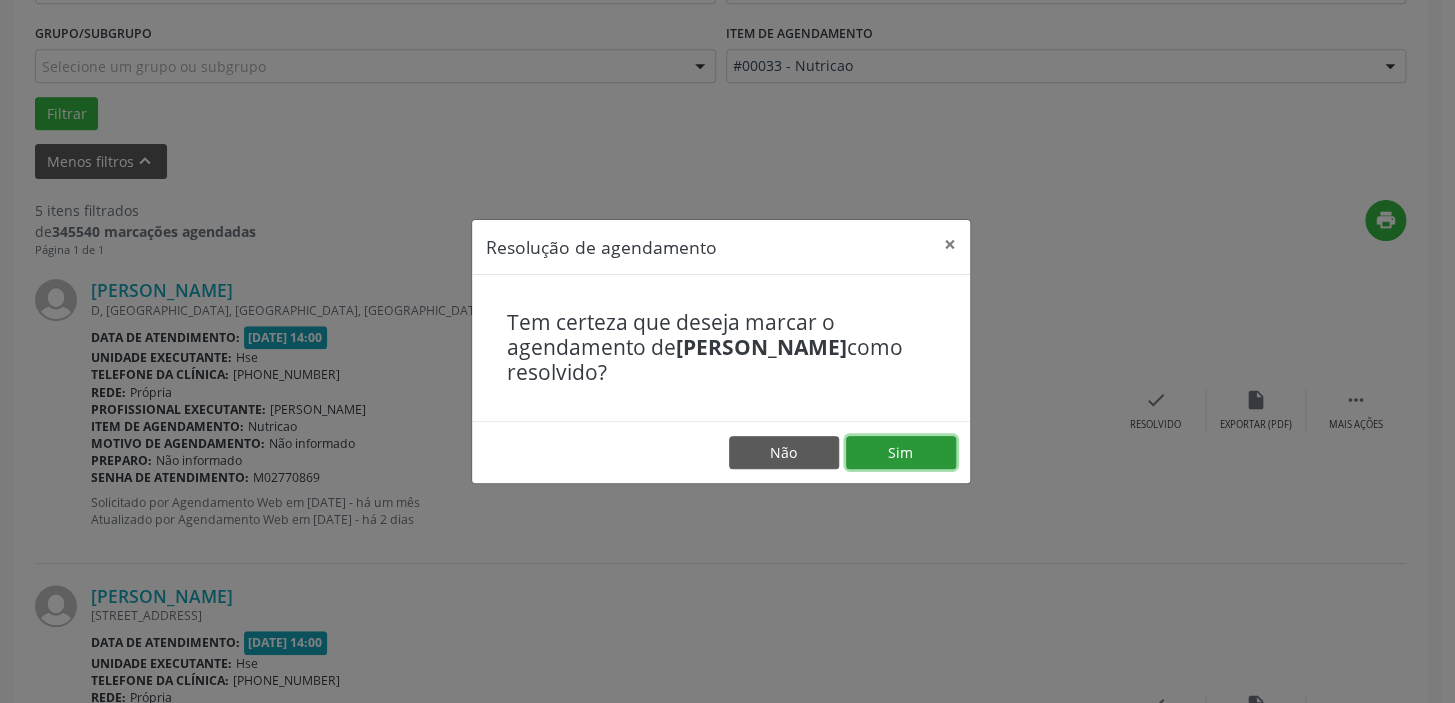 click on "Sim" at bounding box center (901, 453) 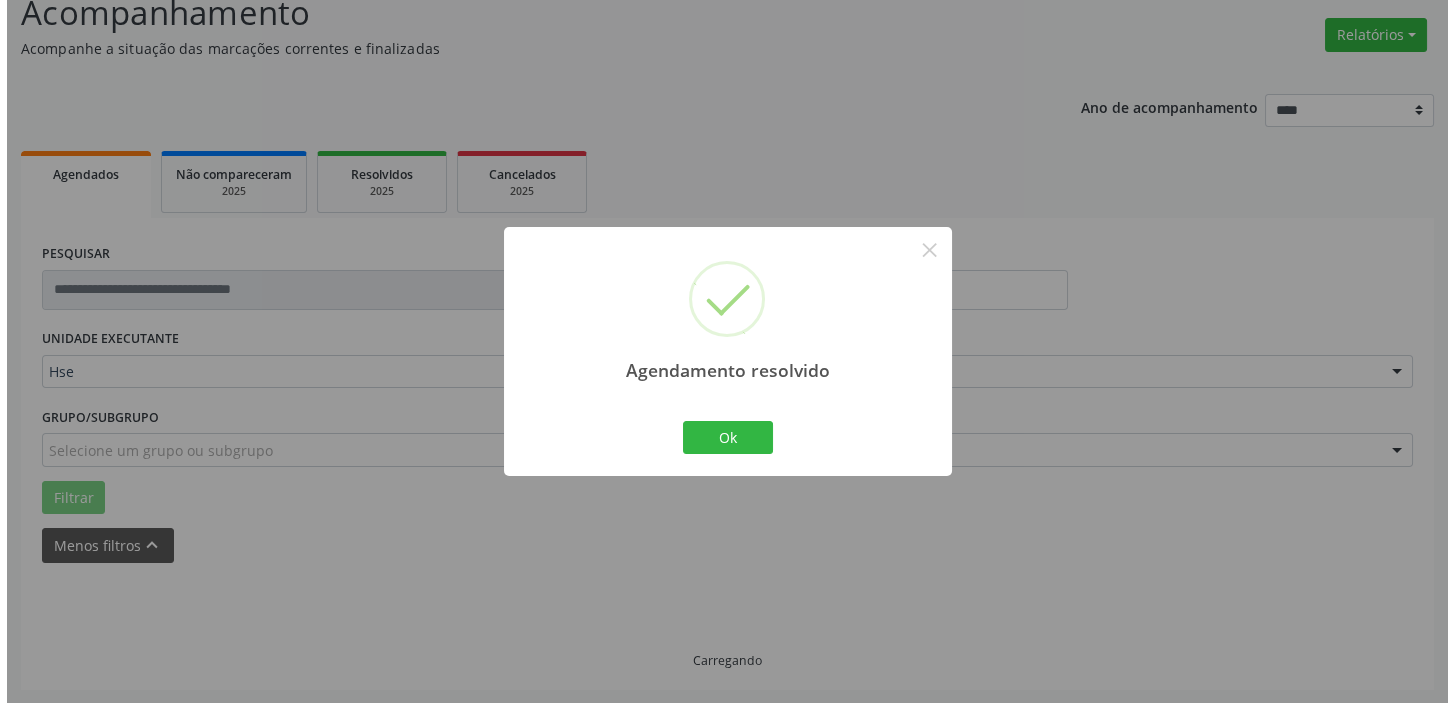 scroll, scrollTop: 532, scrollLeft: 0, axis: vertical 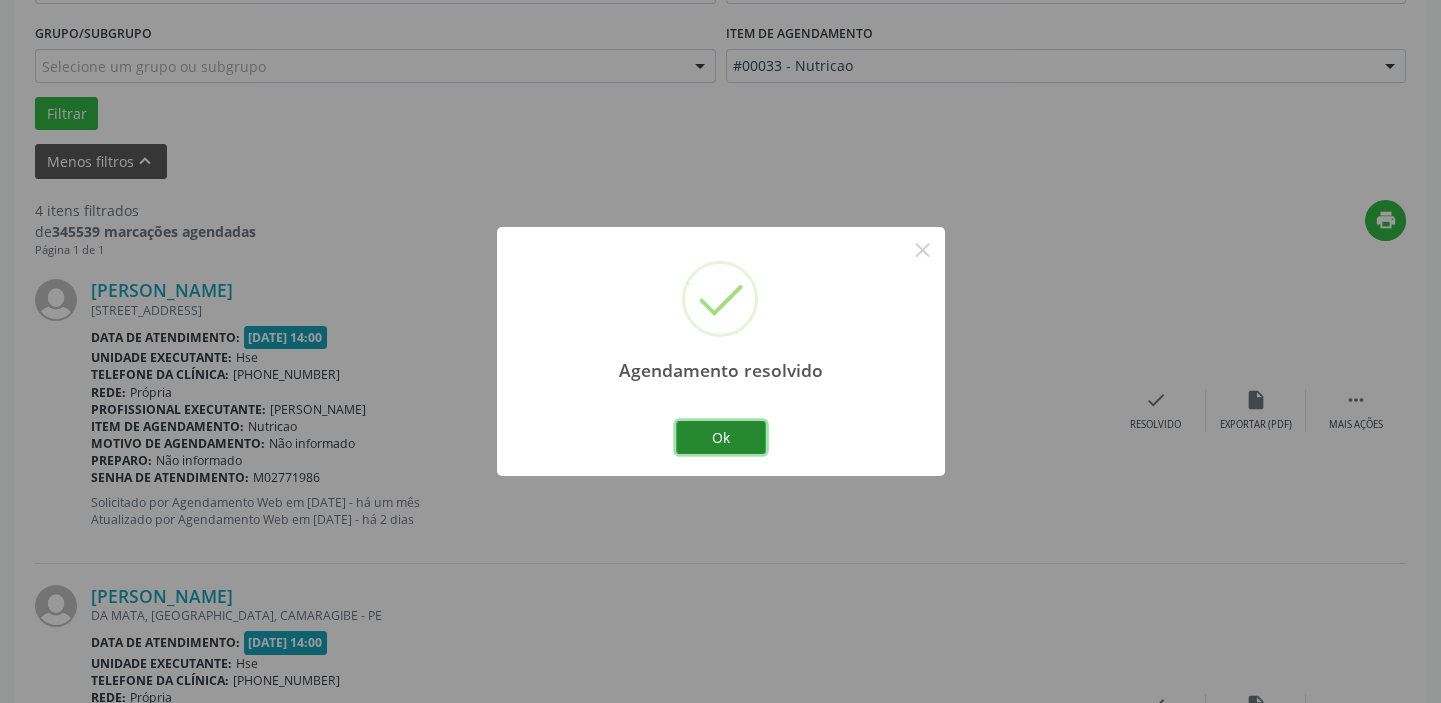 click on "Ok" at bounding box center (721, 438) 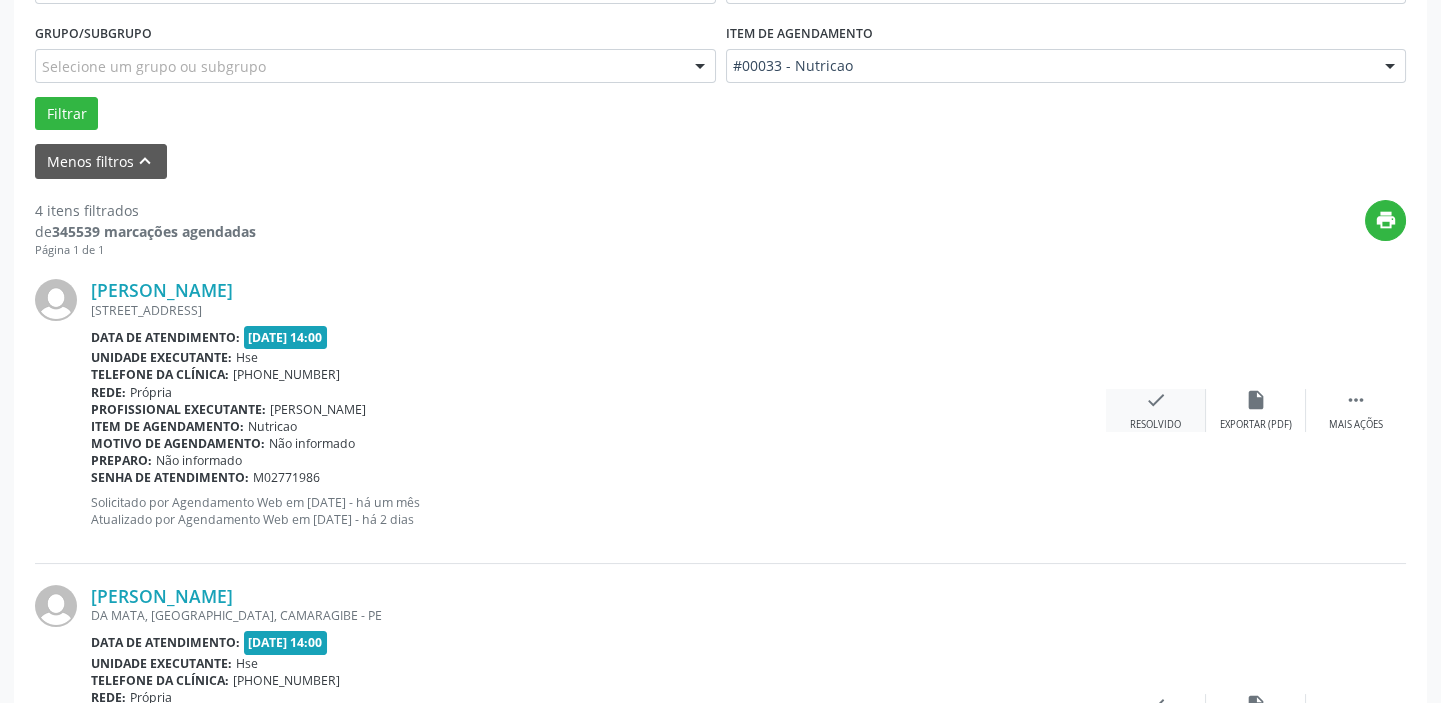 click on "check" at bounding box center (1156, 400) 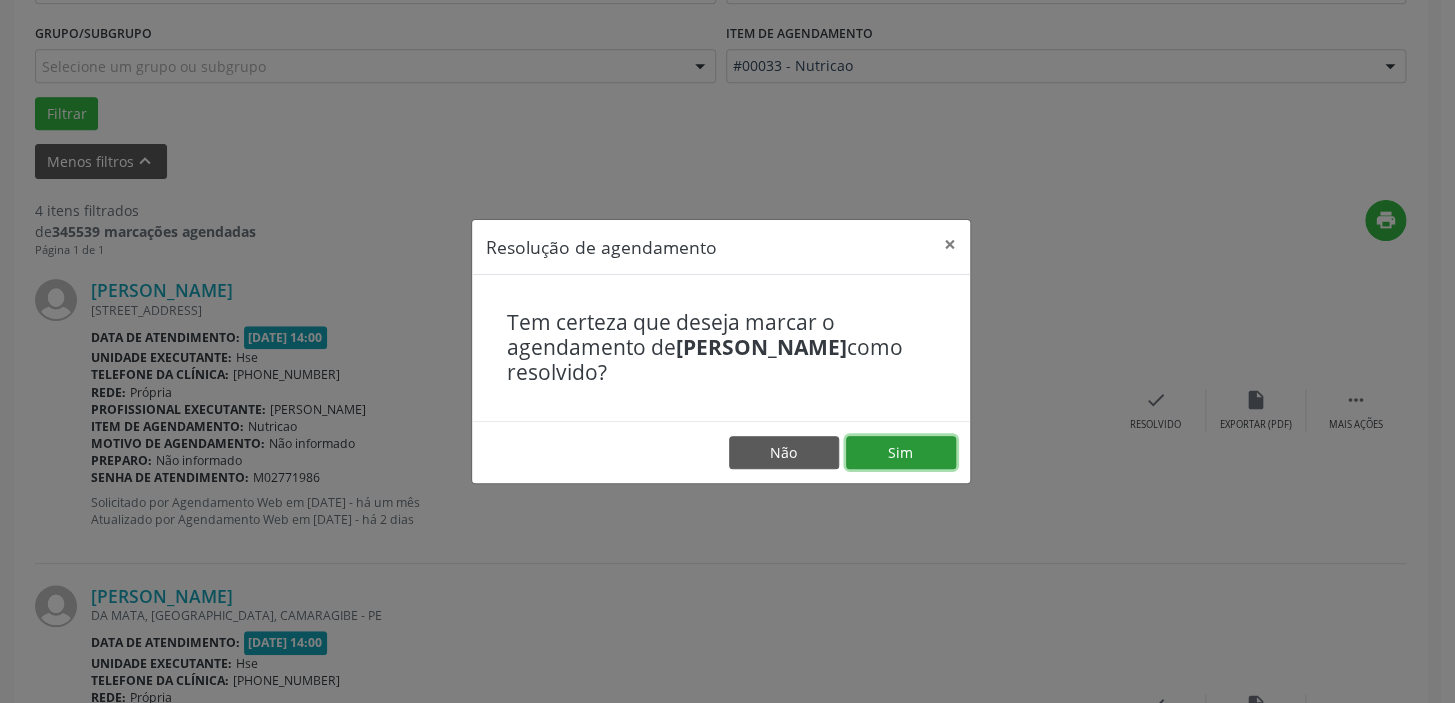 click on "Sim" at bounding box center (901, 453) 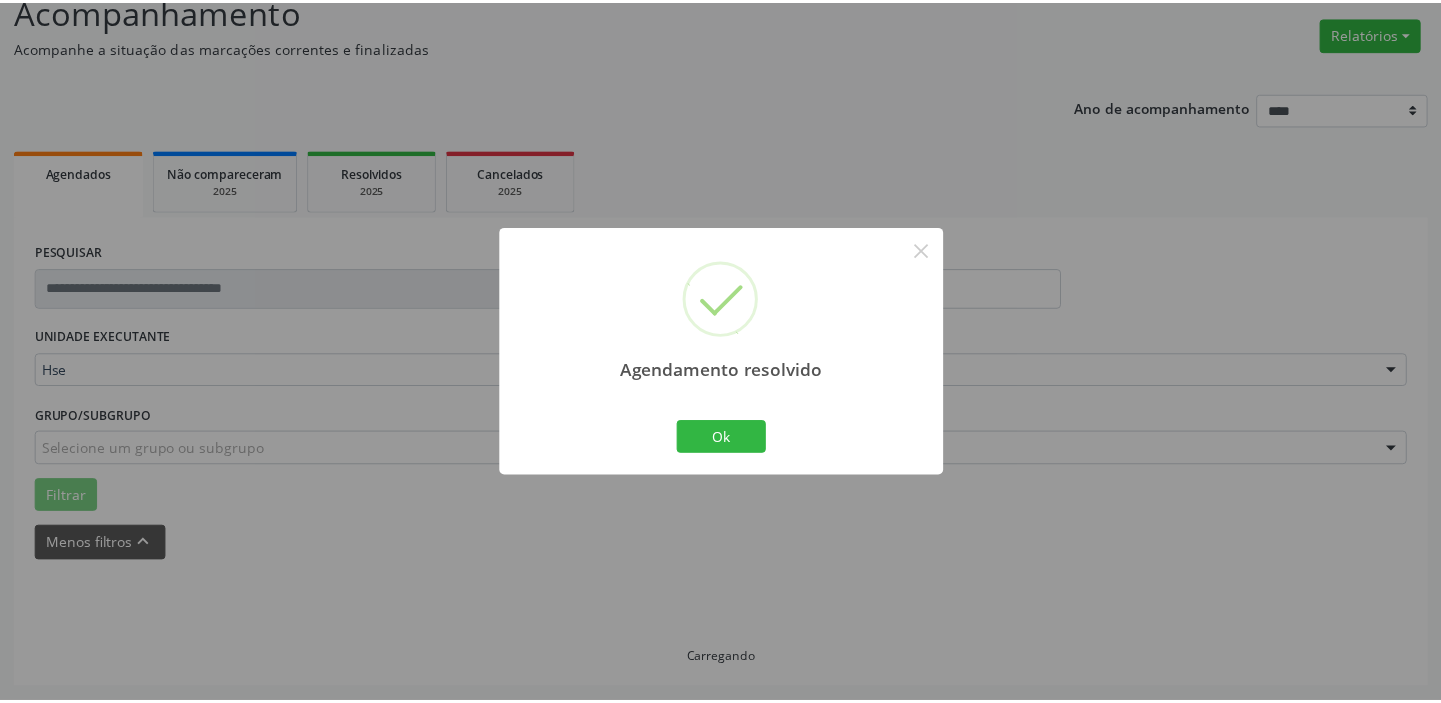 scroll, scrollTop: 148, scrollLeft: 0, axis: vertical 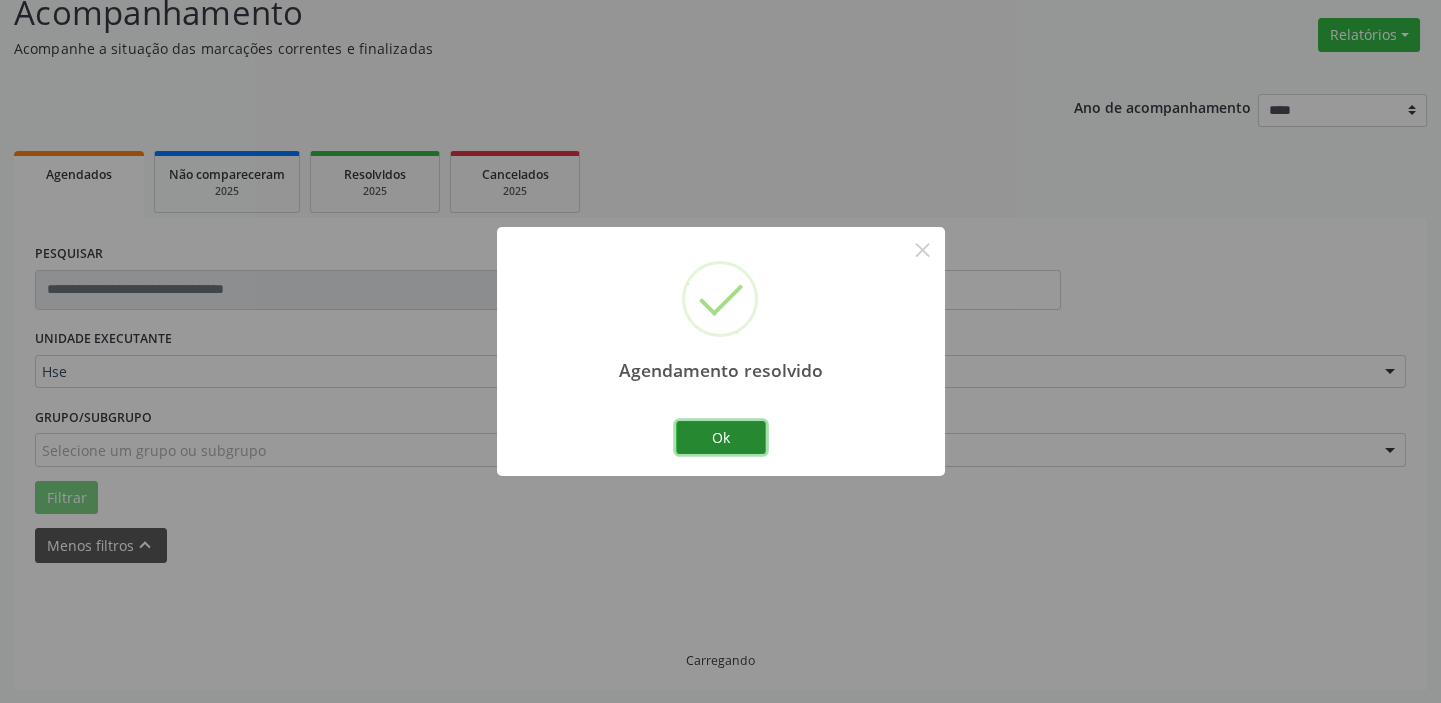 click on "Ok" at bounding box center [721, 438] 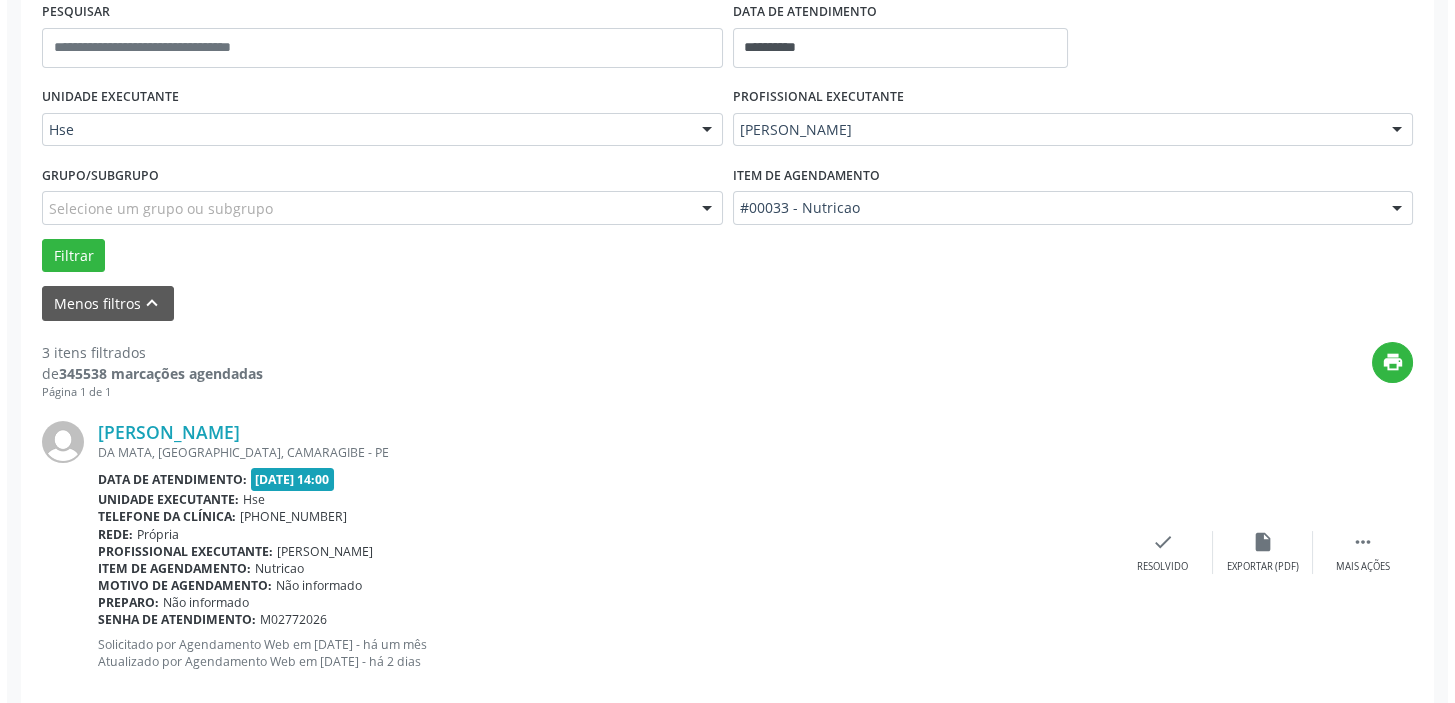 scroll, scrollTop: 511, scrollLeft: 0, axis: vertical 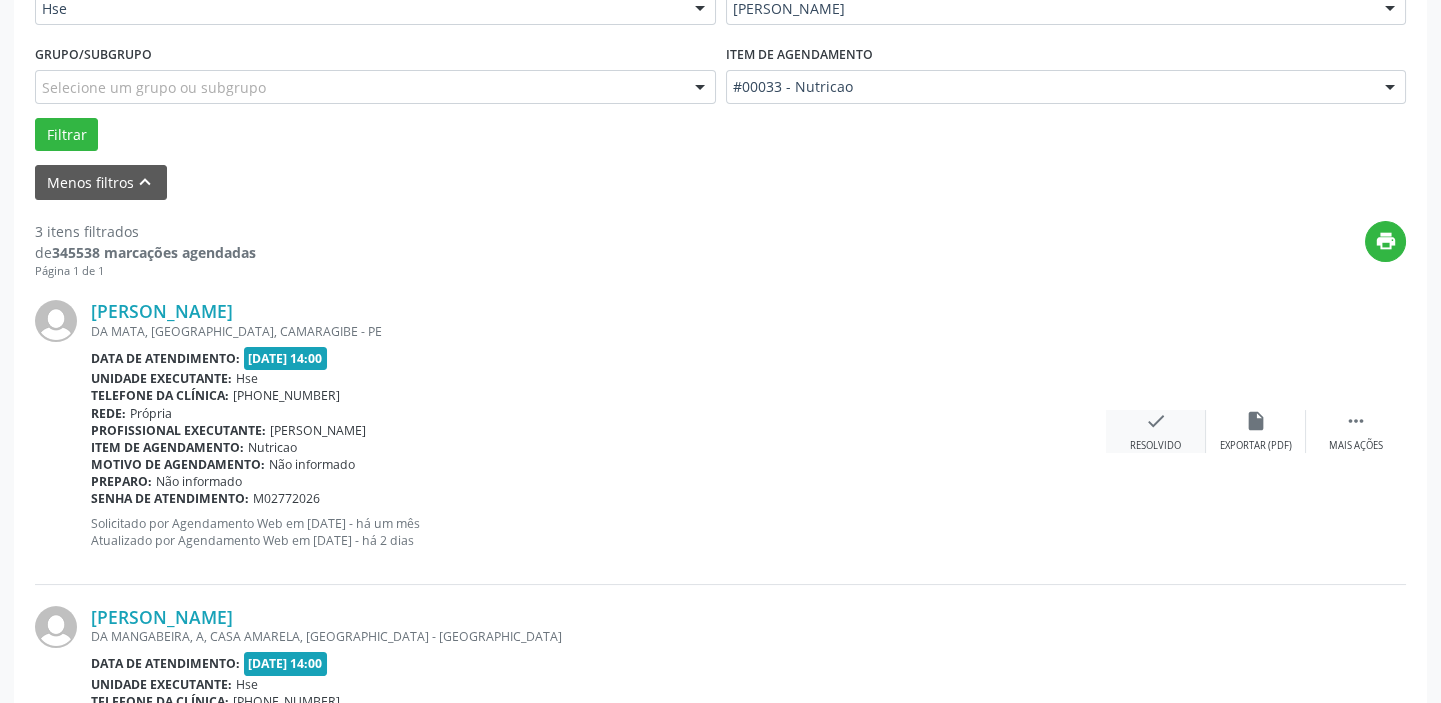 click on "check" at bounding box center (1156, 421) 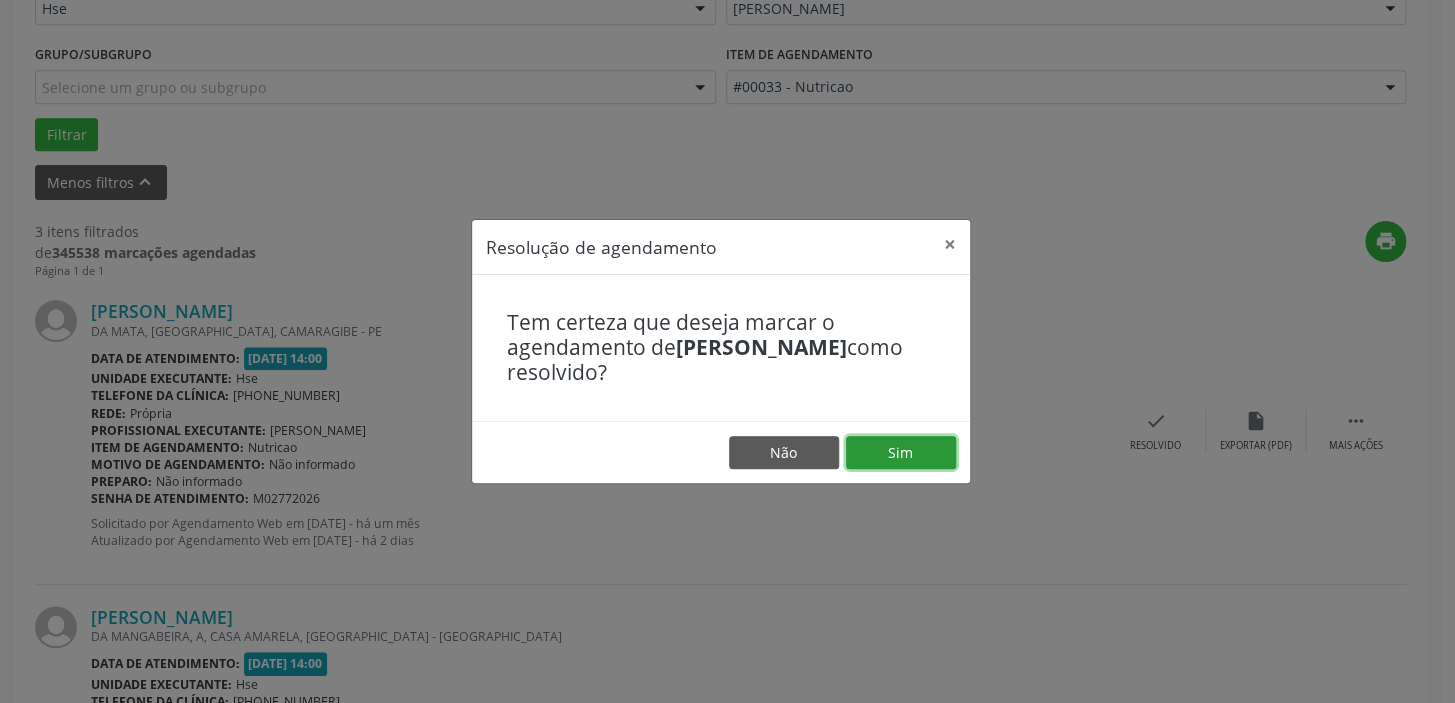 click on "Sim" at bounding box center [901, 453] 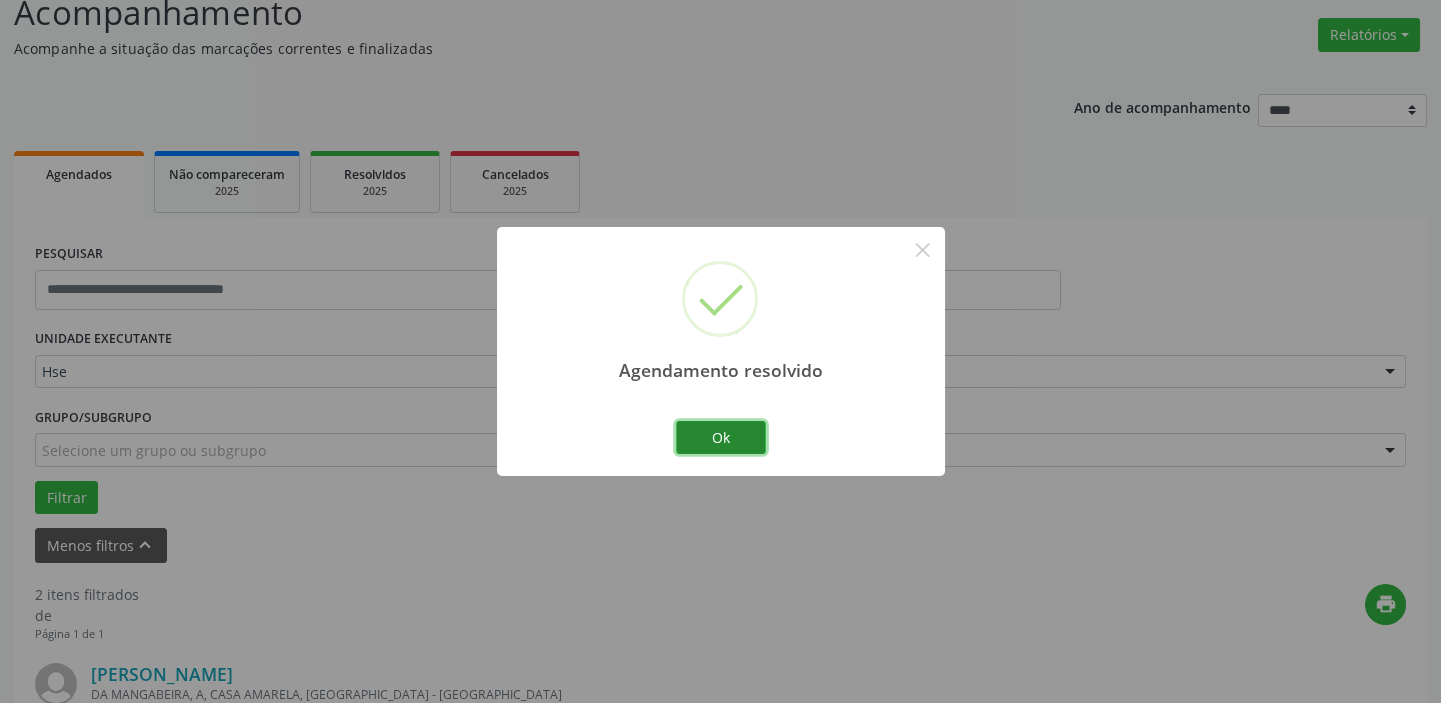 click on "Ok" at bounding box center (721, 438) 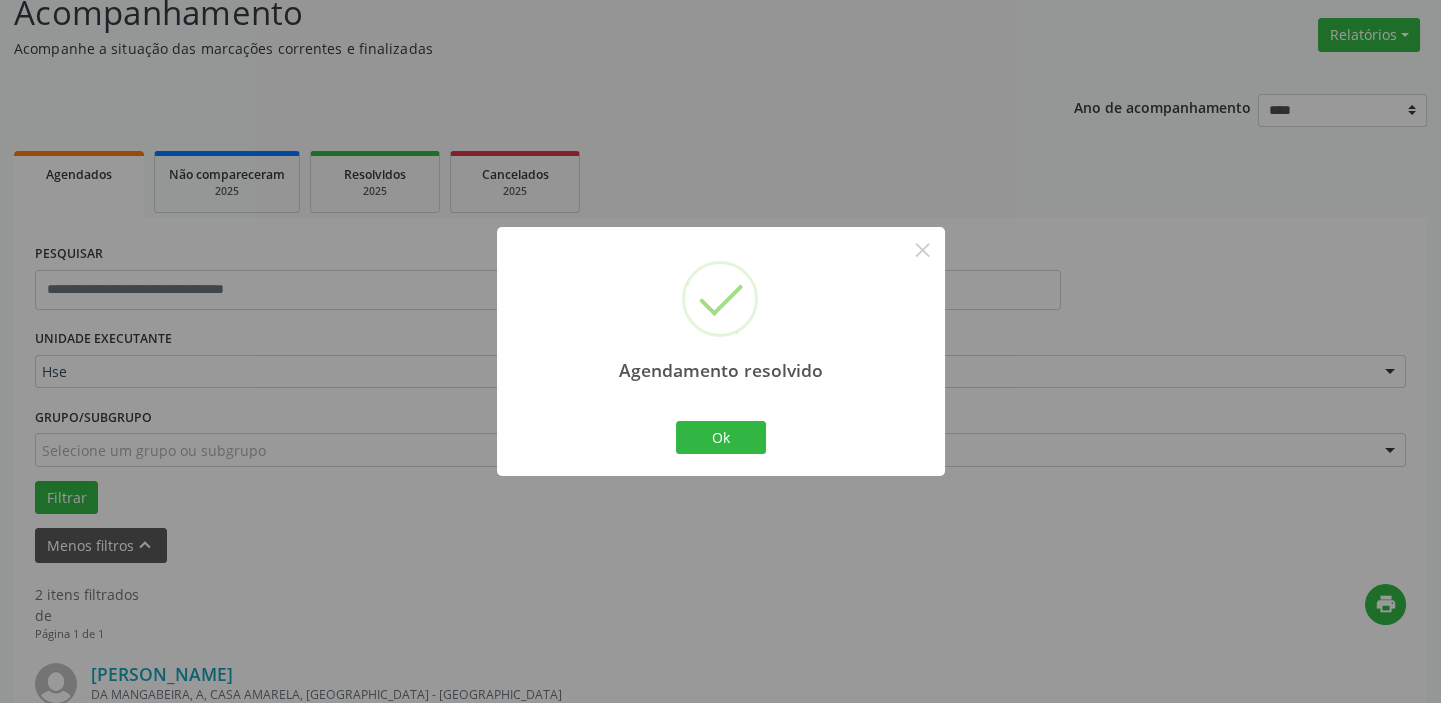 scroll, scrollTop: 511, scrollLeft: 0, axis: vertical 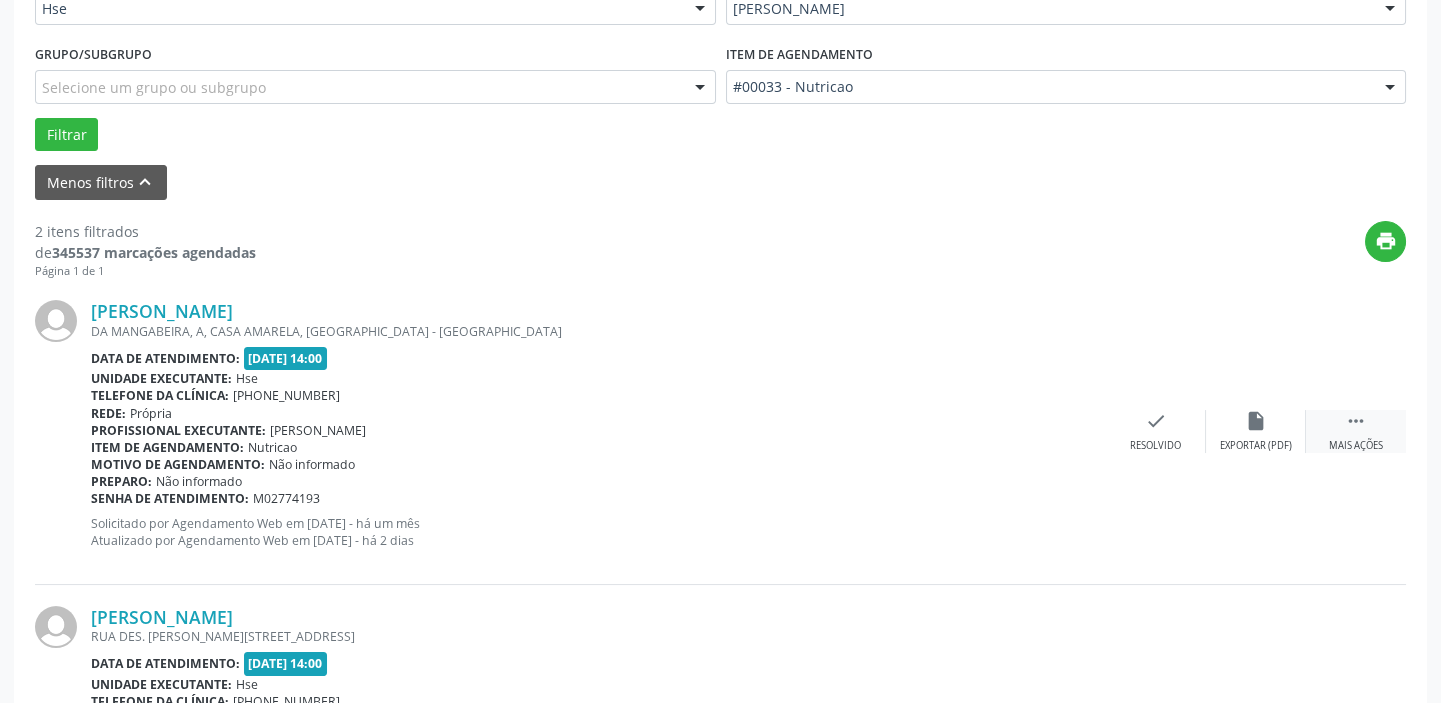 click on "
Mais ações" at bounding box center [1356, 431] 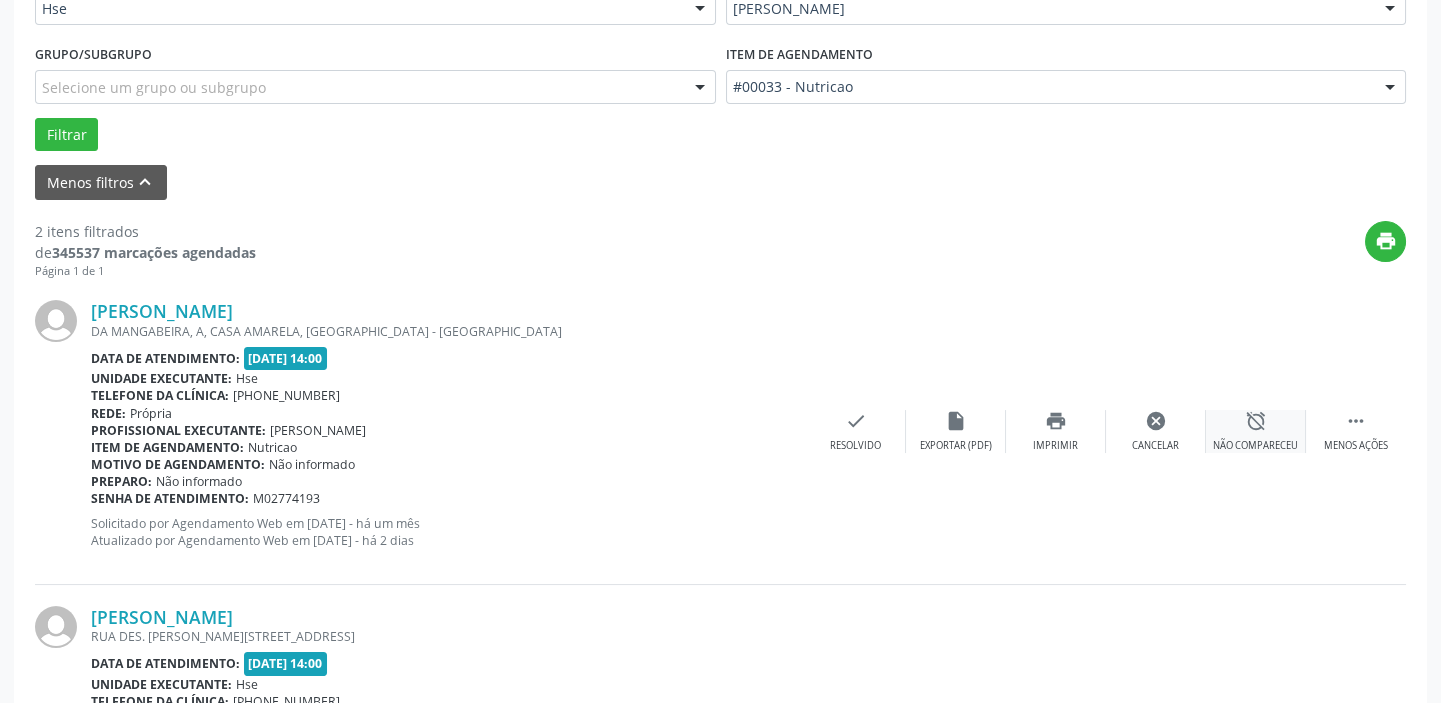click on "alarm_off
Não compareceu" at bounding box center [1256, 431] 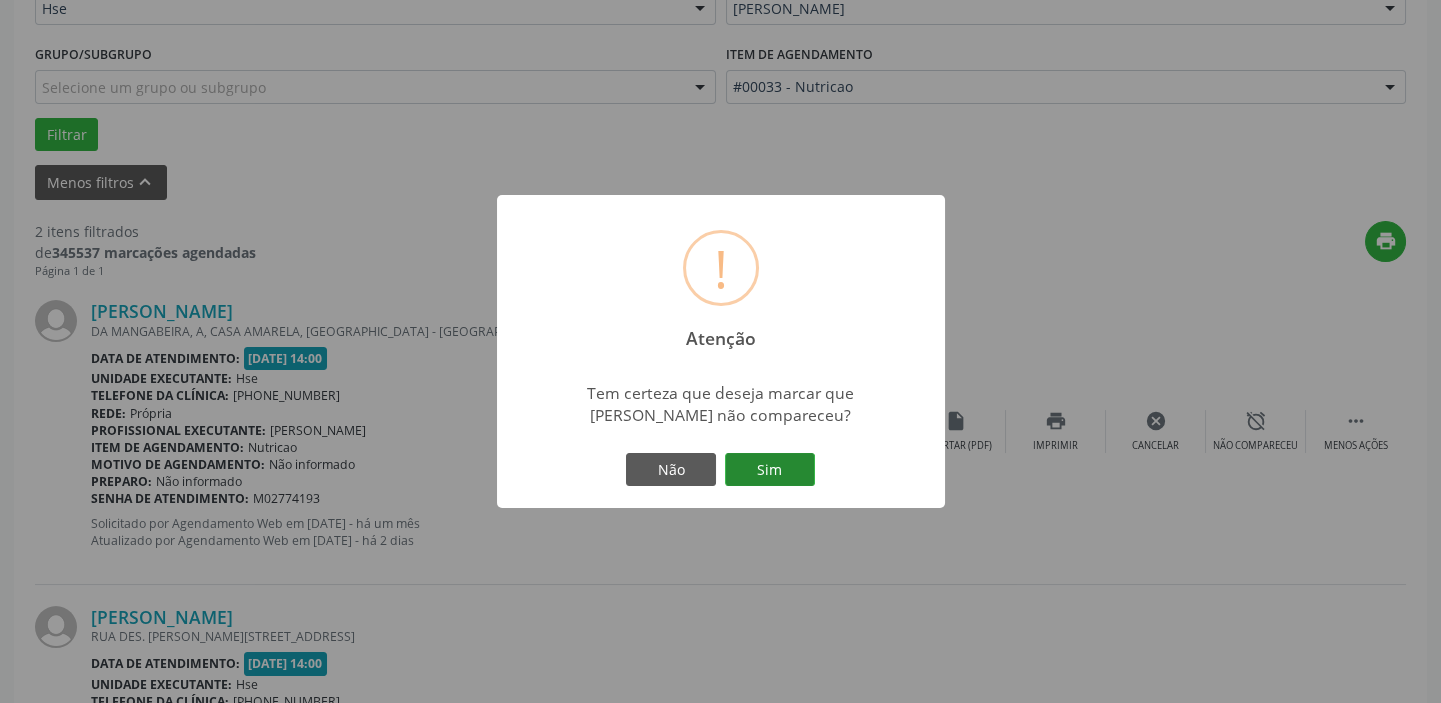 click on "Sim" at bounding box center [770, 470] 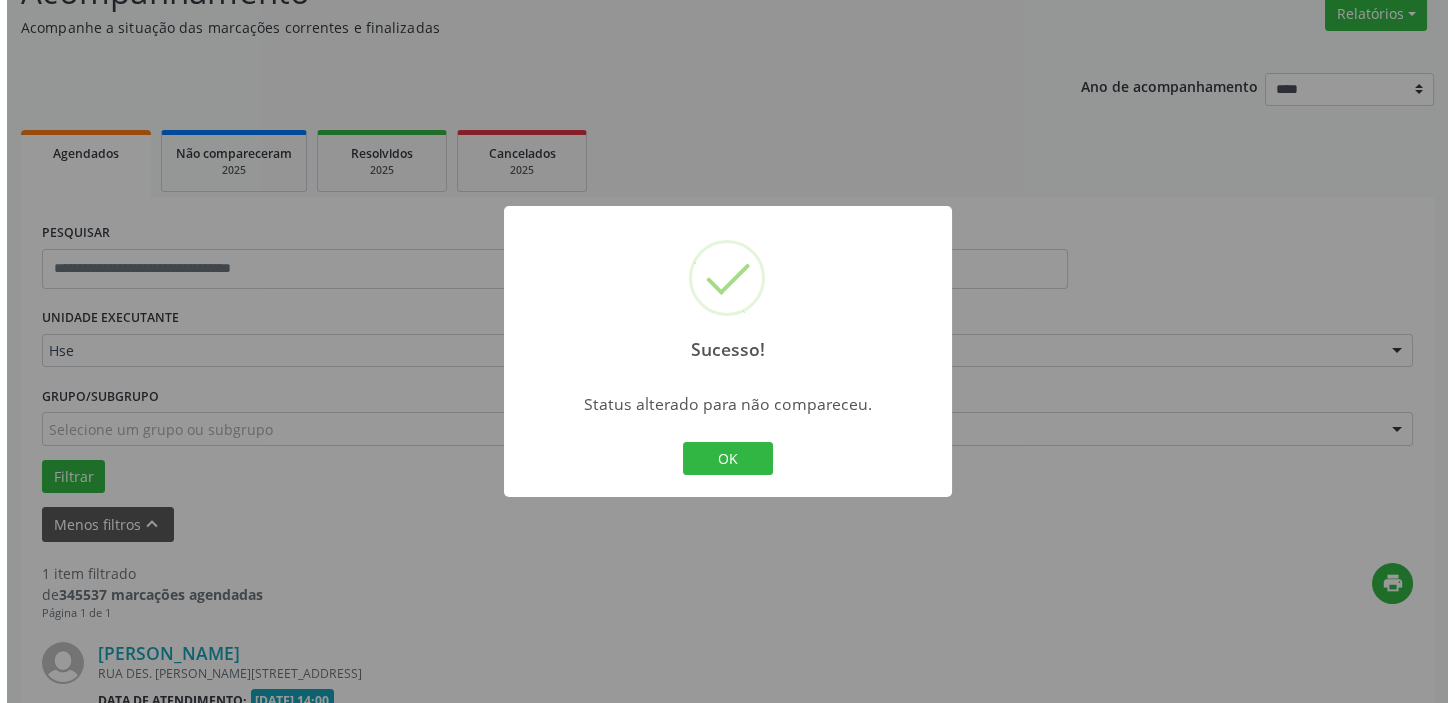 scroll, scrollTop: 426, scrollLeft: 0, axis: vertical 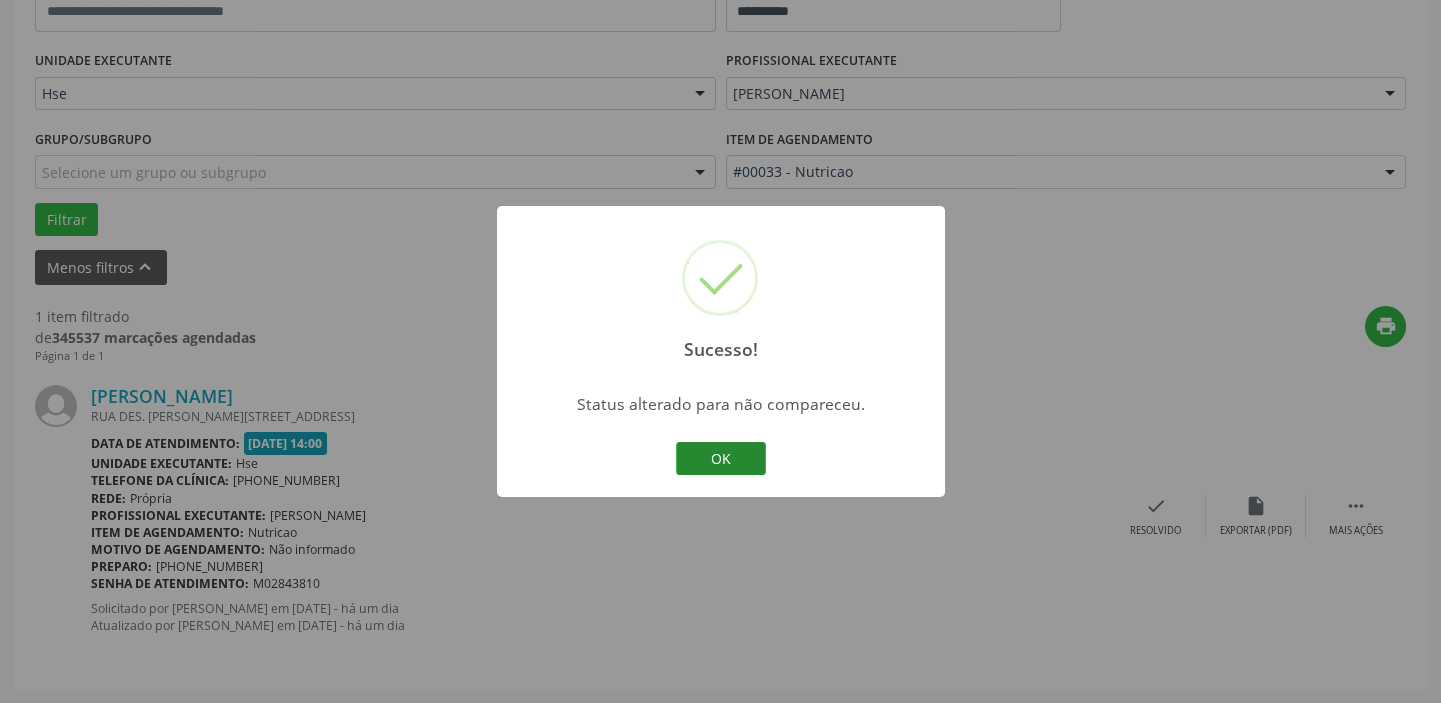 click on "OK" at bounding box center (721, 459) 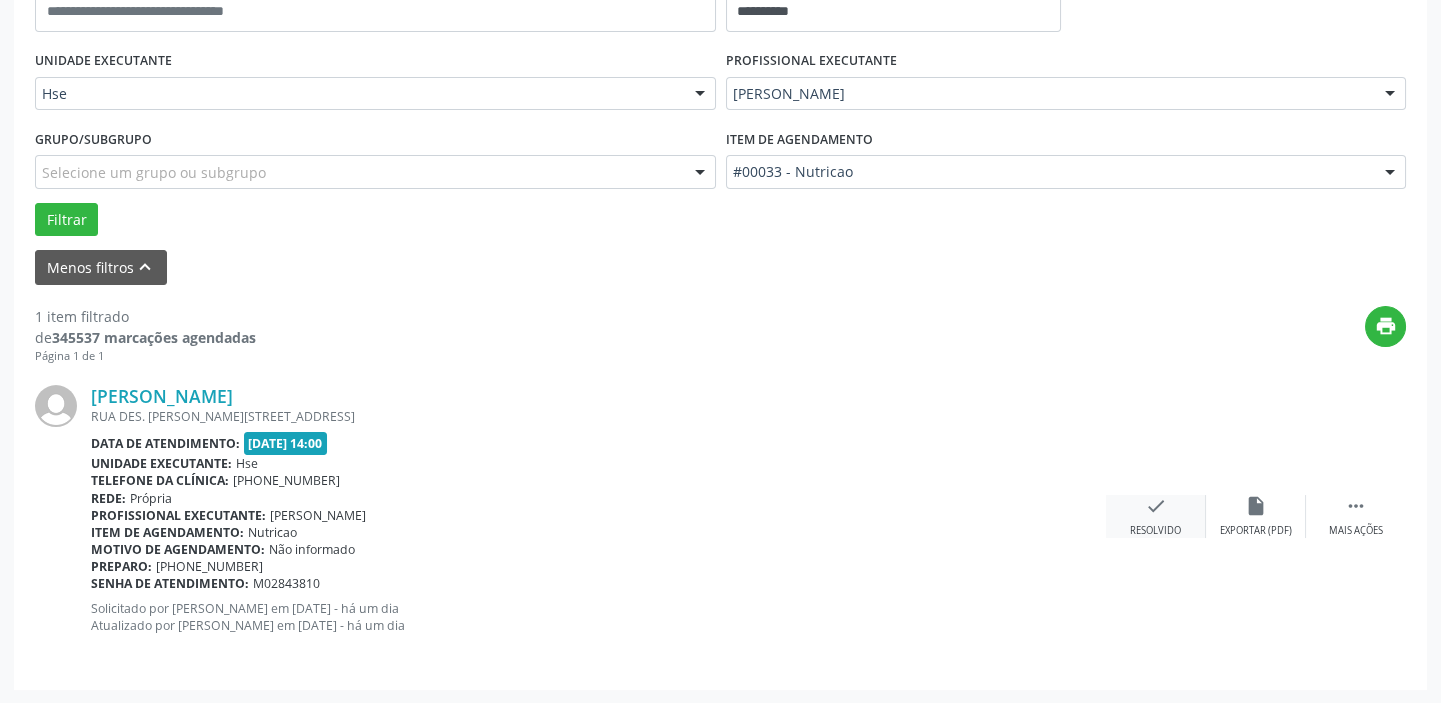 click on "check" at bounding box center [1156, 506] 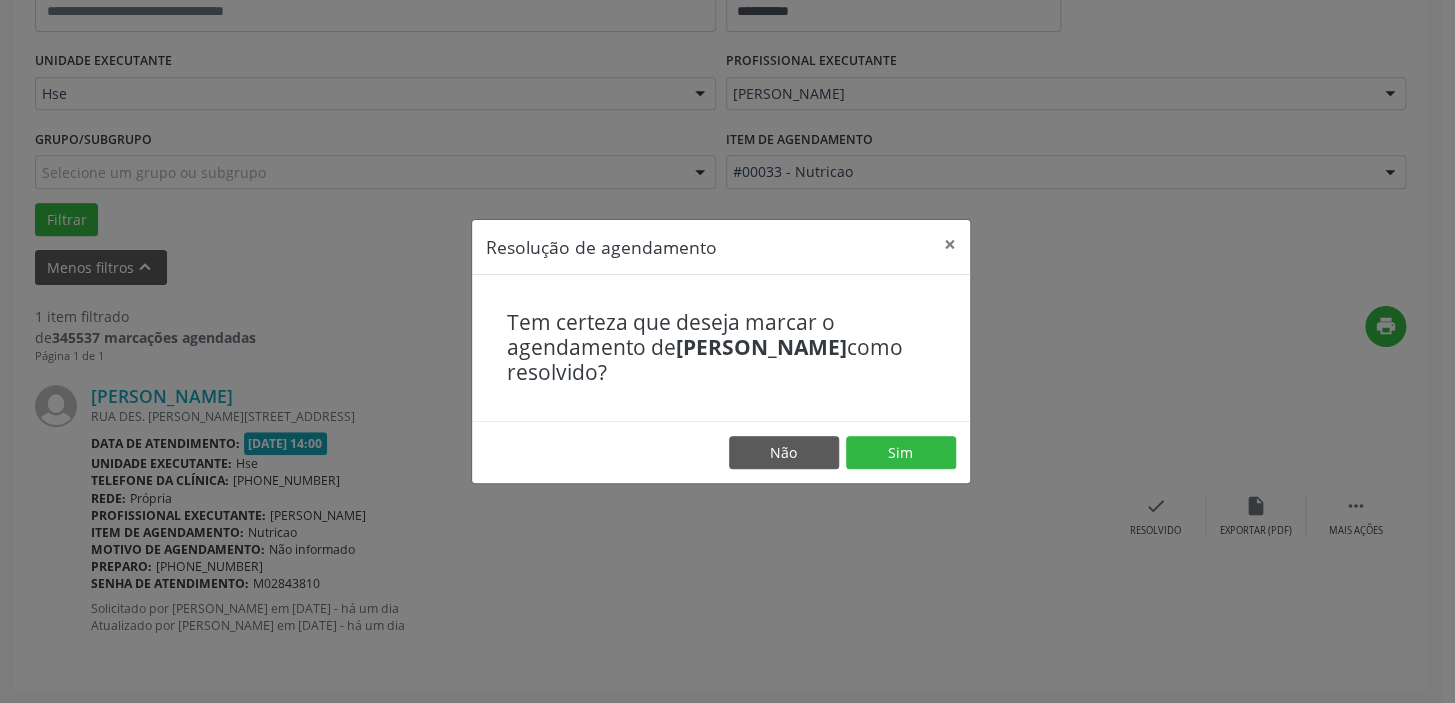 click on "Não Sim" at bounding box center [721, 452] 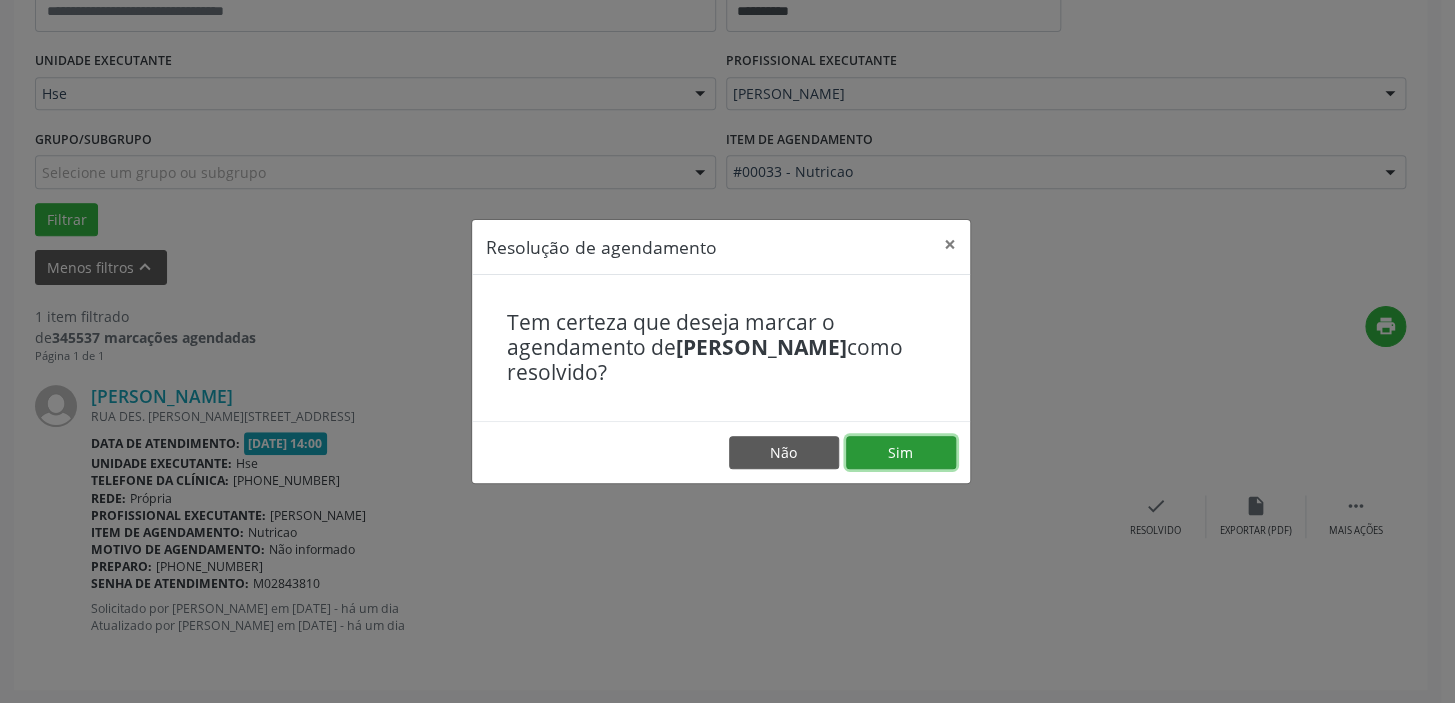 click on "Sim" at bounding box center (901, 453) 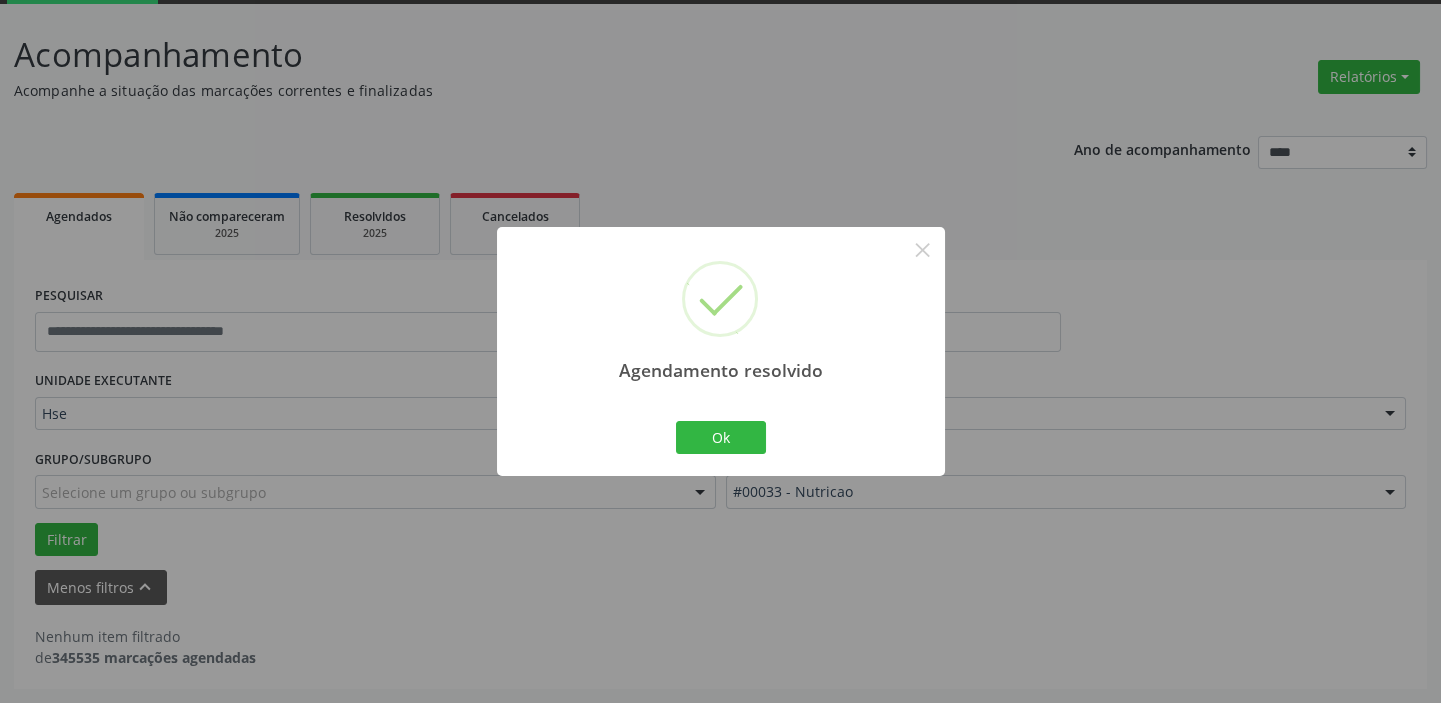scroll, scrollTop: 104, scrollLeft: 0, axis: vertical 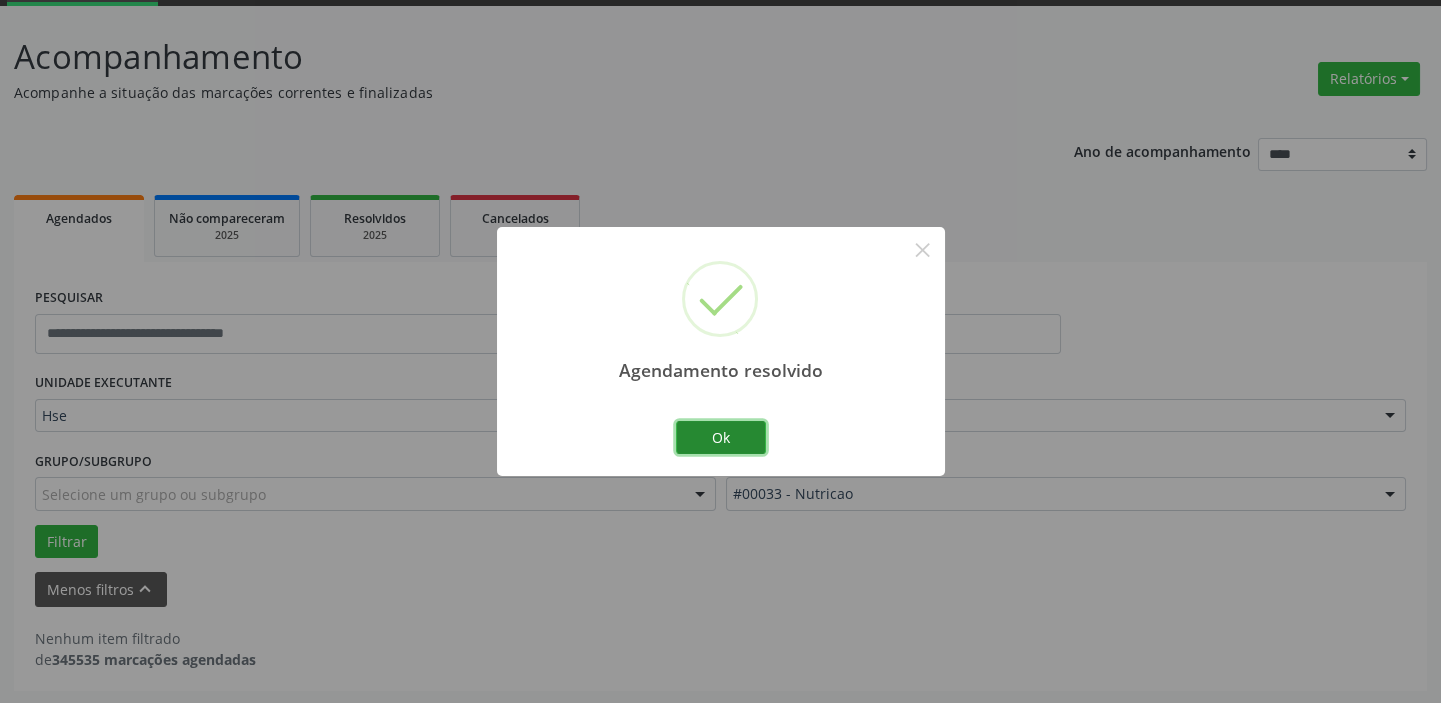 click on "Ok" at bounding box center [721, 438] 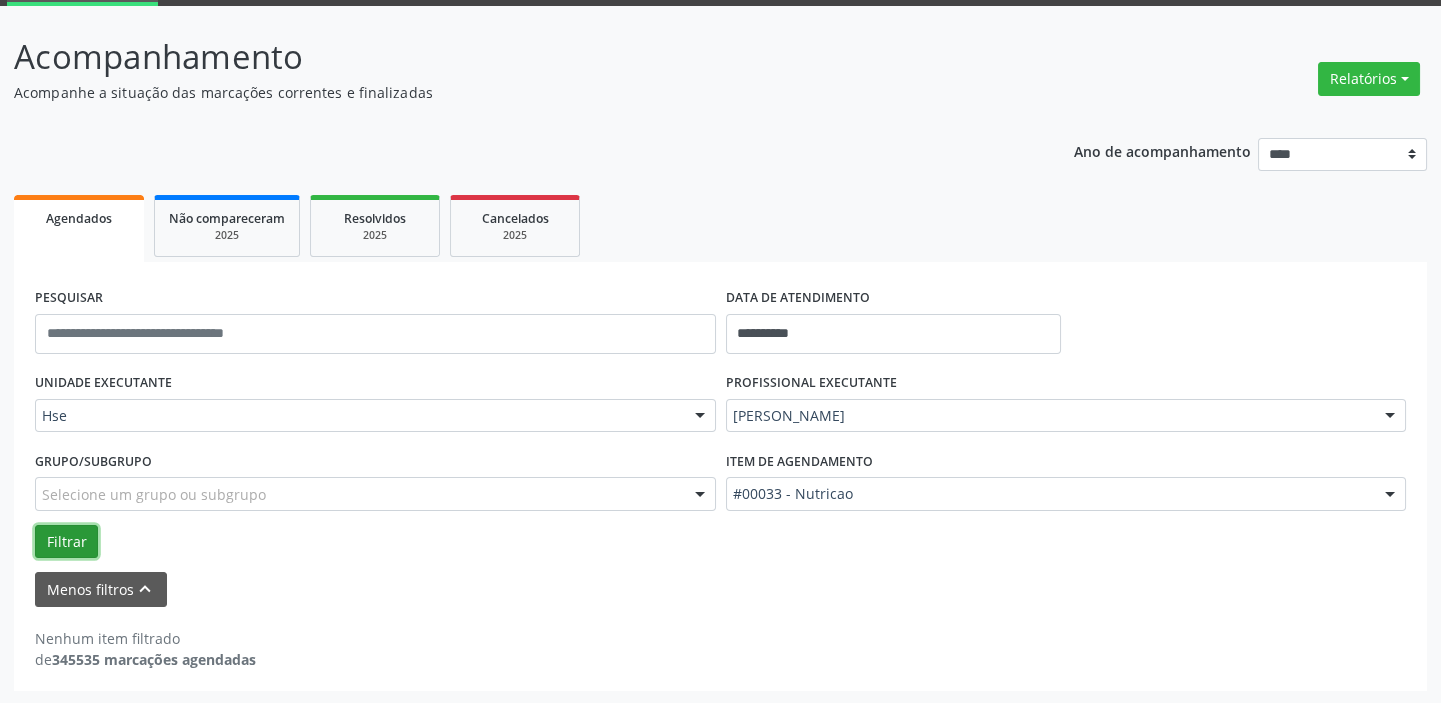 click on "Filtrar" at bounding box center (66, 542) 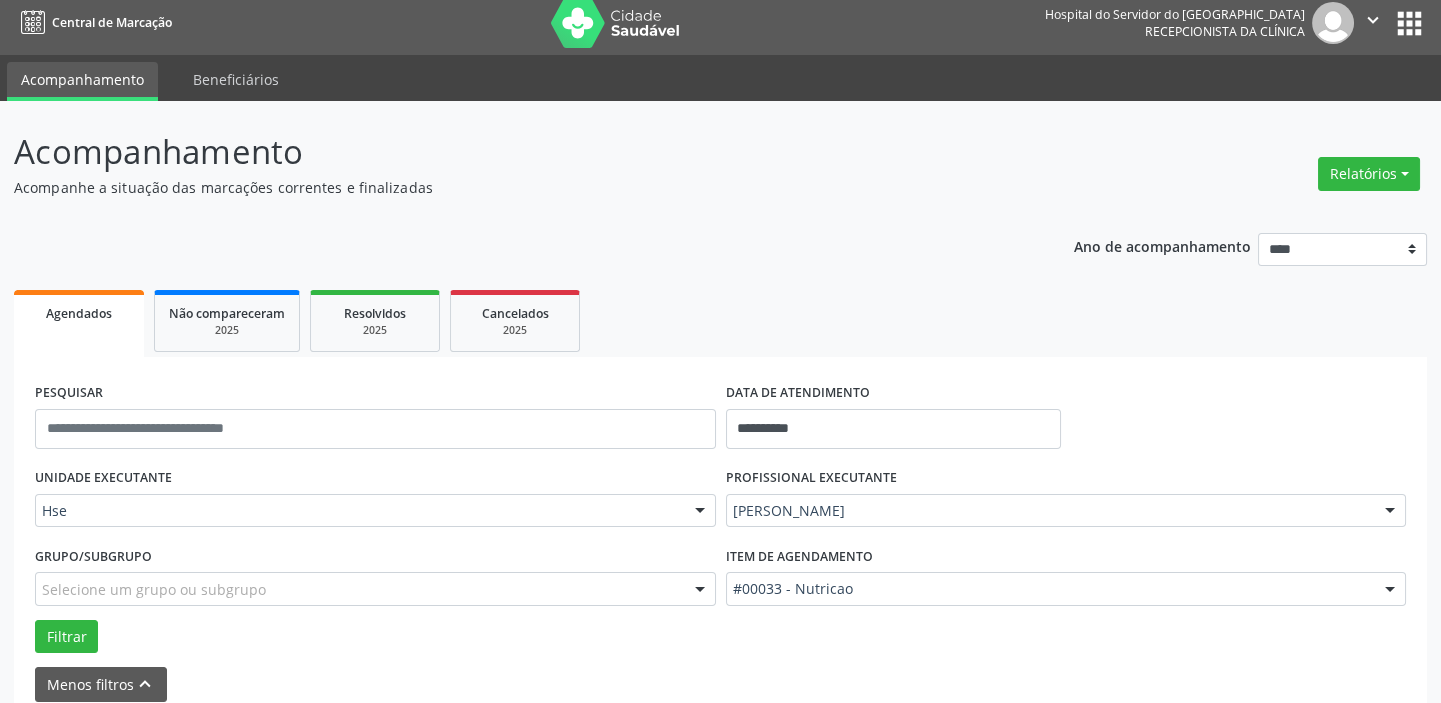 scroll, scrollTop: 0, scrollLeft: 0, axis: both 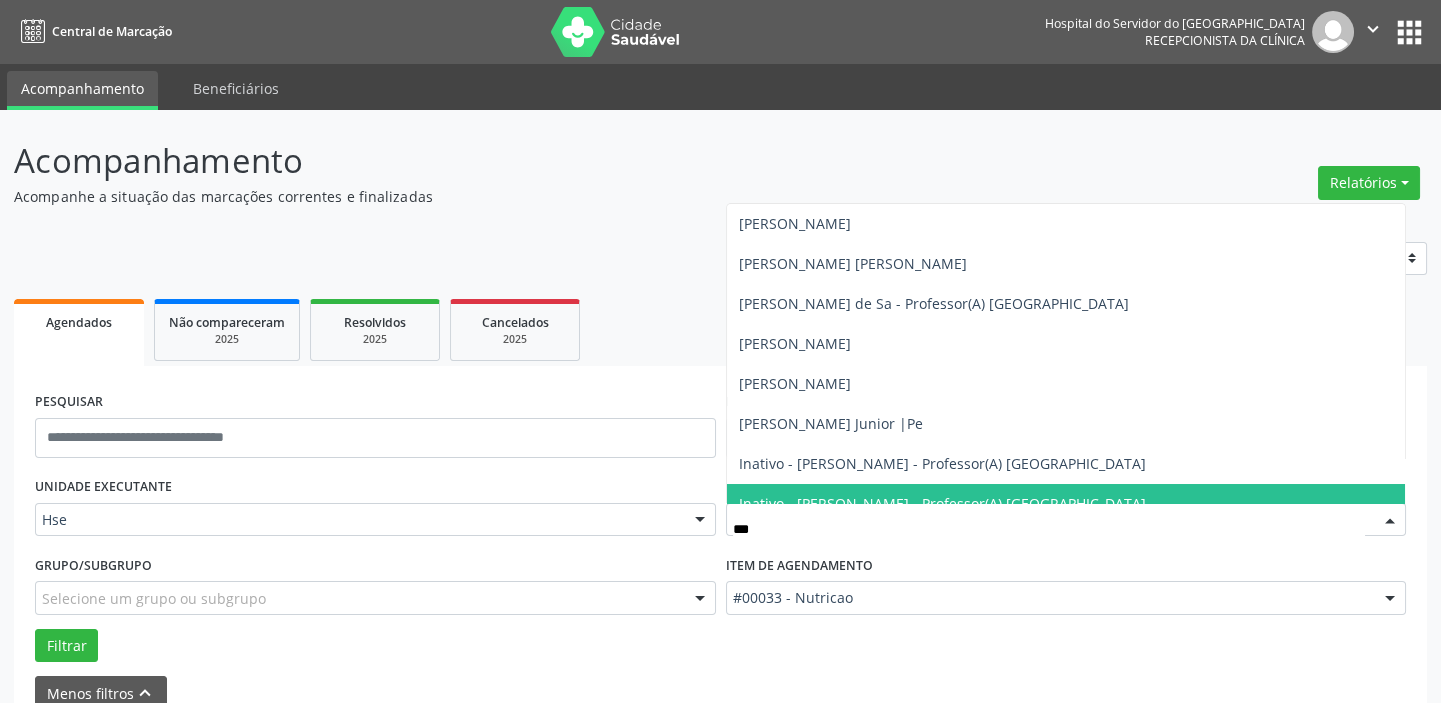 type on "****" 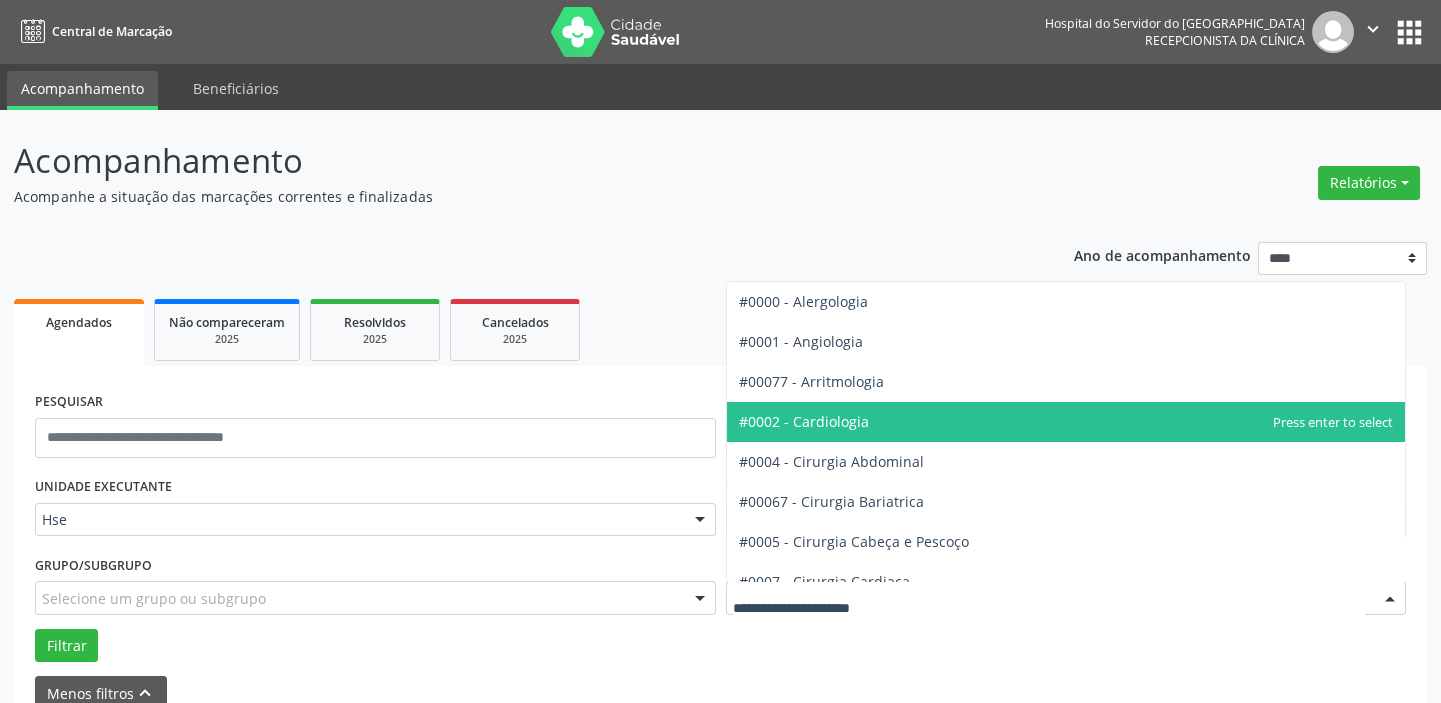 click on "#0002 - Cardiologia" at bounding box center [1066, 422] 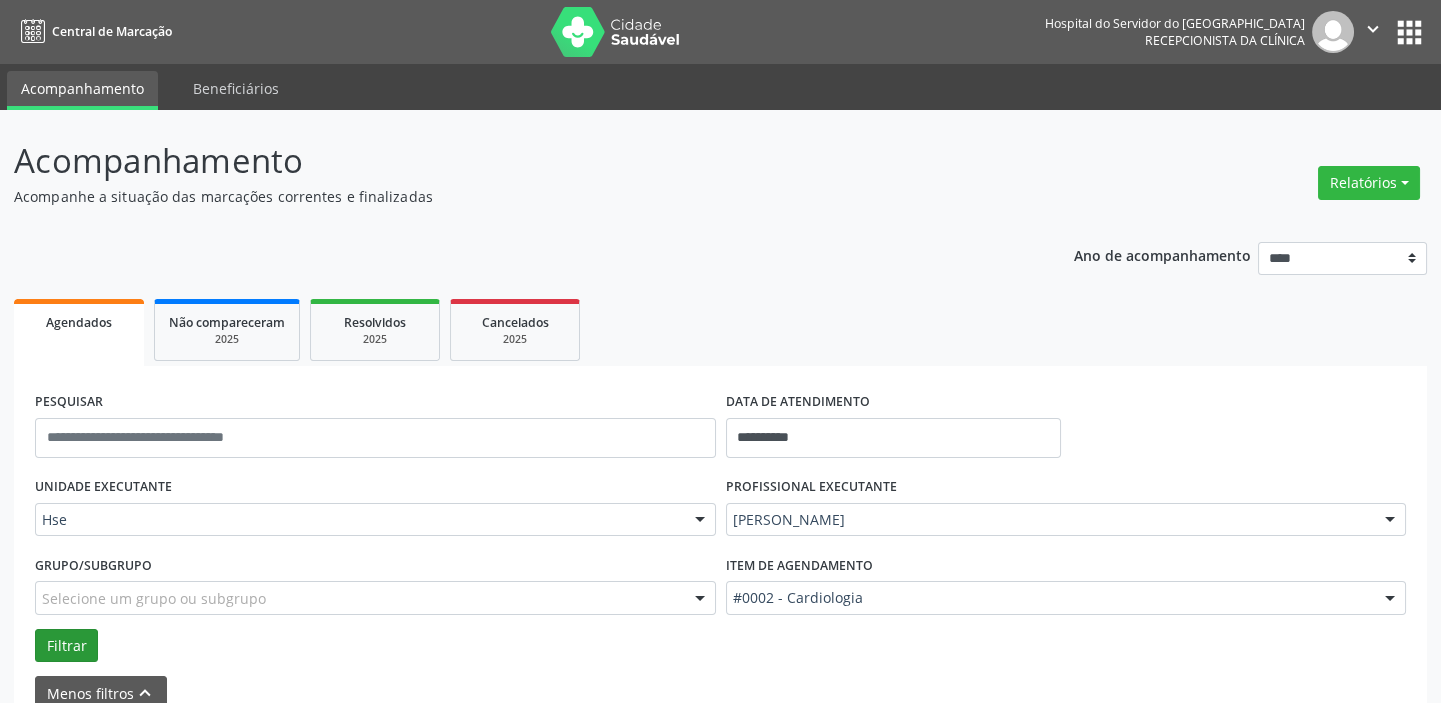 click on "Filtrar" at bounding box center [720, 646] 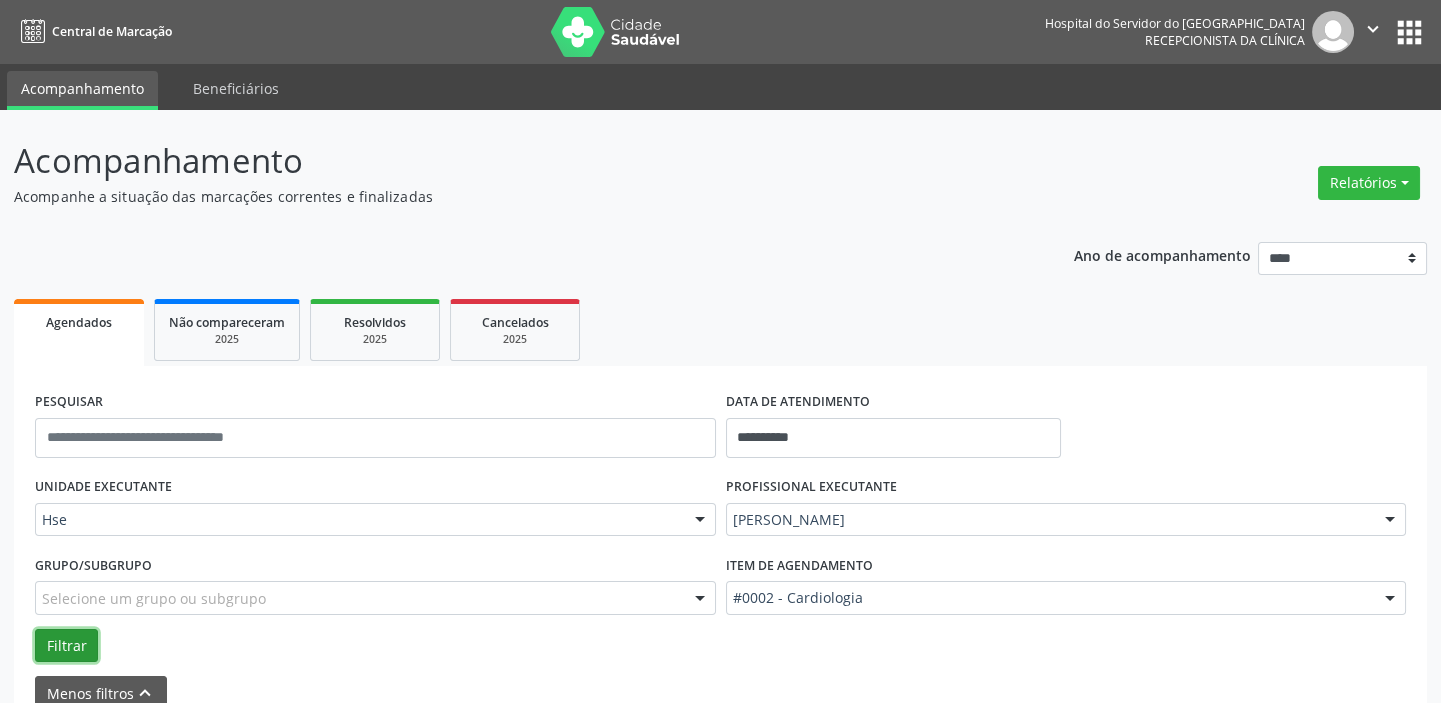 click on "Filtrar" at bounding box center (66, 646) 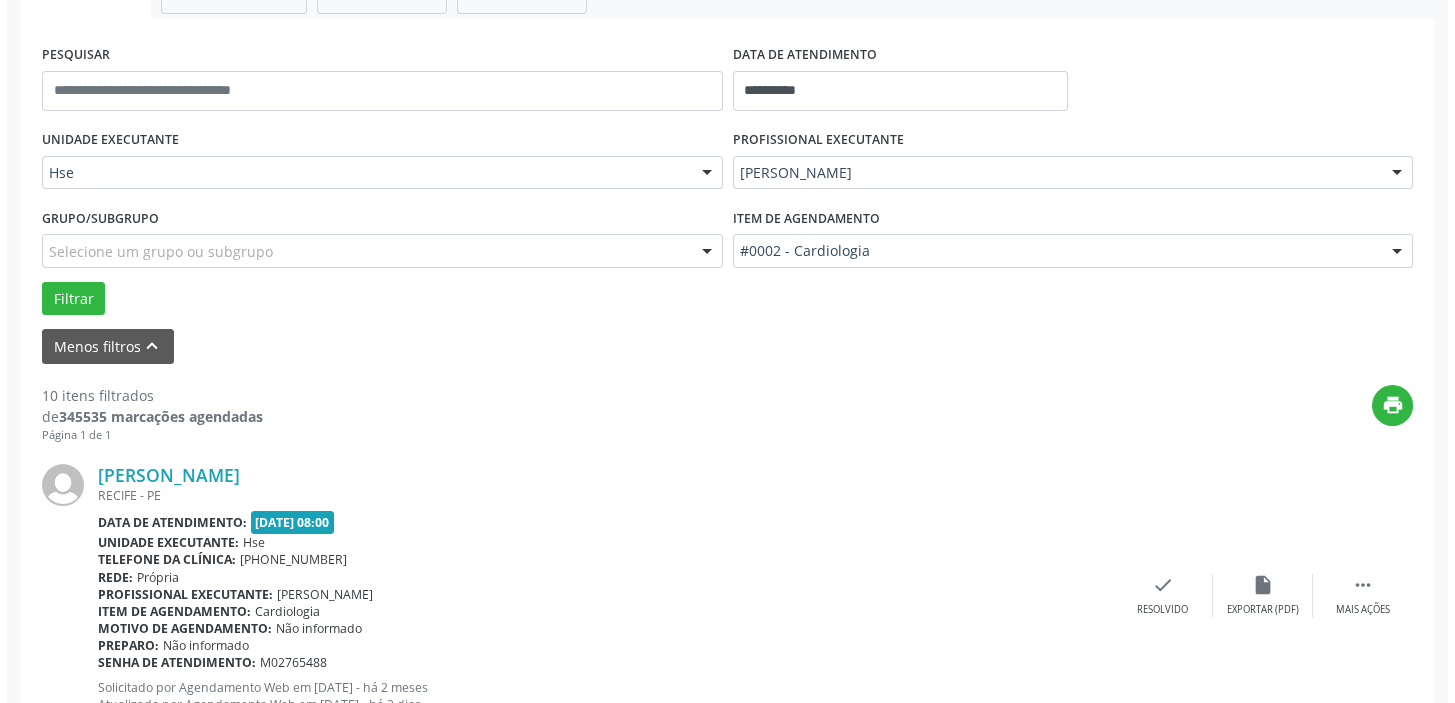 scroll, scrollTop: 350, scrollLeft: 0, axis: vertical 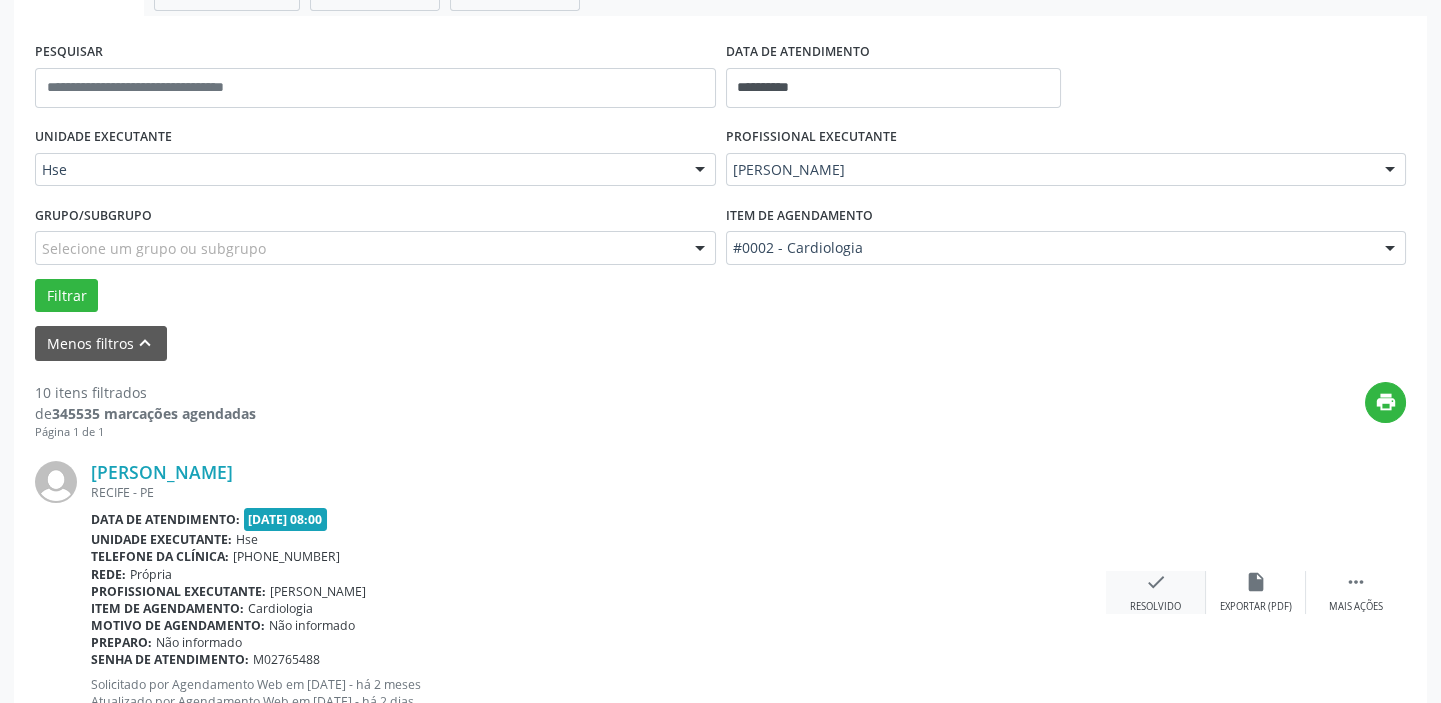 click on "check
Resolvido" at bounding box center (1156, 592) 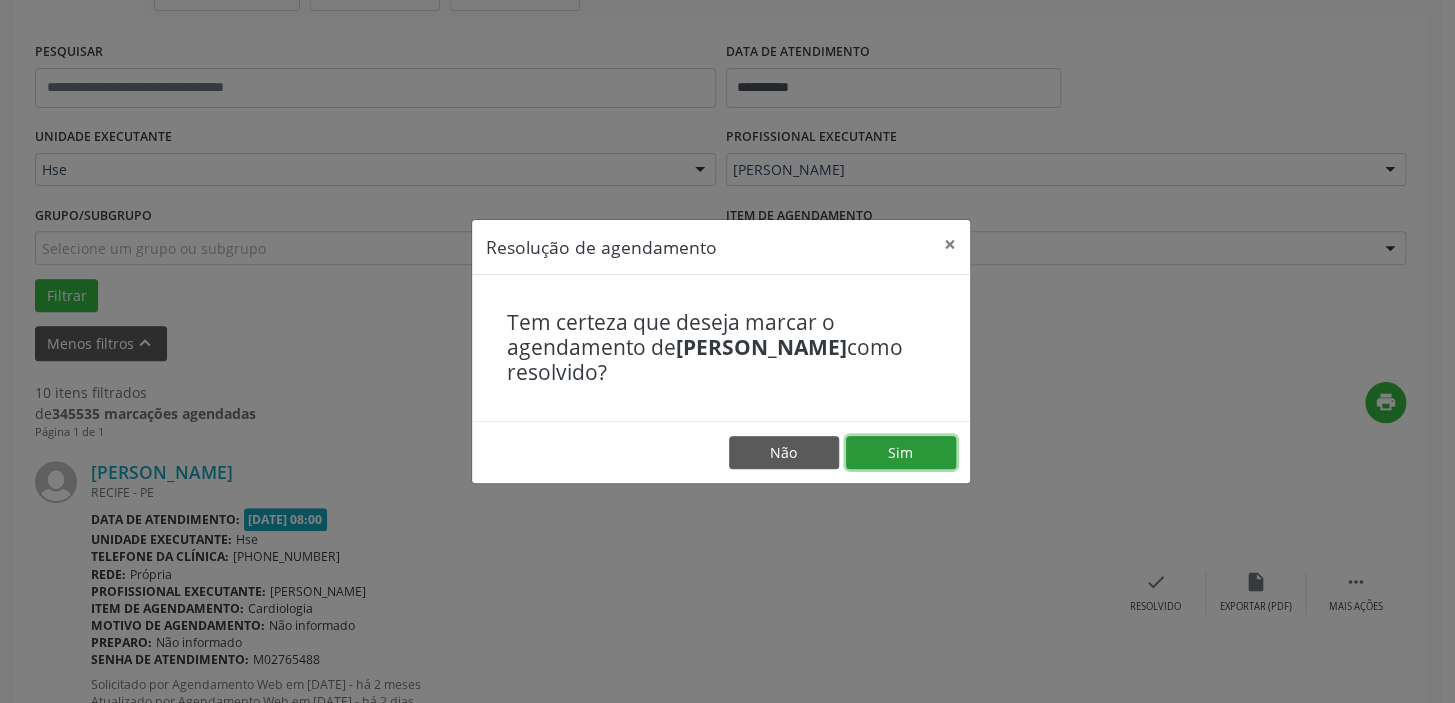 click on "Sim" at bounding box center [901, 453] 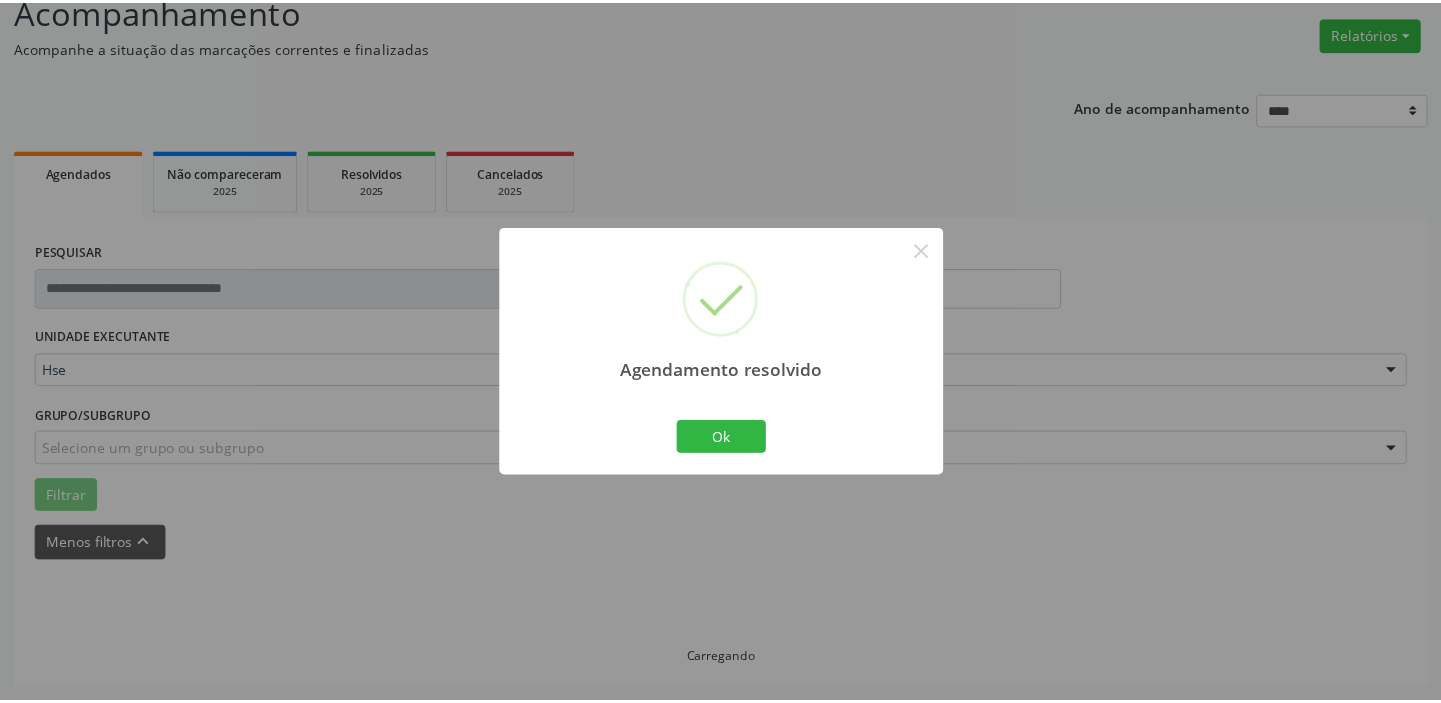 scroll, scrollTop: 148, scrollLeft: 0, axis: vertical 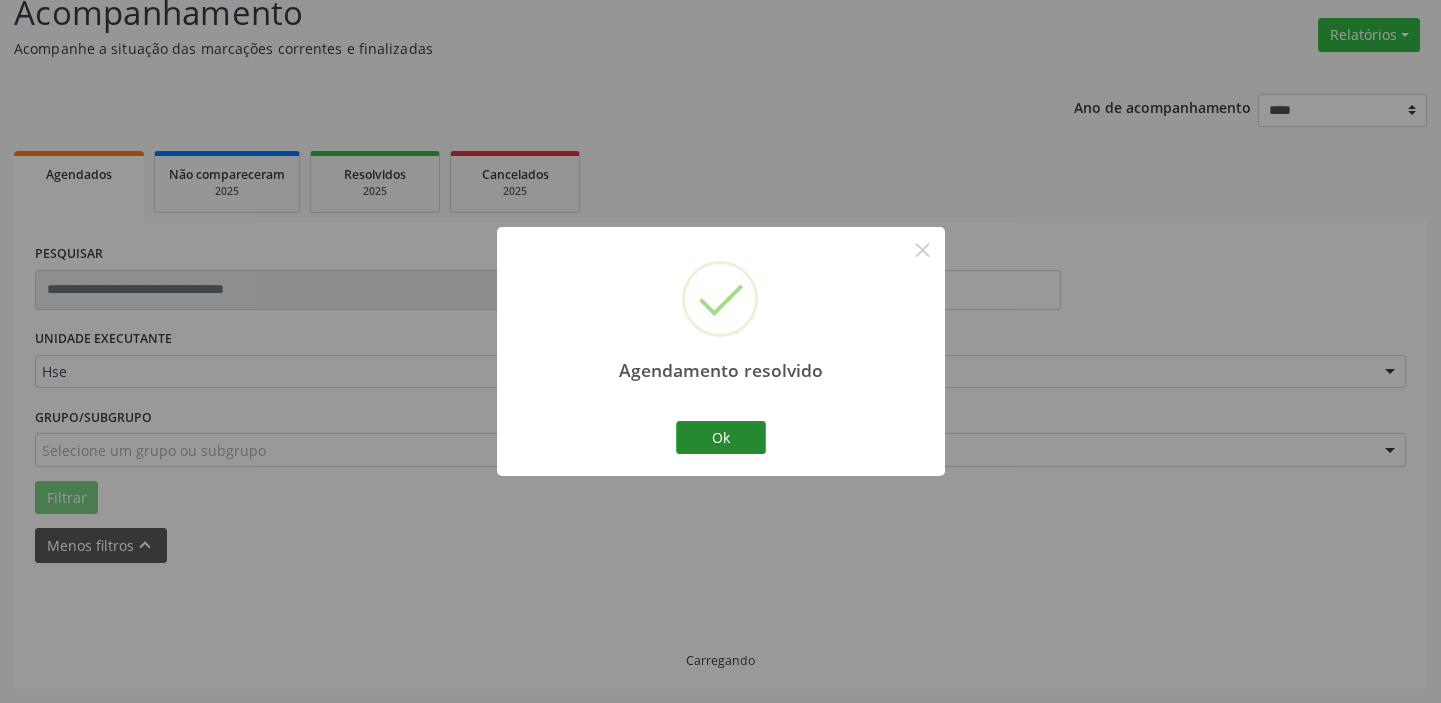 click on "Ok Cancel" at bounding box center [720, 437] 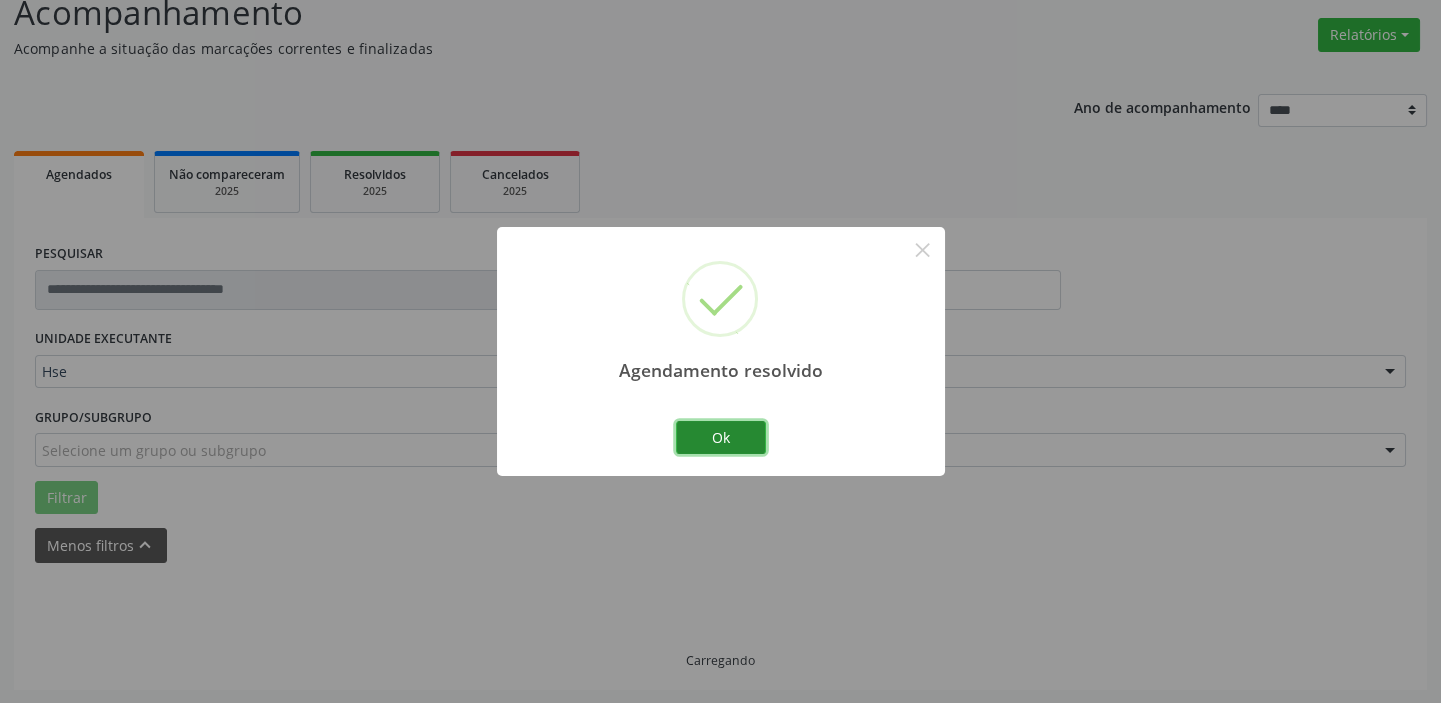 click on "Ok" at bounding box center [721, 438] 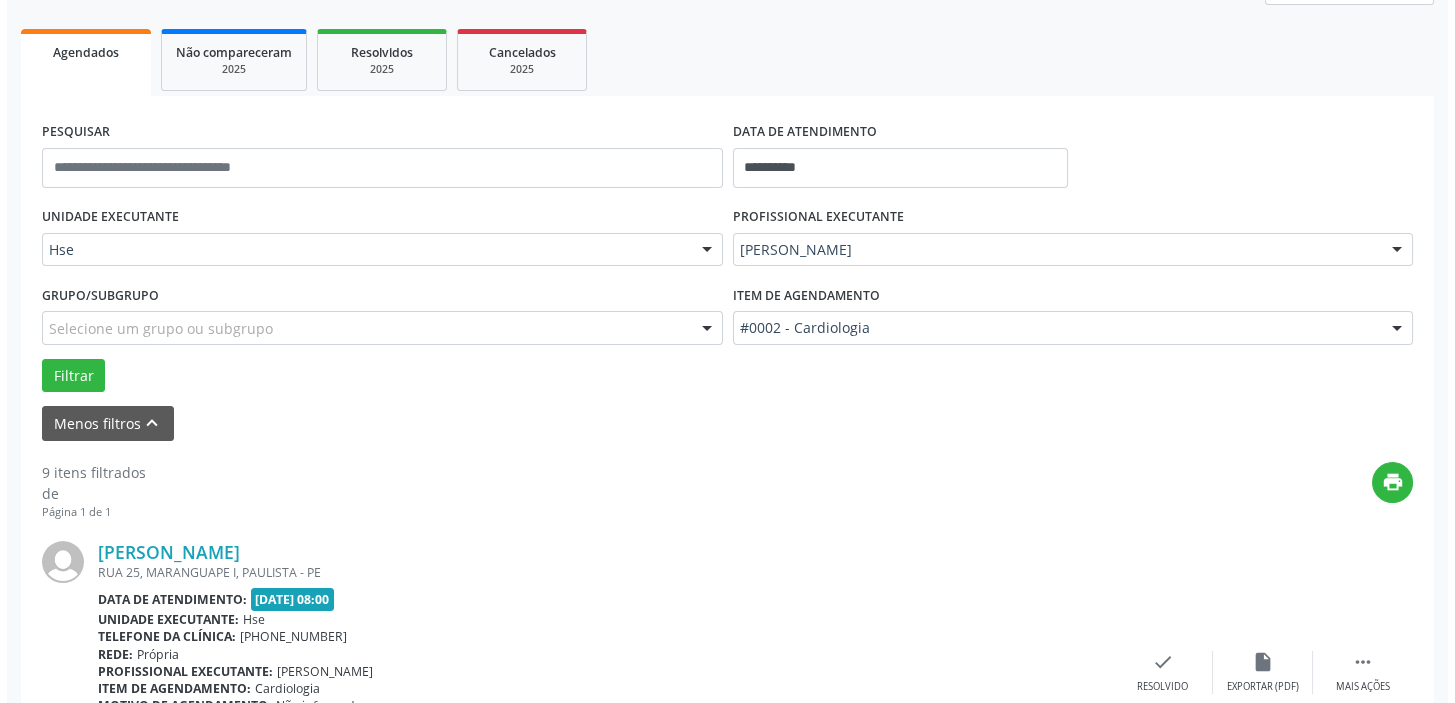 scroll, scrollTop: 420, scrollLeft: 0, axis: vertical 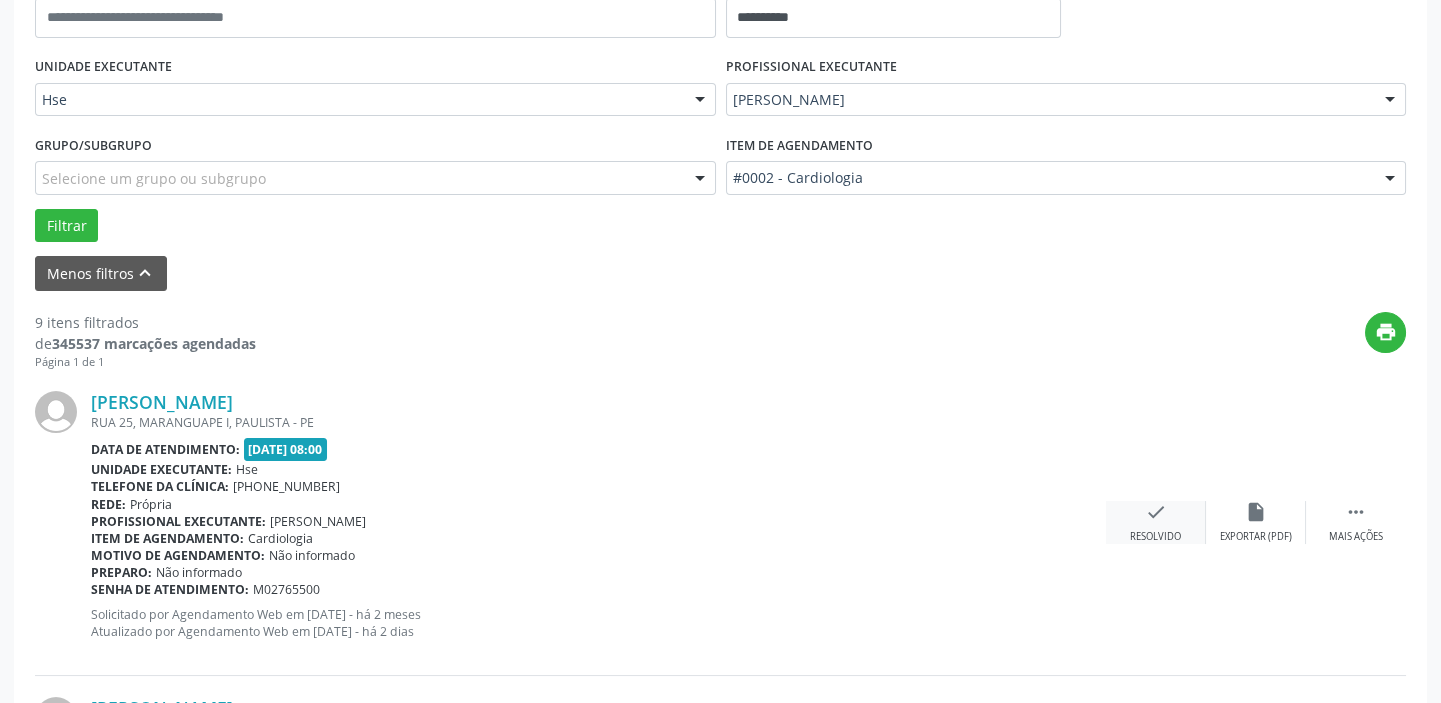 click on "check" at bounding box center [1156, 512] 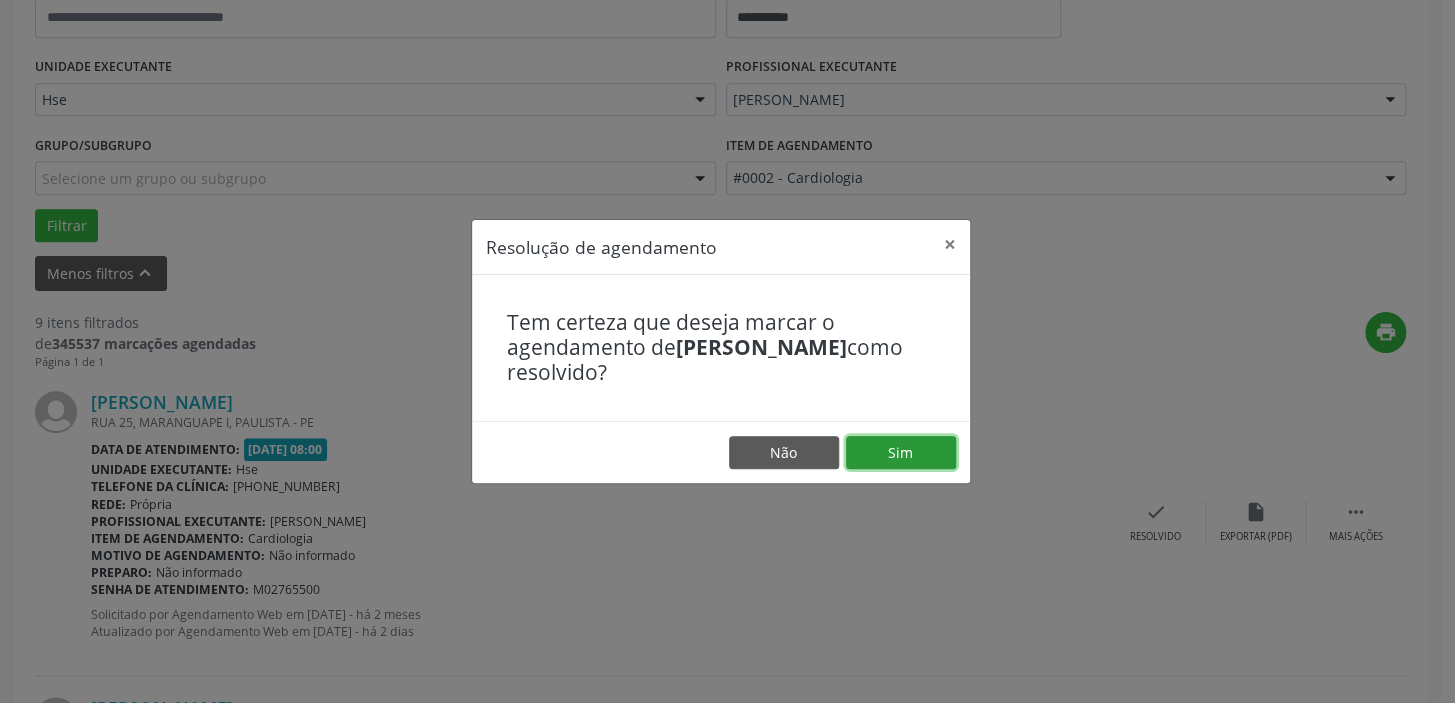 click on "Sim" at bounding box center [901, 453] 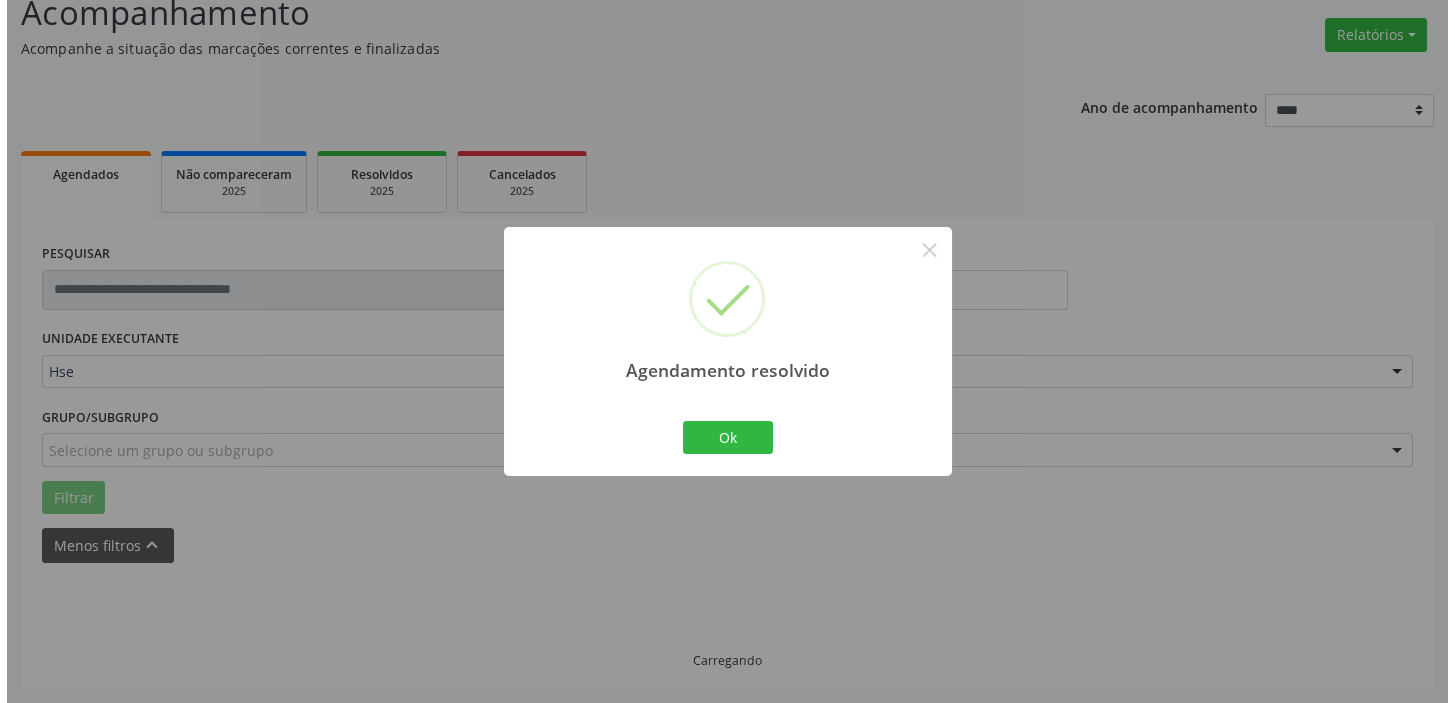 scroll, scrollTop: 420, scrollLeft: 0, axis: vertical 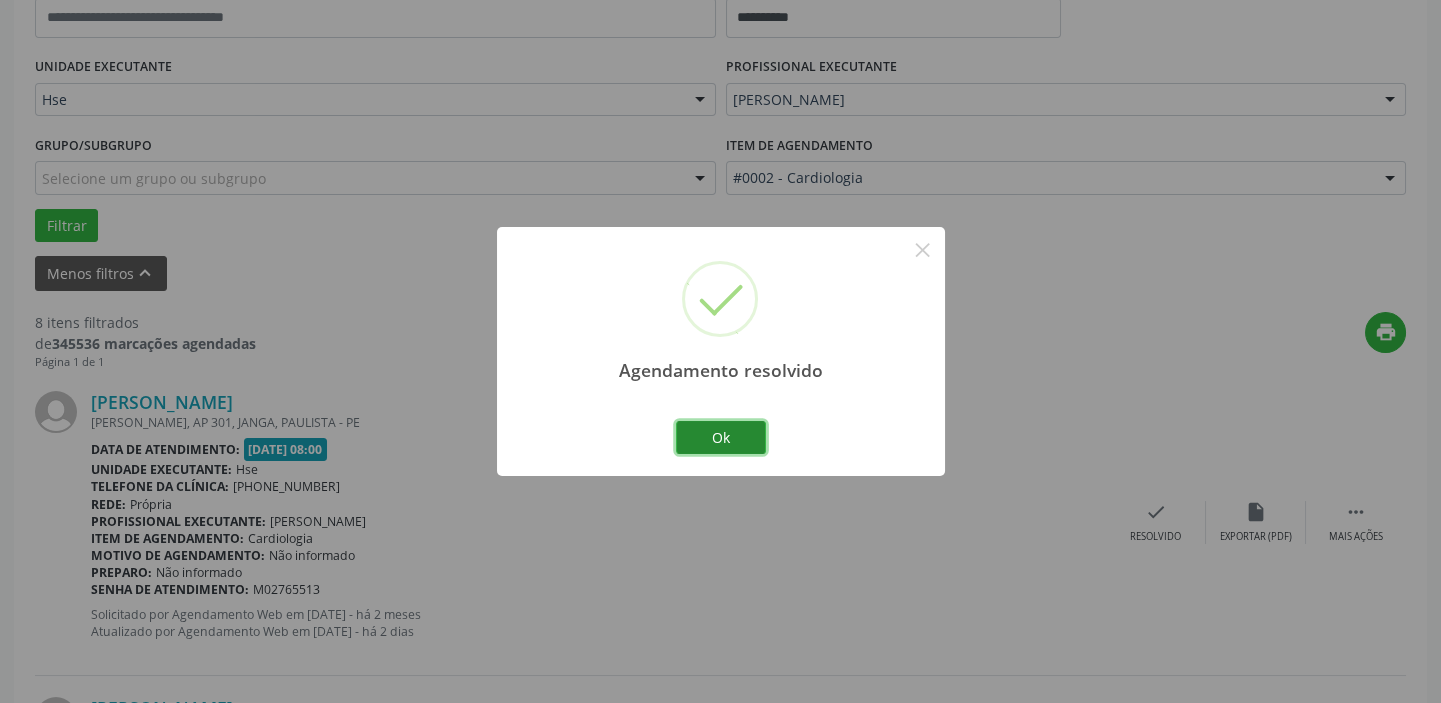 click on "Ok" at bounding box center [721, 438] 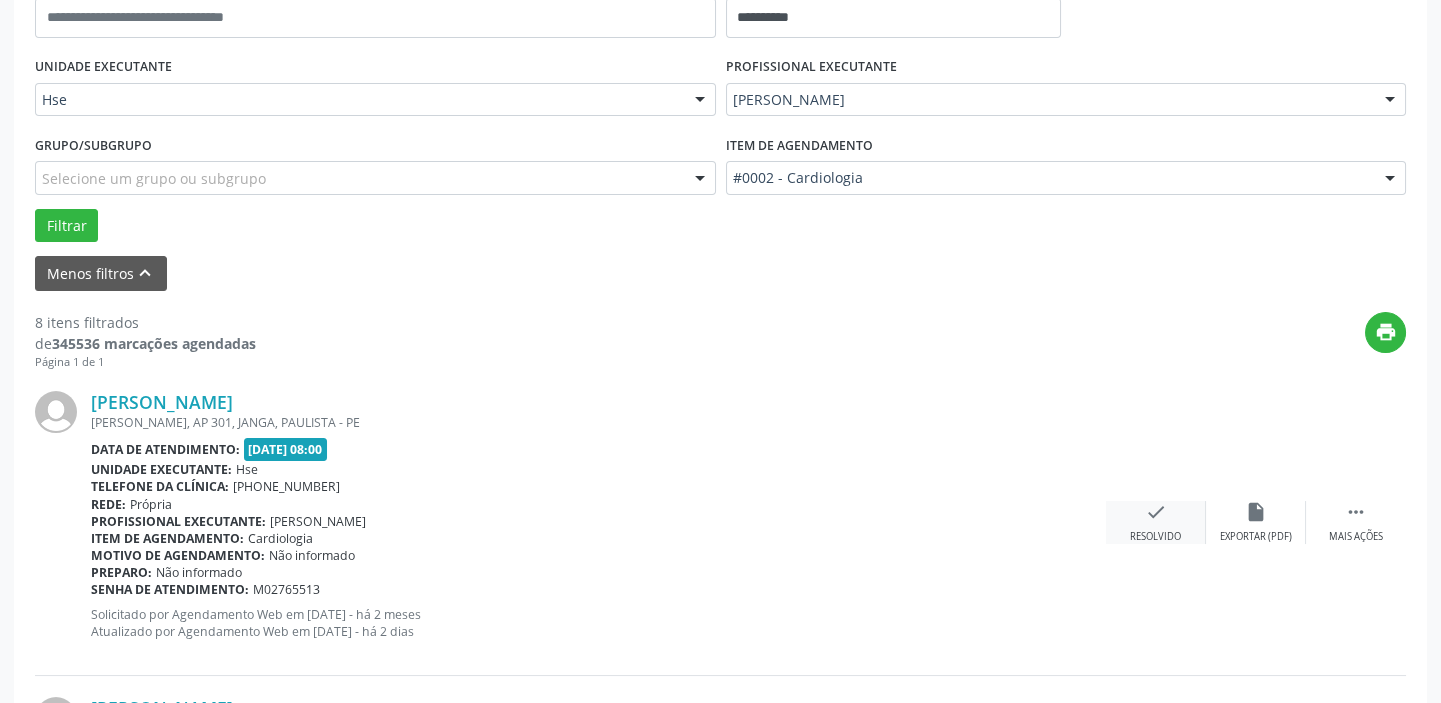 click on "check
Resolvido" at bounding box center (1156, 522) 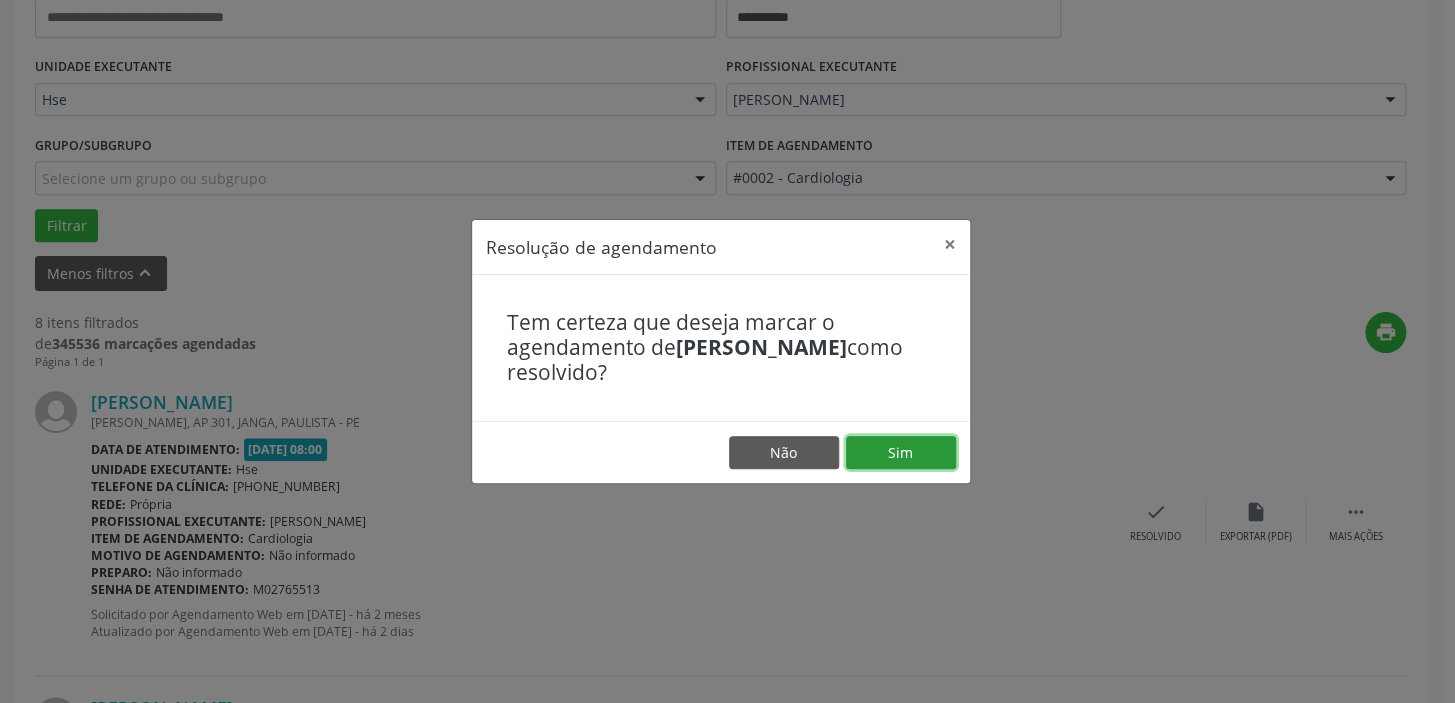 click on "Sim" at bounding box center [901, 453] 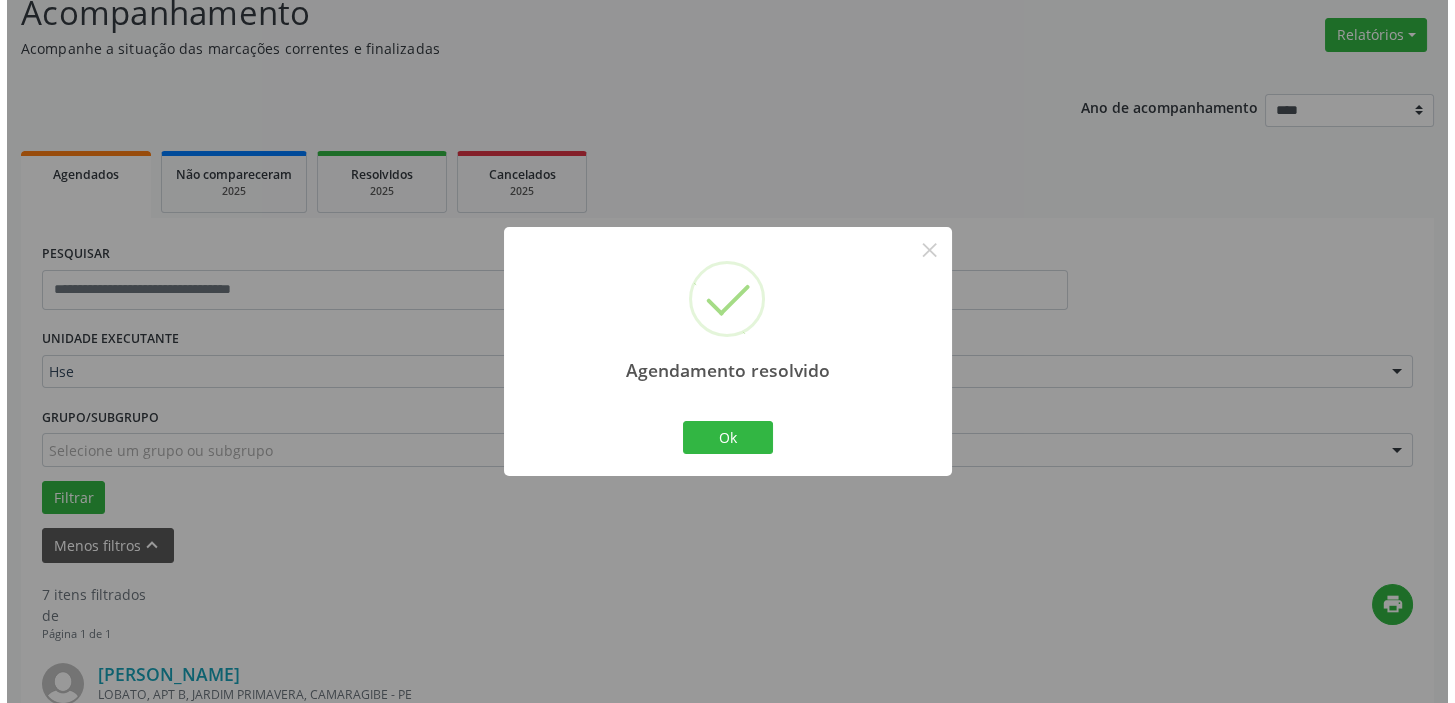 scroll, scrollTop: 420, scrollLeft: 0, axis: vertical 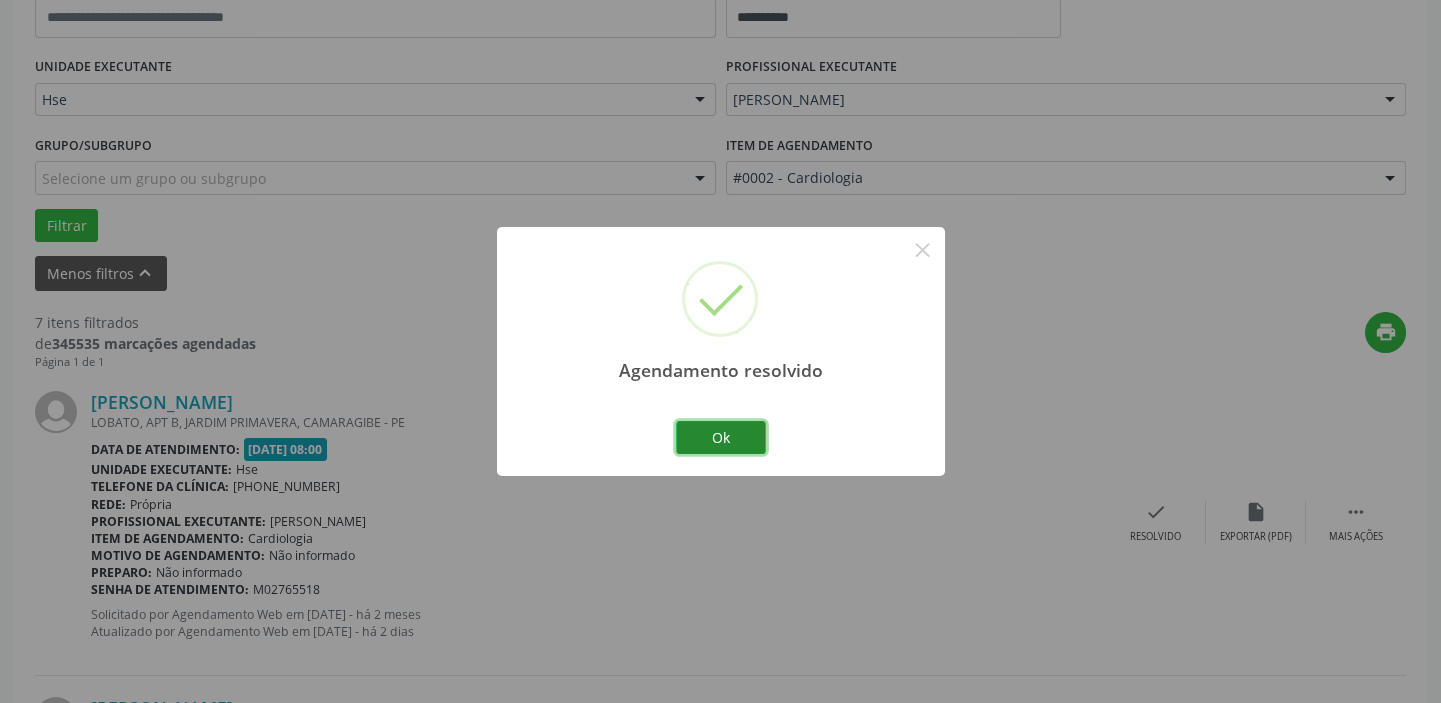 click on "Ok" at bounding box center [721, 438] 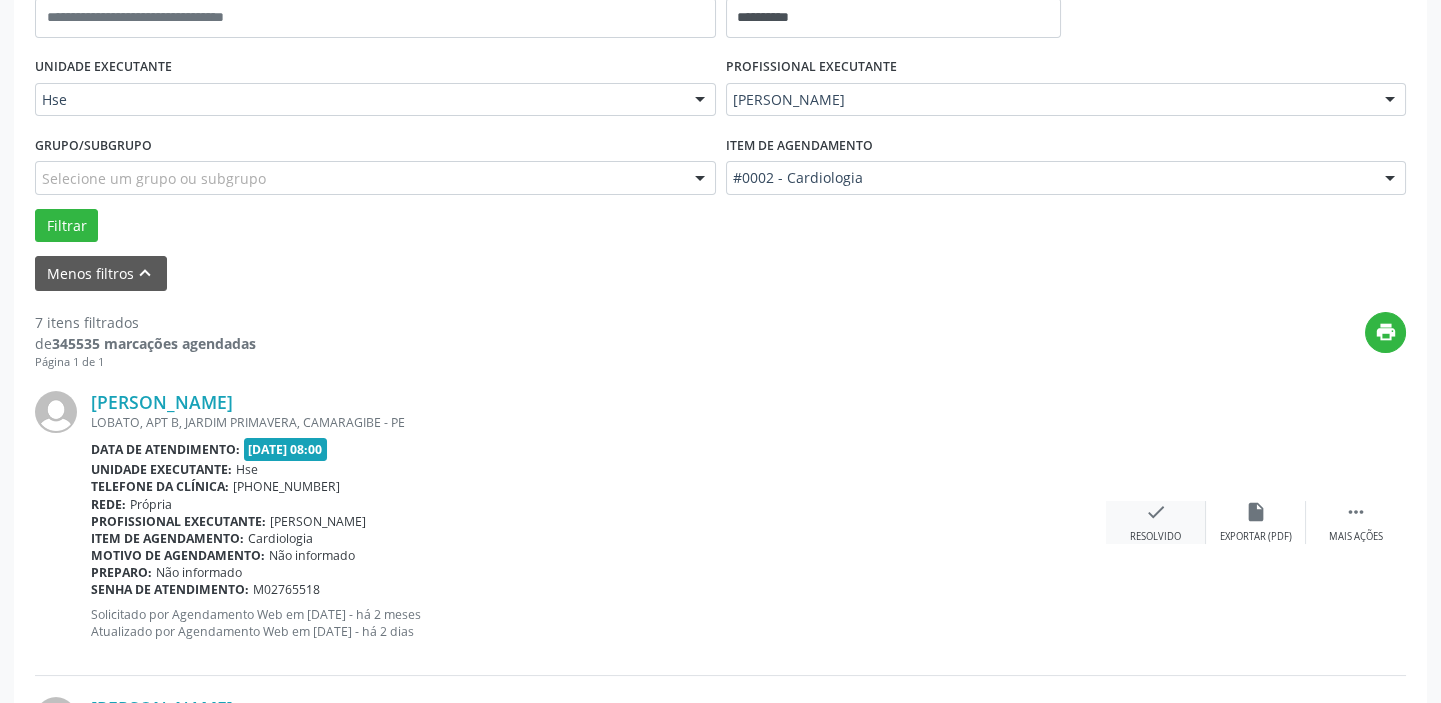 click on "check
Resolvido" at bounding box center (1156, 522) 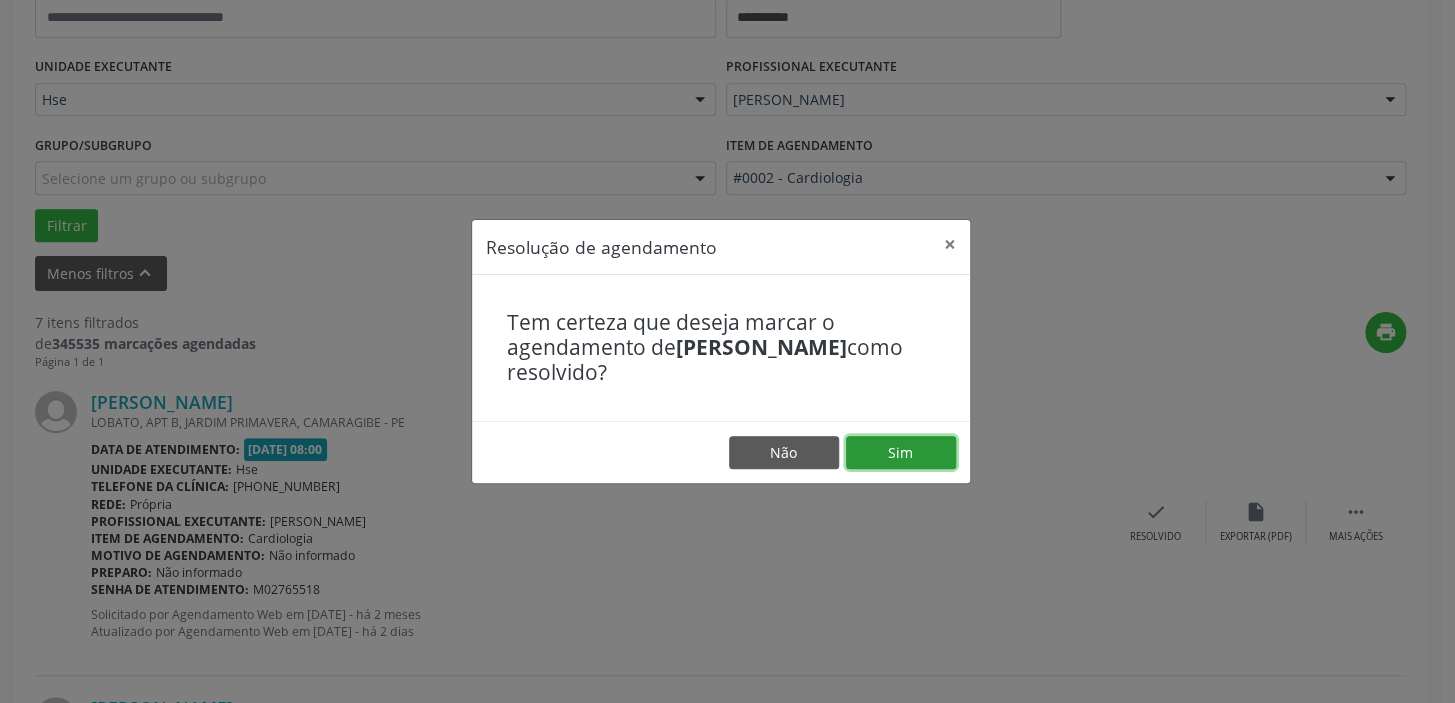 click on "Sim" at bounding box center [901, 453] 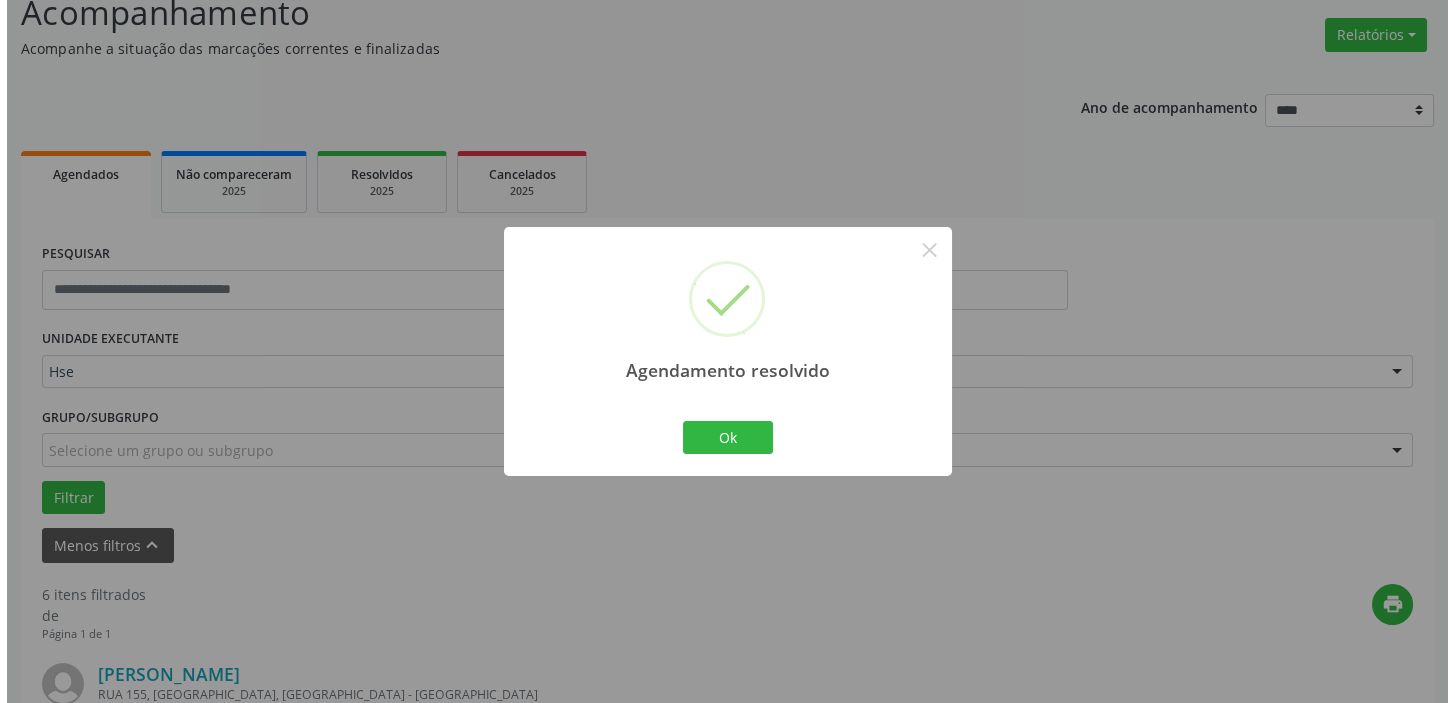scroll, scrollTop: 420, scrollLeft: 0, axis: vertical 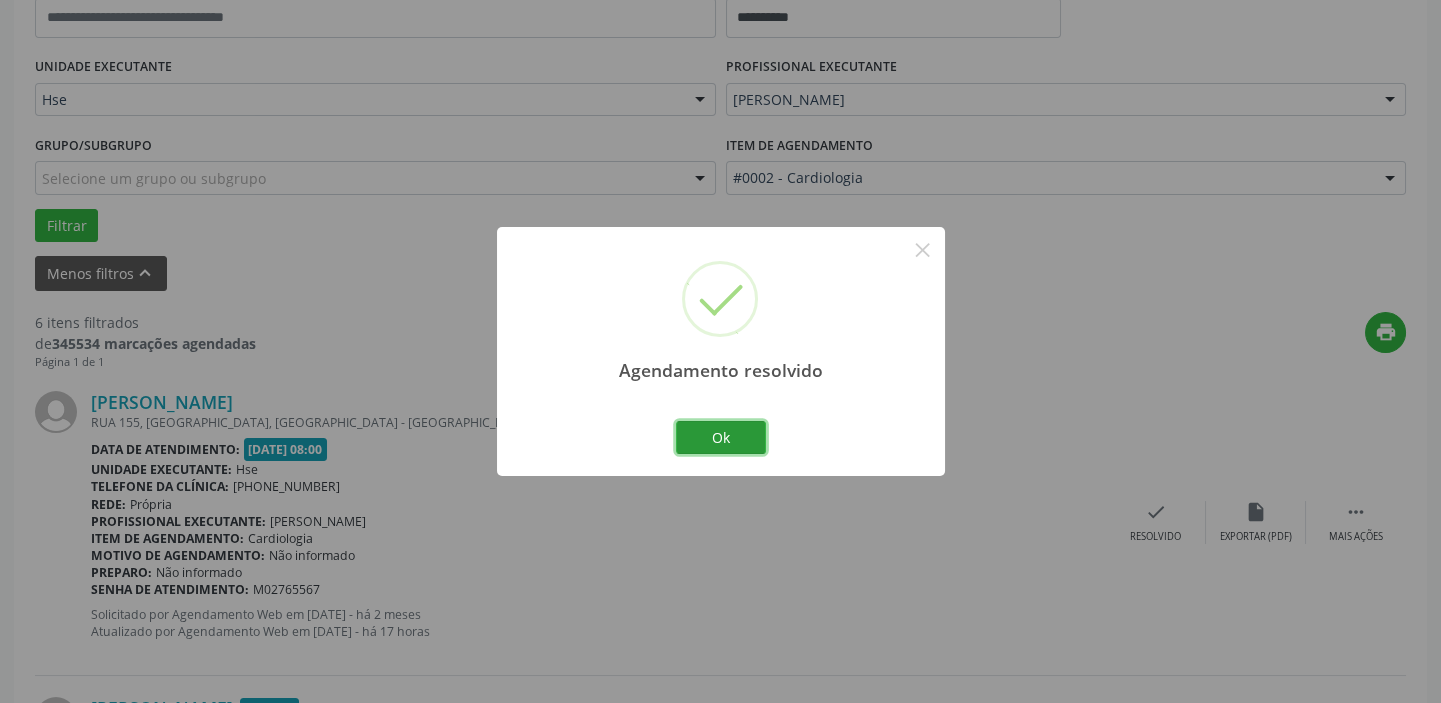drag, startPoint x: 735, startPoint y: 449, endPoint x: 722, endPoint y: 438, distance: 17.029387 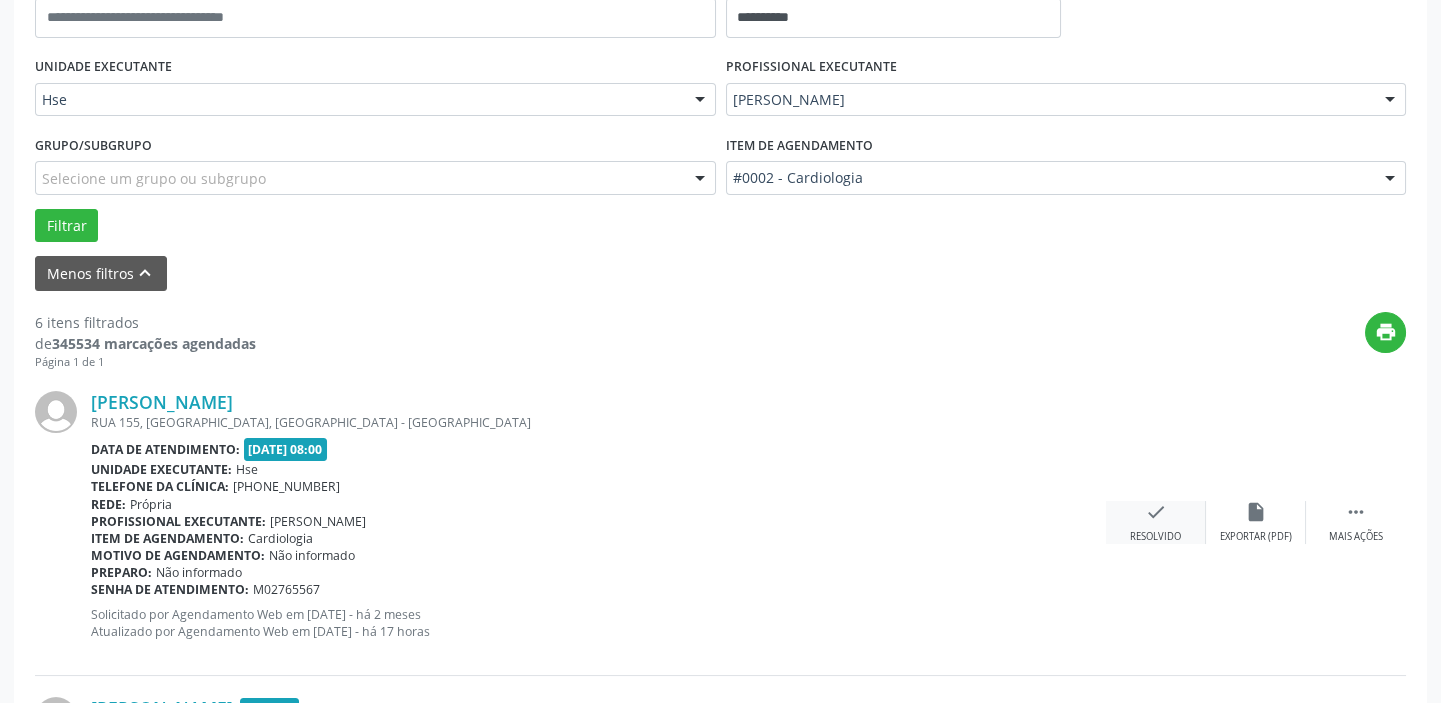 click on "check
Resolvido" at bounding box center (1156, 522) 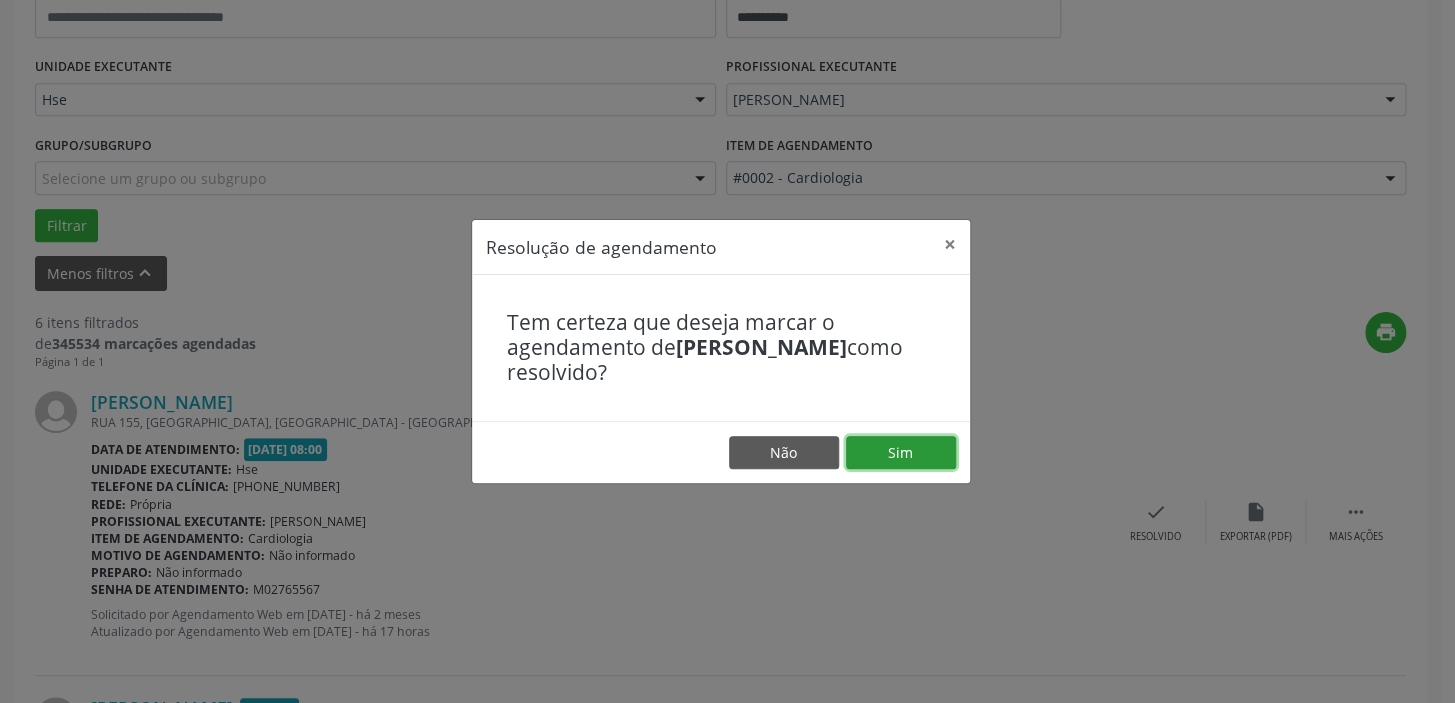 click on "Sim" at bounding box center (901, 453) 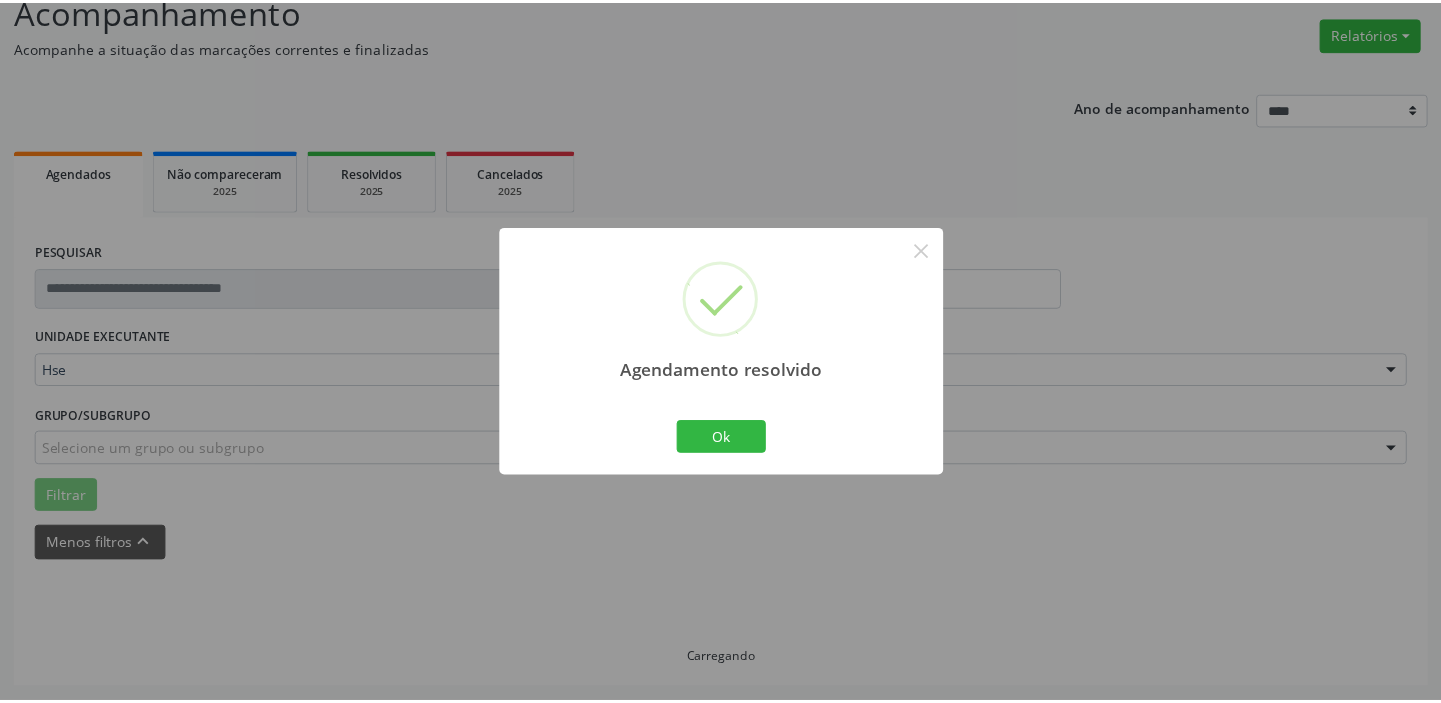 scroll, scrollTop: 148, scrollLeft: 0, axis: vertical 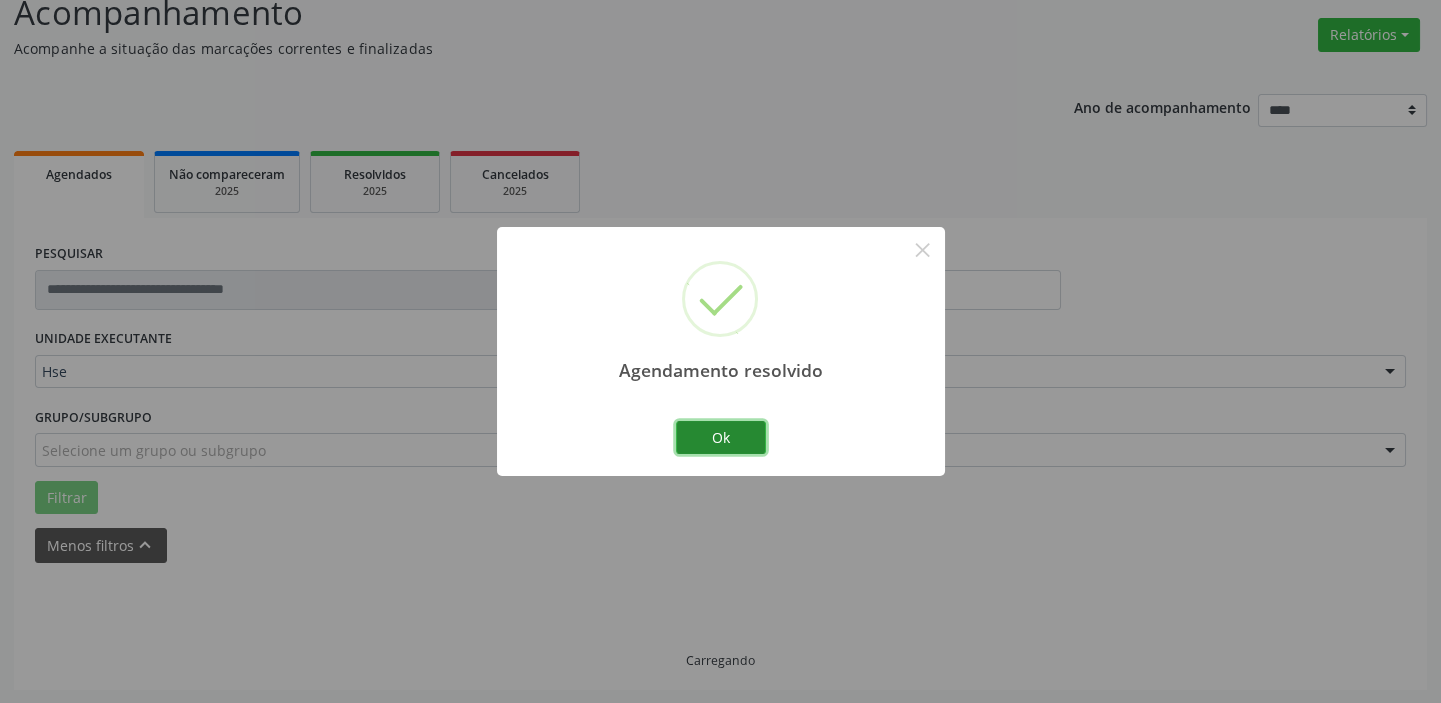 click on "Ok" at bounding box center (721, 438) 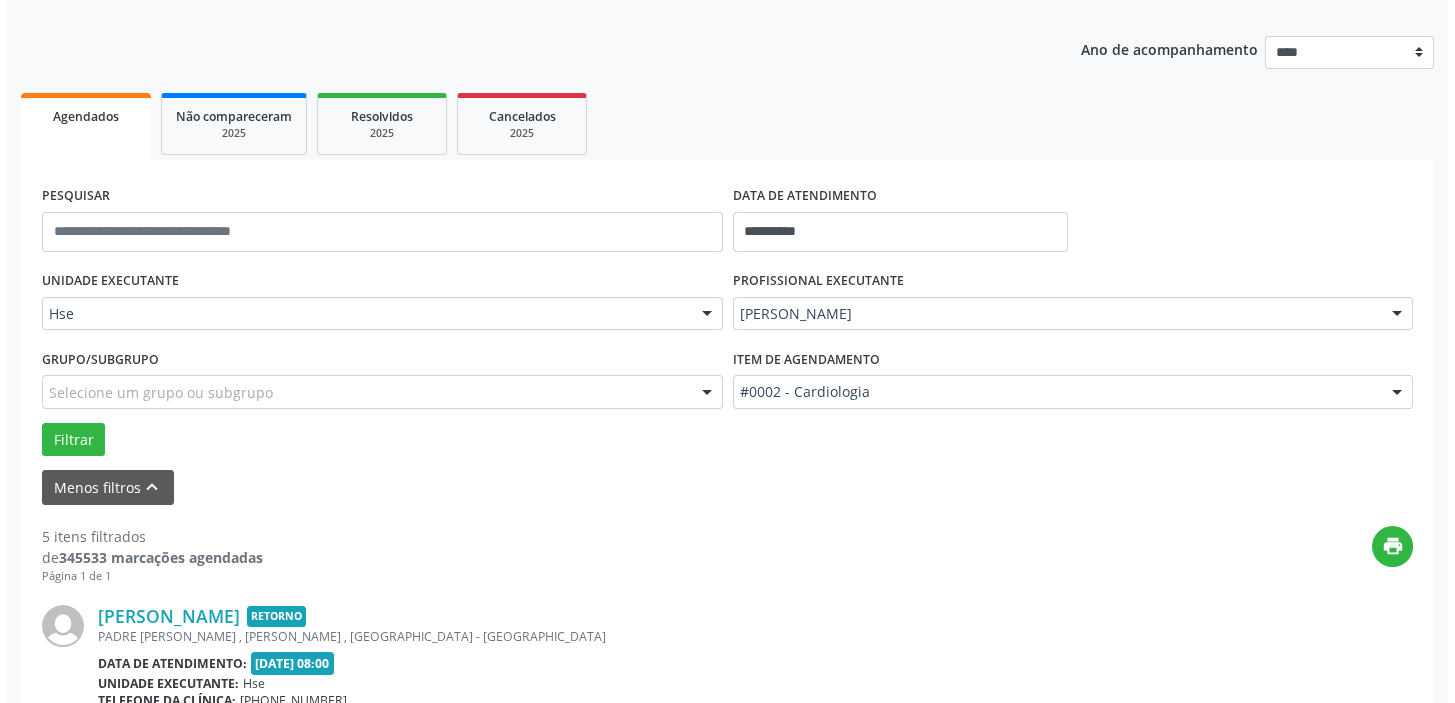 scroll, scrollTop: 350, scrollLeft: 0, axis: vertical 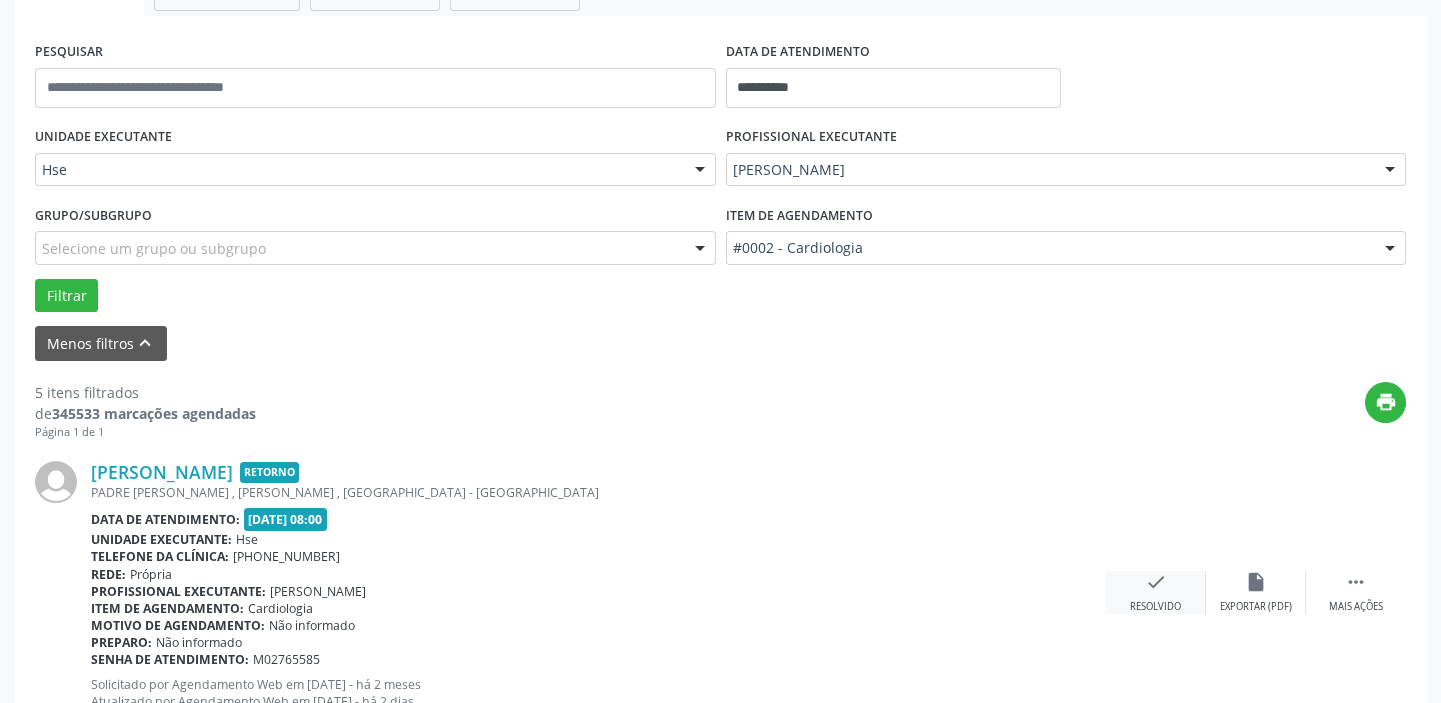 click on "check
Resolvido" at bounding box center (1156, 592) 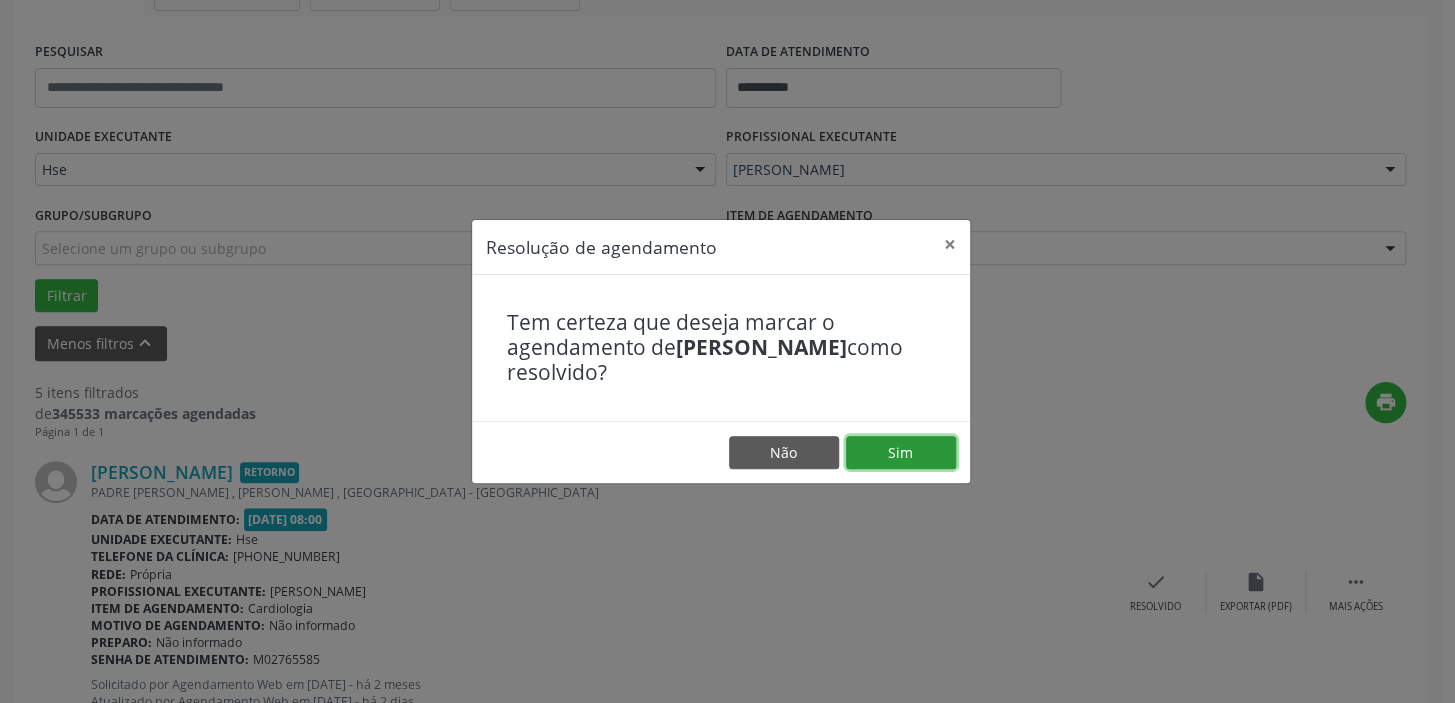 click on "Sim" at bounding box center (901, 453) 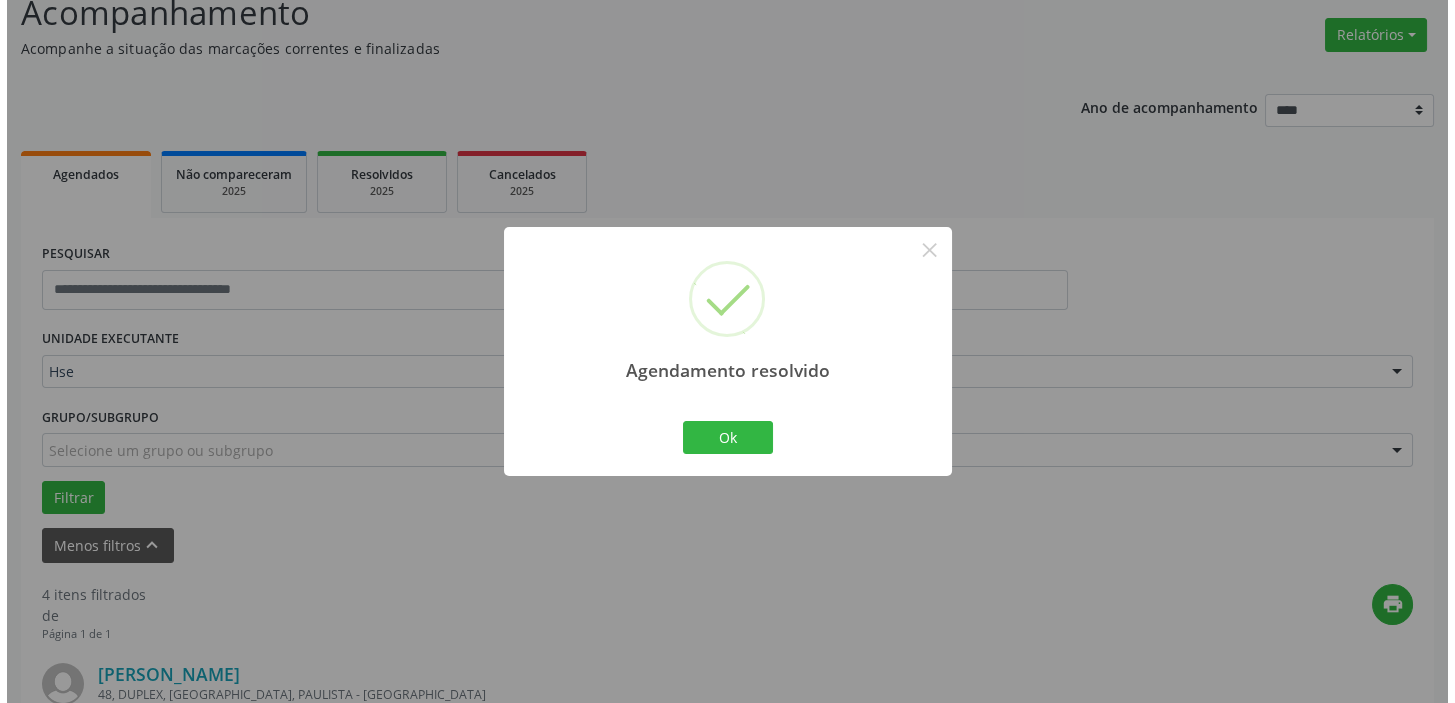 scroll, scrollTop: 350, scrollLeft: 0, axis: vertical 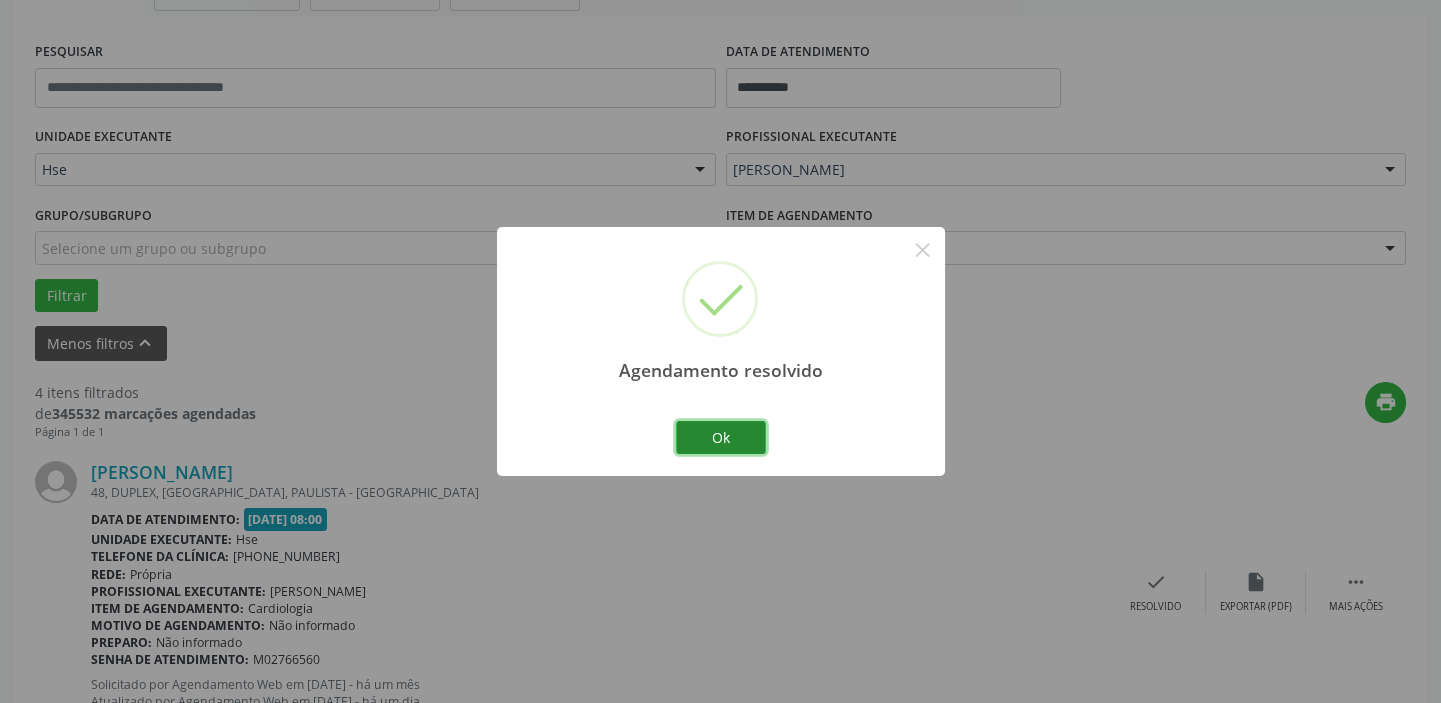 click on "Ok" at bounding box center [721, 438] 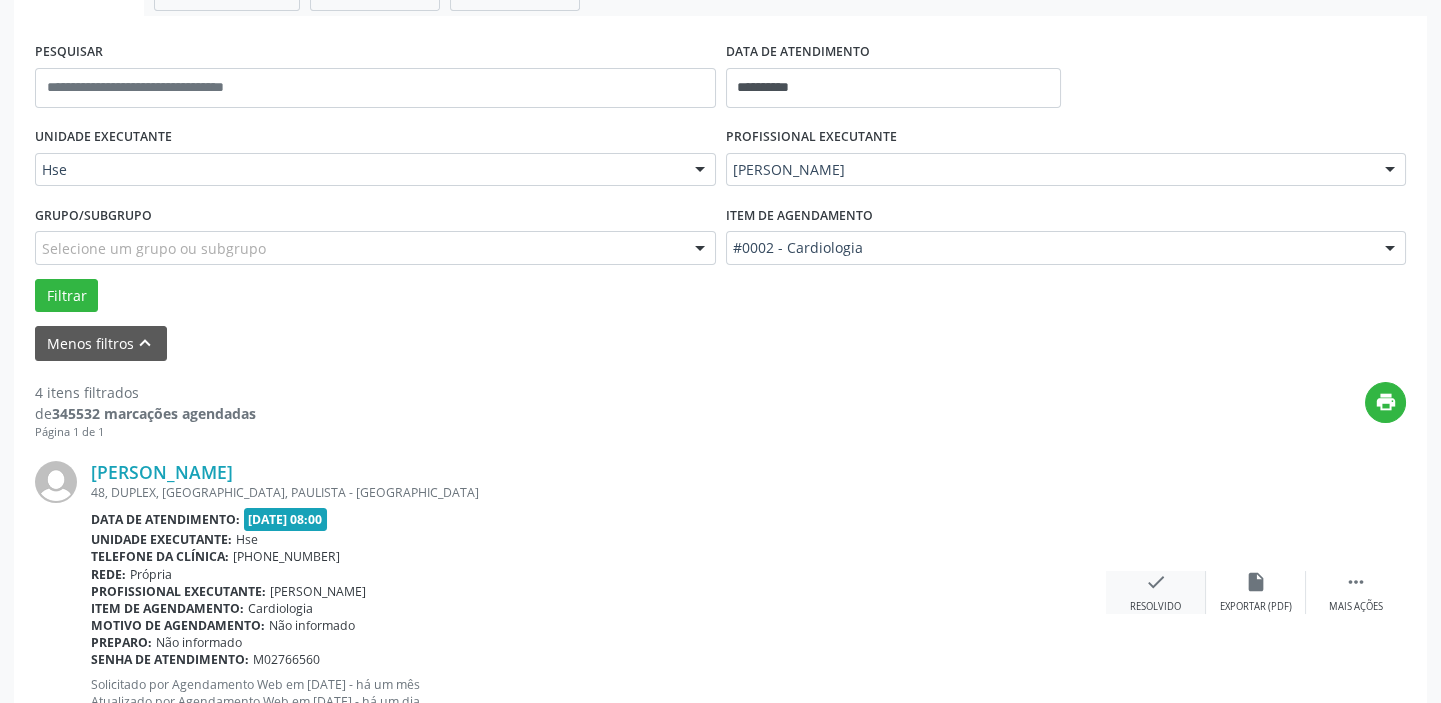 click on "check" at bounding box center [1156, 582] 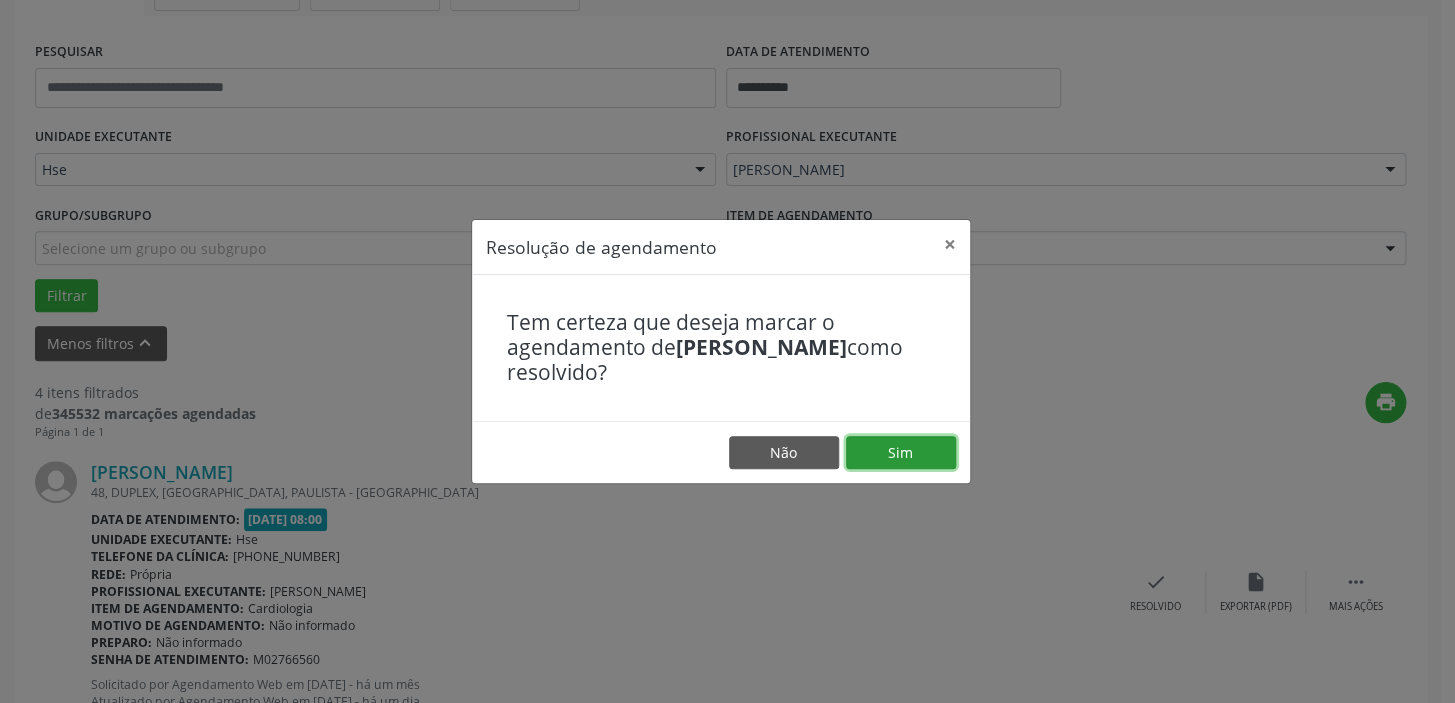 click on "Sim" at bounding box center [901, 453] 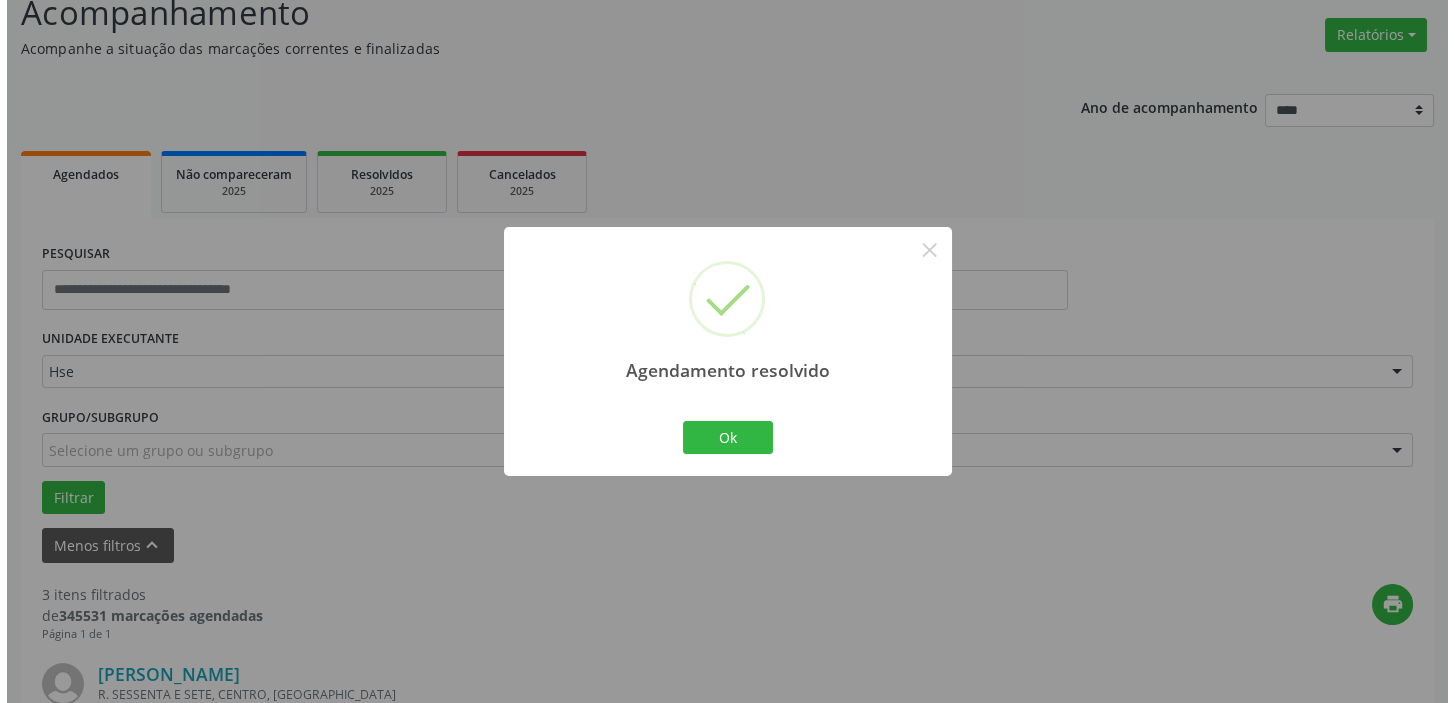 scroll, scrollTop: 350, scrollLeft: 0, axis: vertical 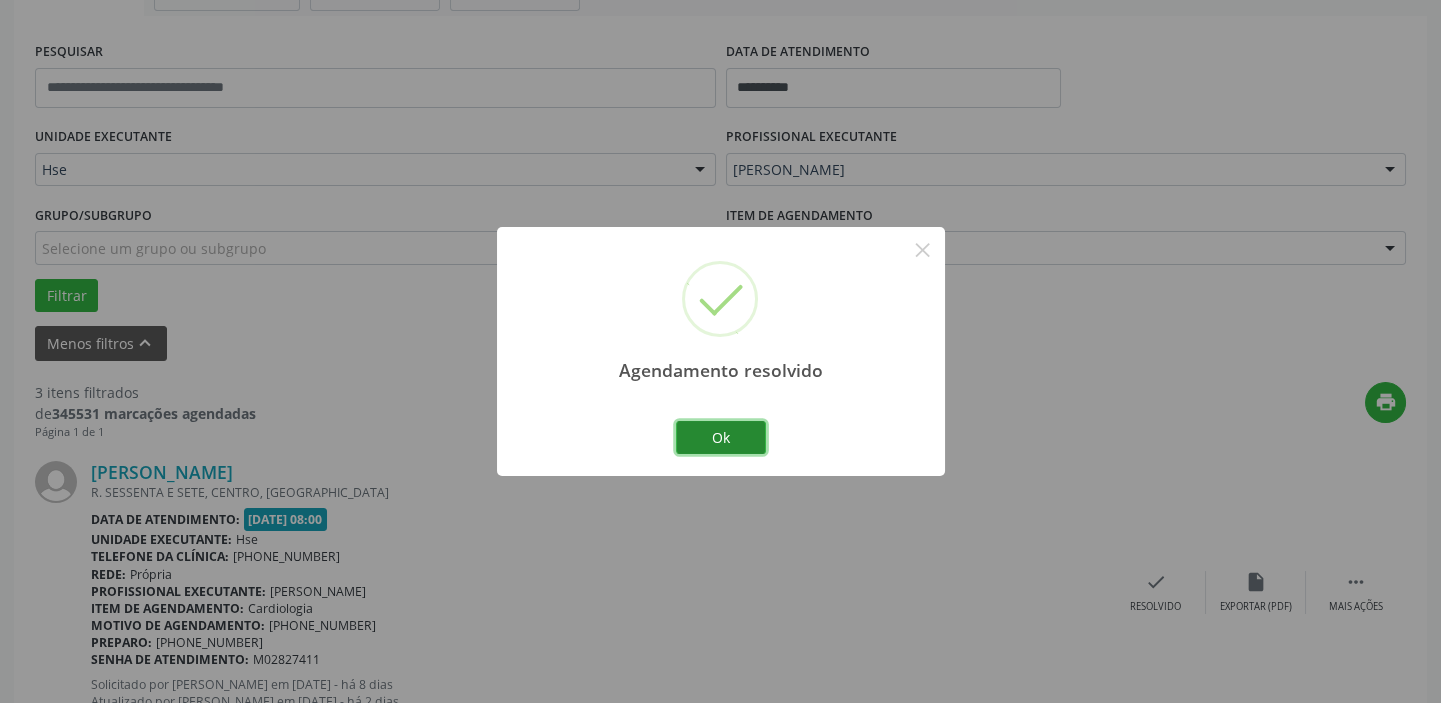 click on "Ok" at bounding box center [721, 438] 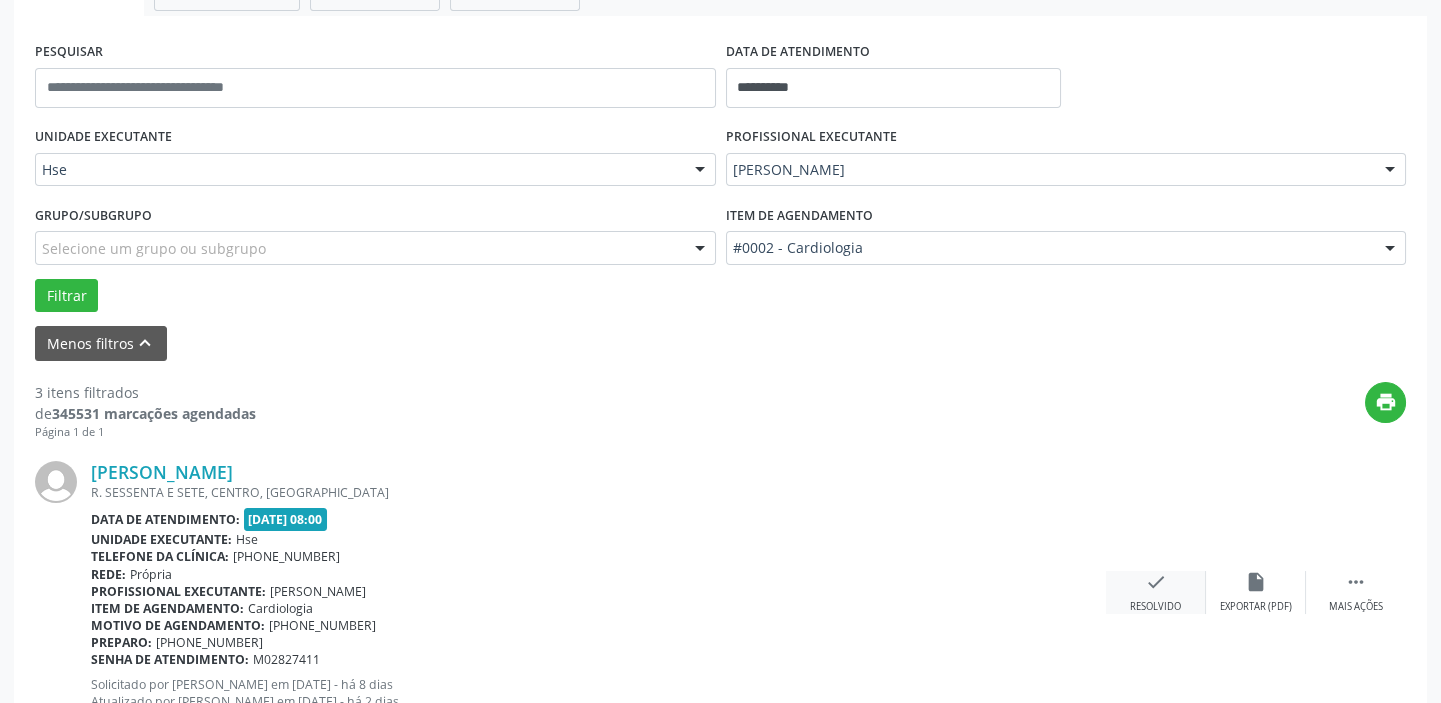 click on "check
Resolvido" at bounding box center (1156, 592) 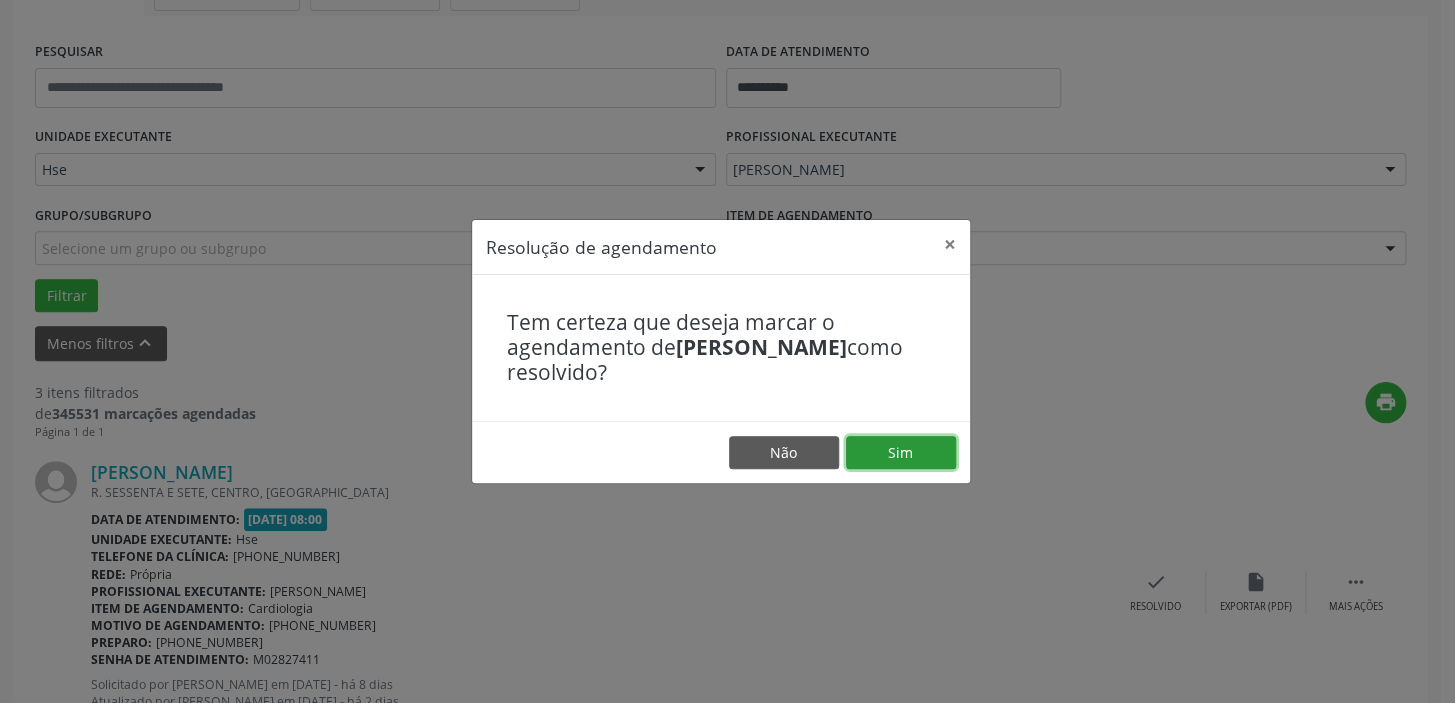 click on "Sim" at bounding box center [901, 453] 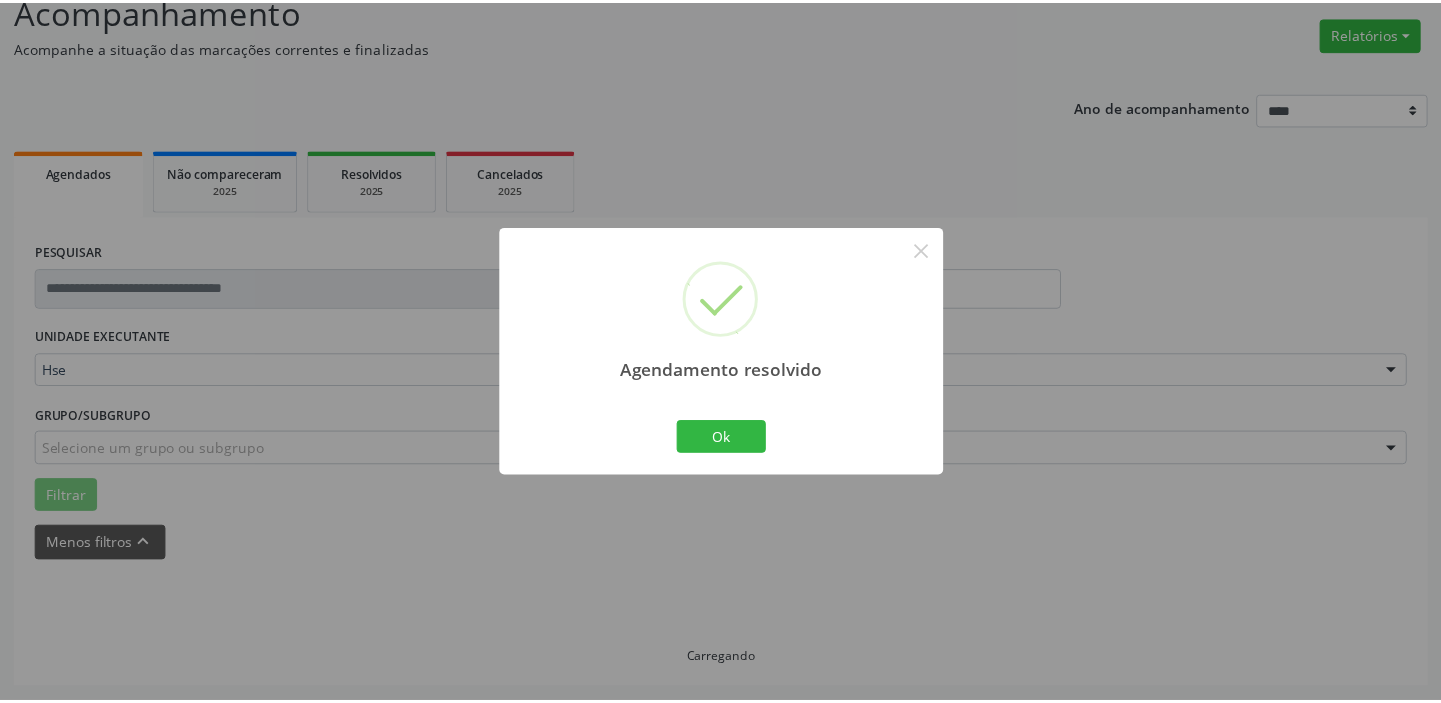 scroll, scrollTop: 148, scrollLeft: 0, axis: vertical 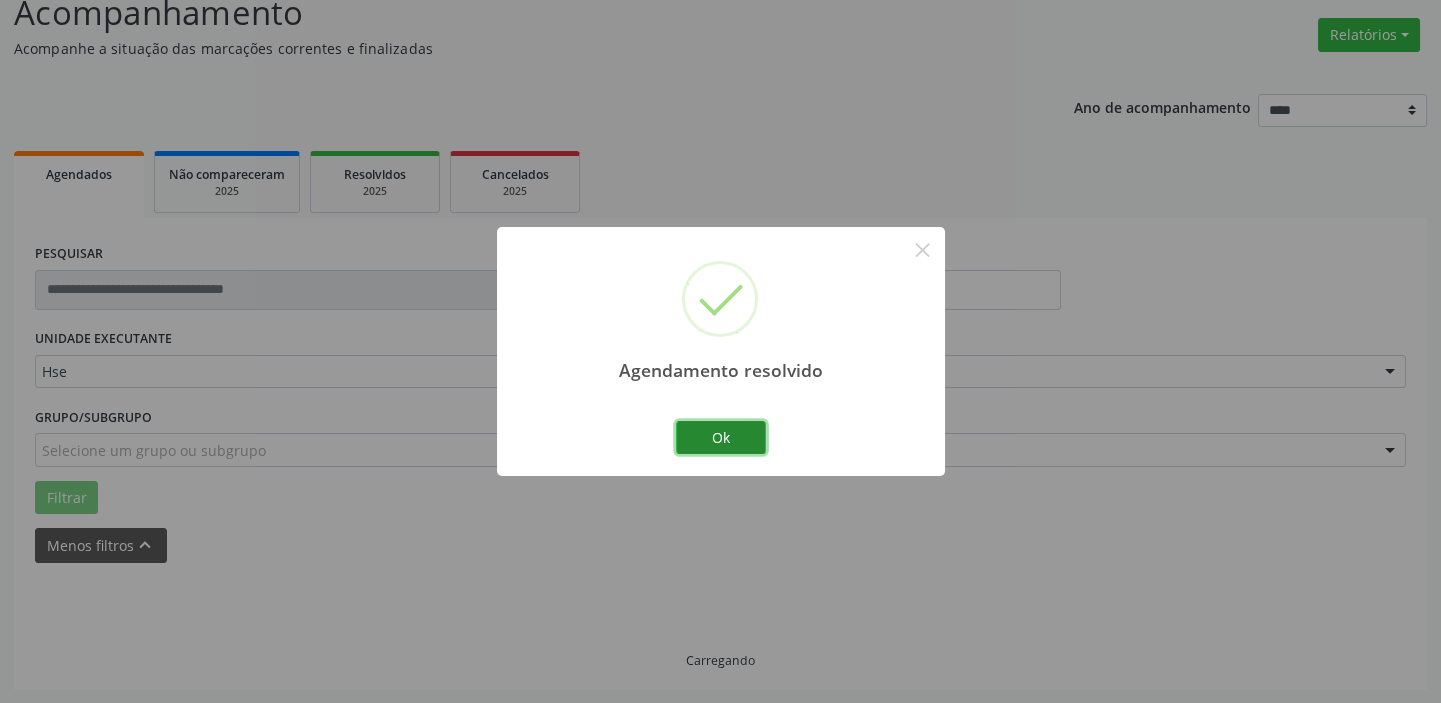 click on "Ok" at bounding box center (721, 438) 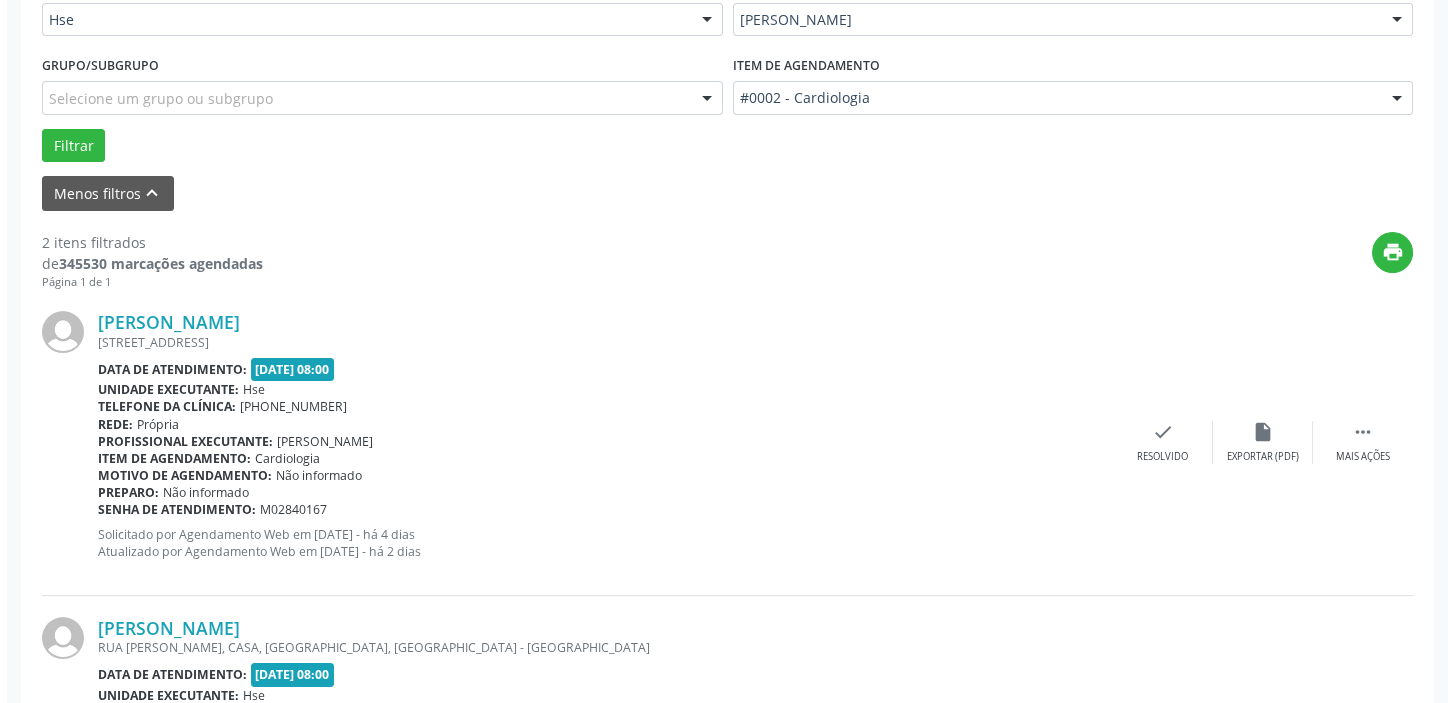 scroll, scrollTop: 511, scrollLeft: 0, axis: vertical 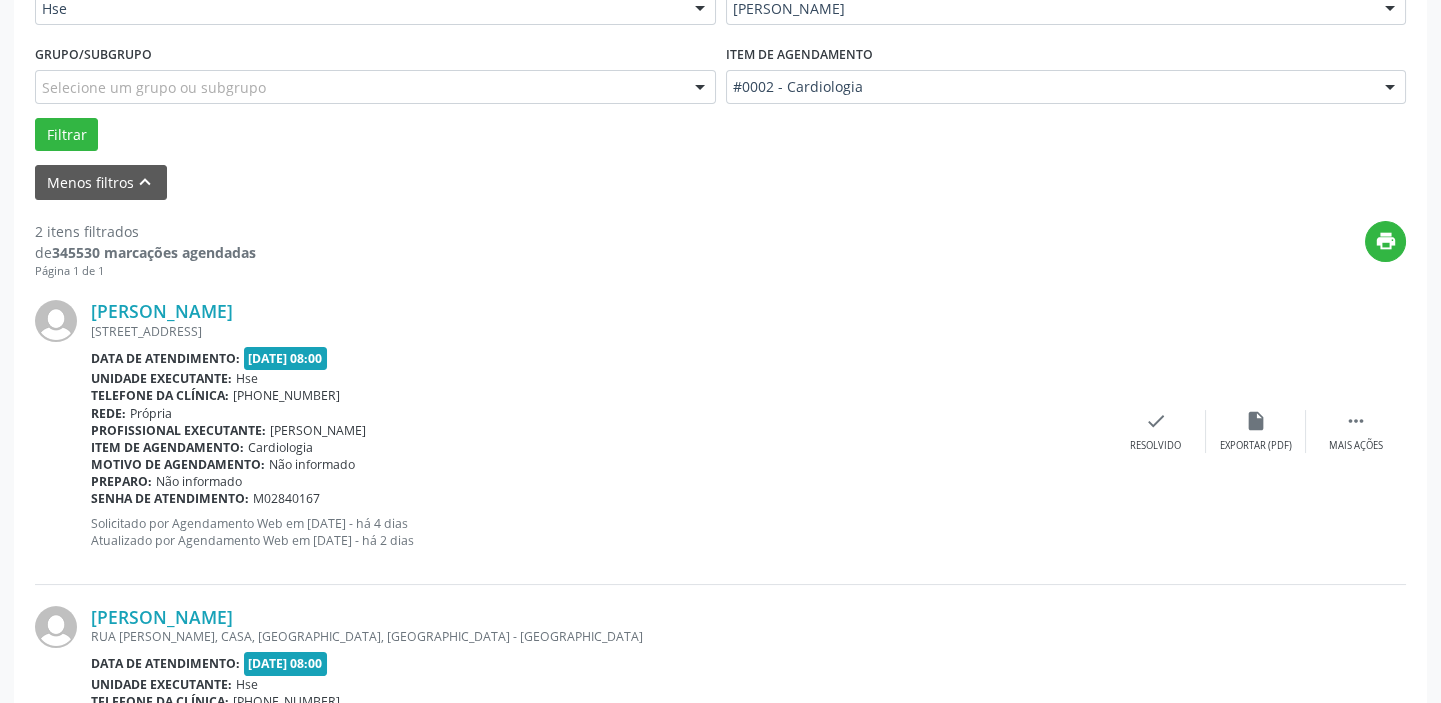 drag, startPoint x: 1160, startPoint y: 401, endPoint x: 1061, endPoint y: 426, distance: 102.10779 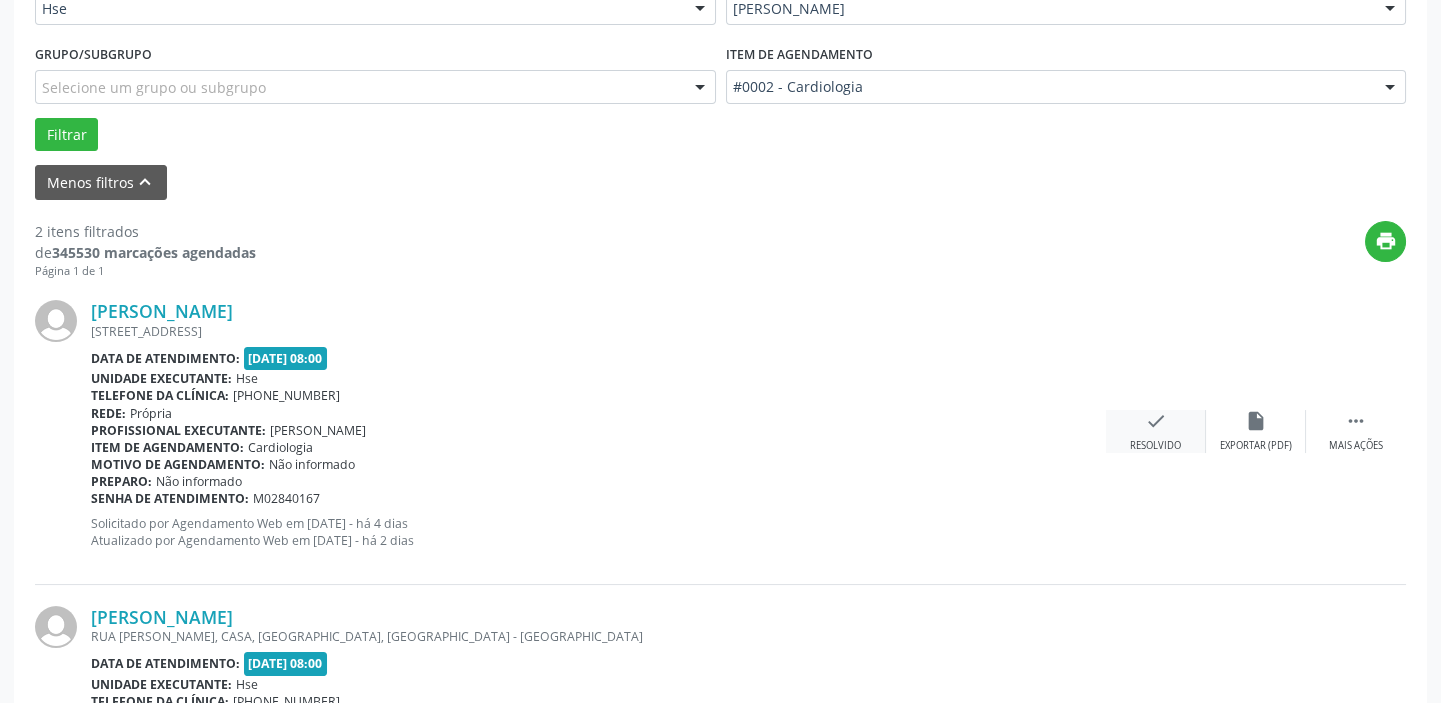 click on "Resolvido" at bounding box center (1155, 446) 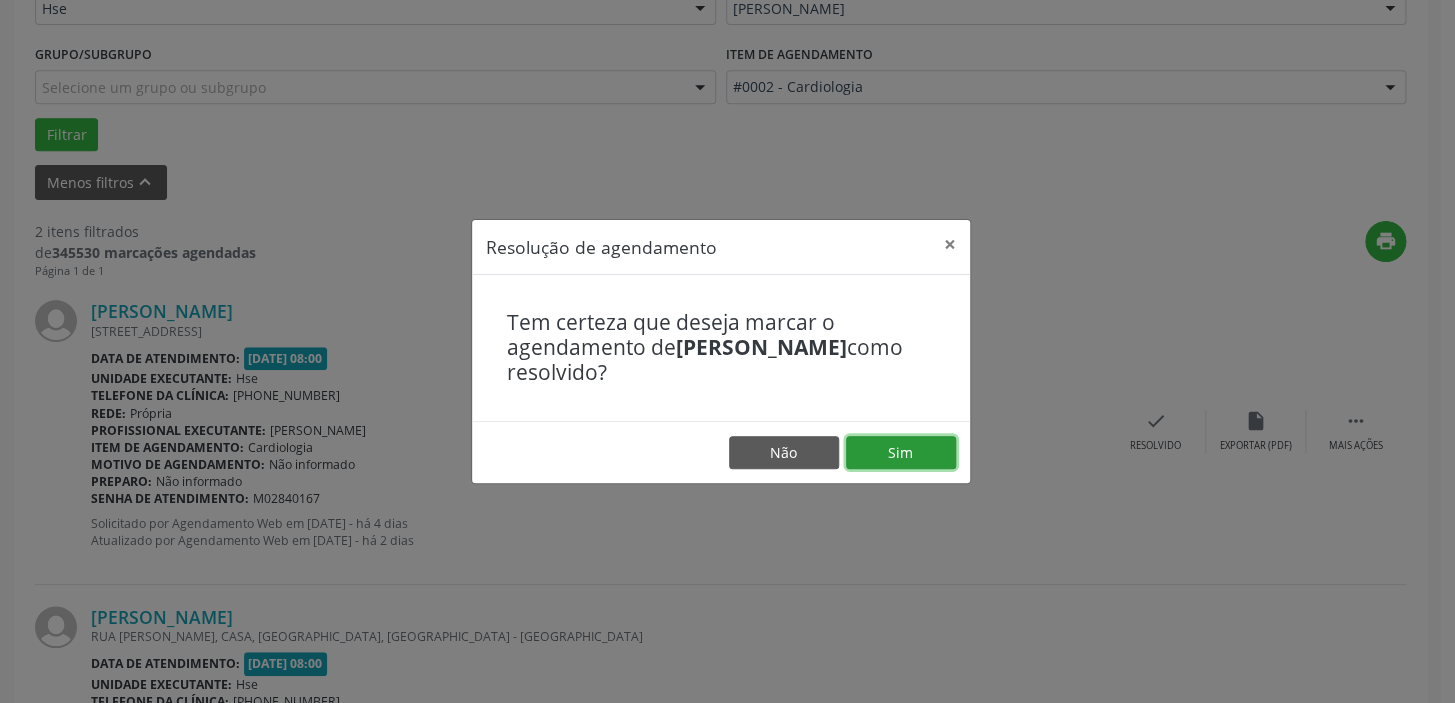 click on "Sim" at bounding box center [901, 453] 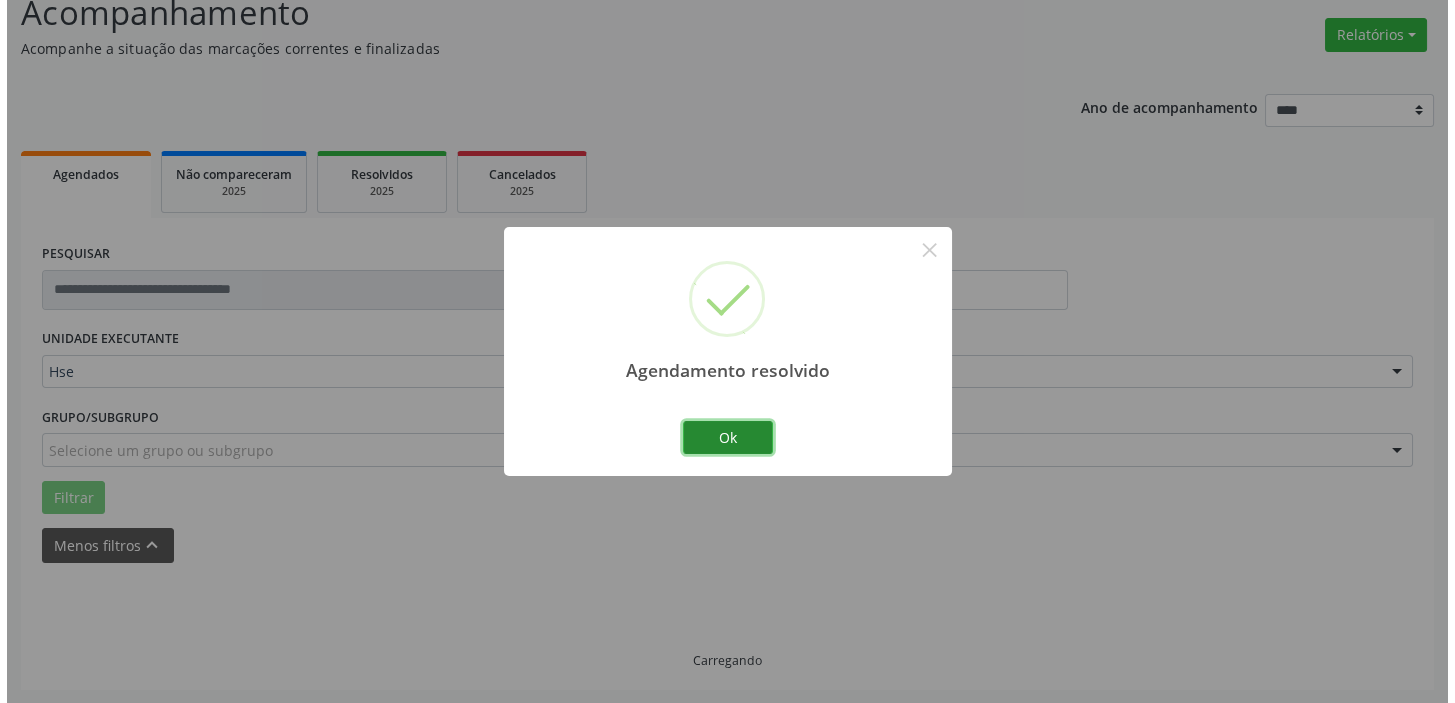 scroll, scrollTop: 426, scrollLeft: 0, axis: vertical 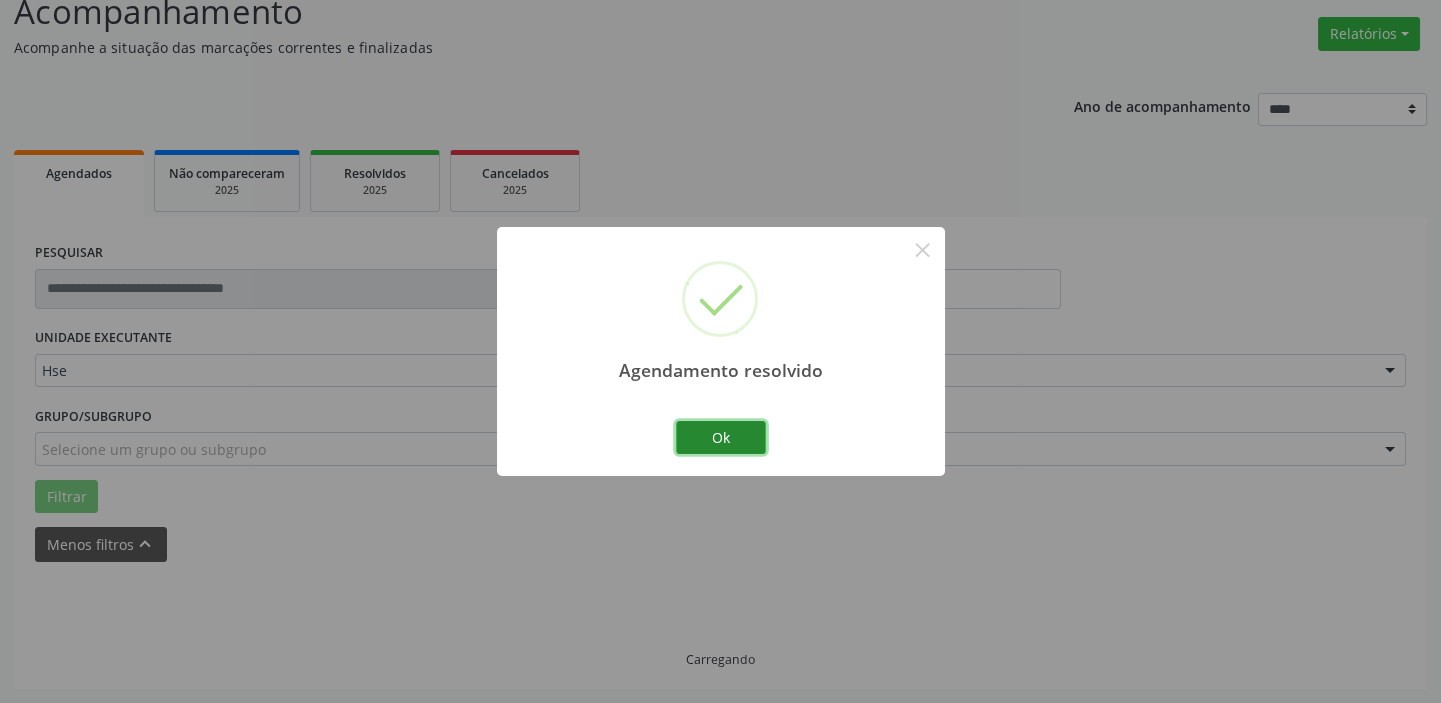 click on "Ok" at bounding box center [721, 438] 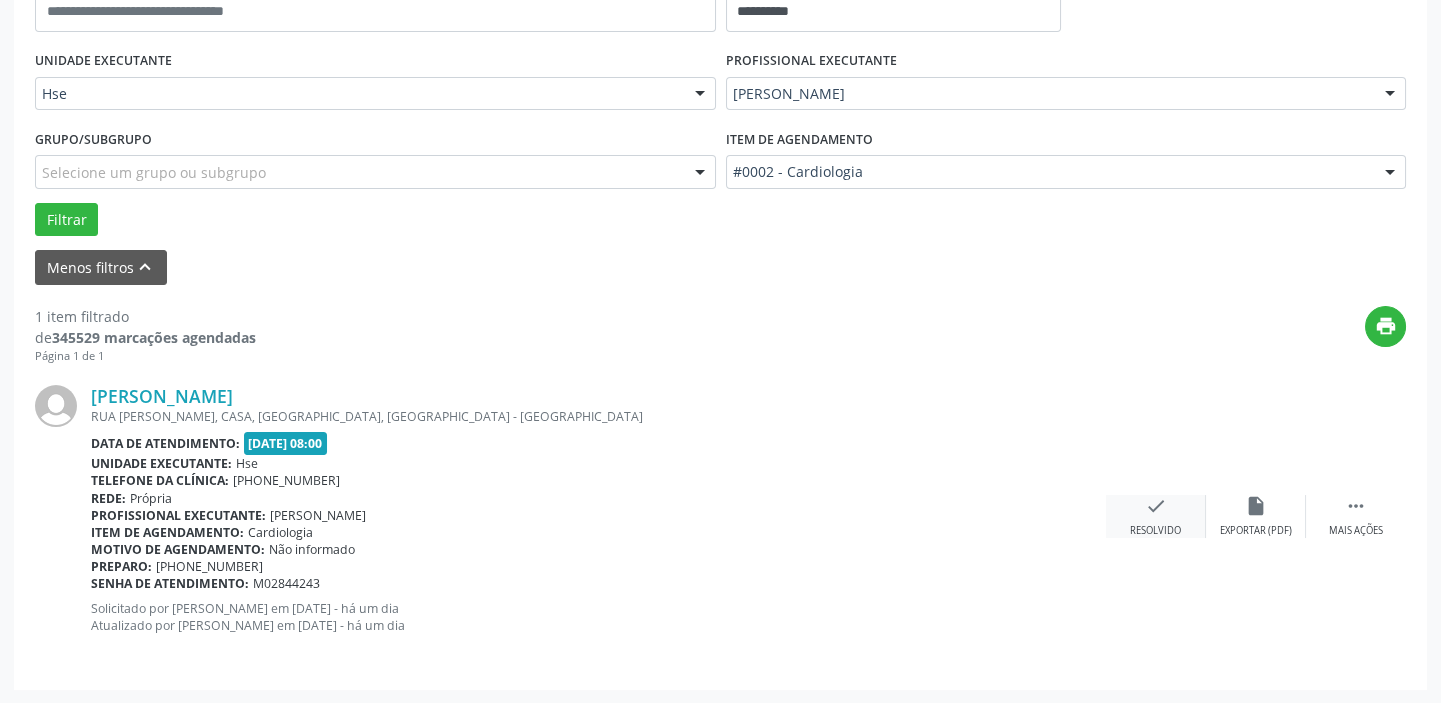 click on "check
Resolvido" at bounding box center (1156, 516) 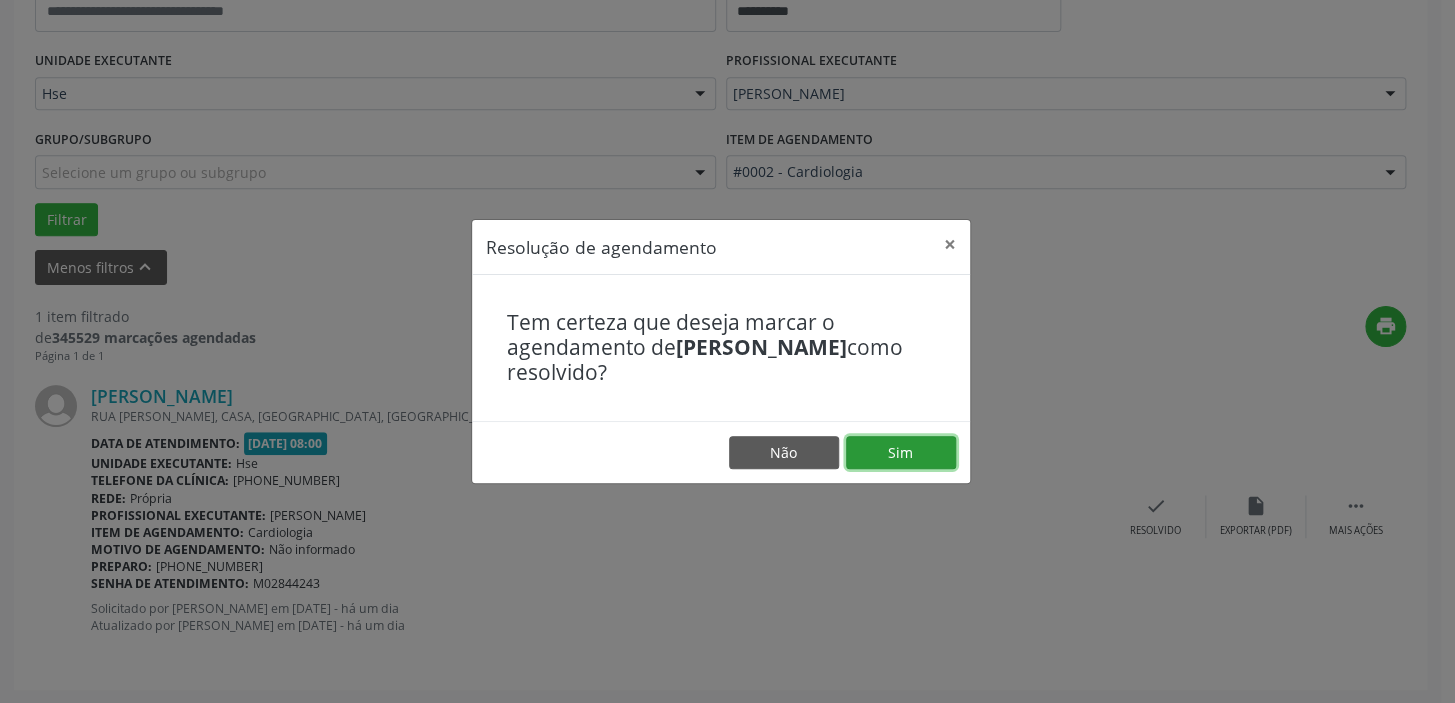 click on "Sim" at bounding box center [901, 453] 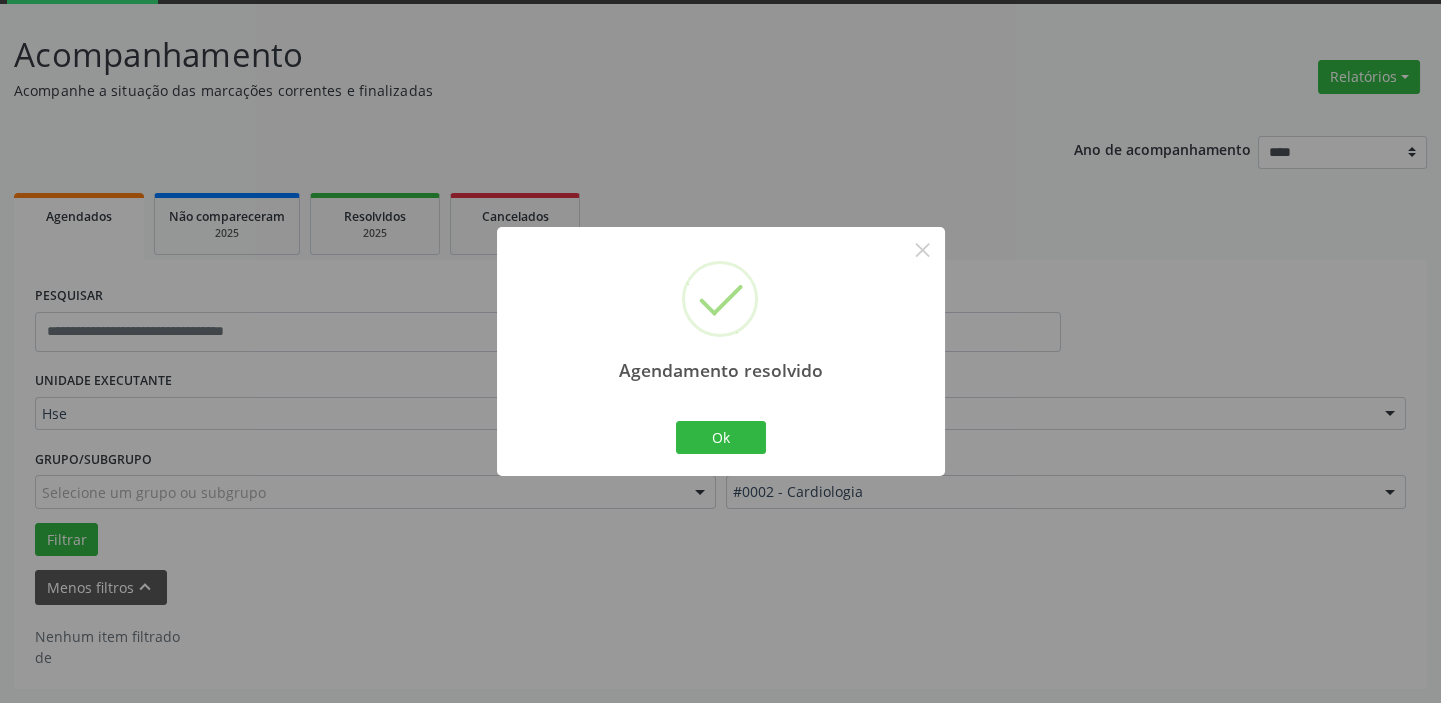 scroll, scrollTop: 104, scrollLeft: 0, axis: vertical 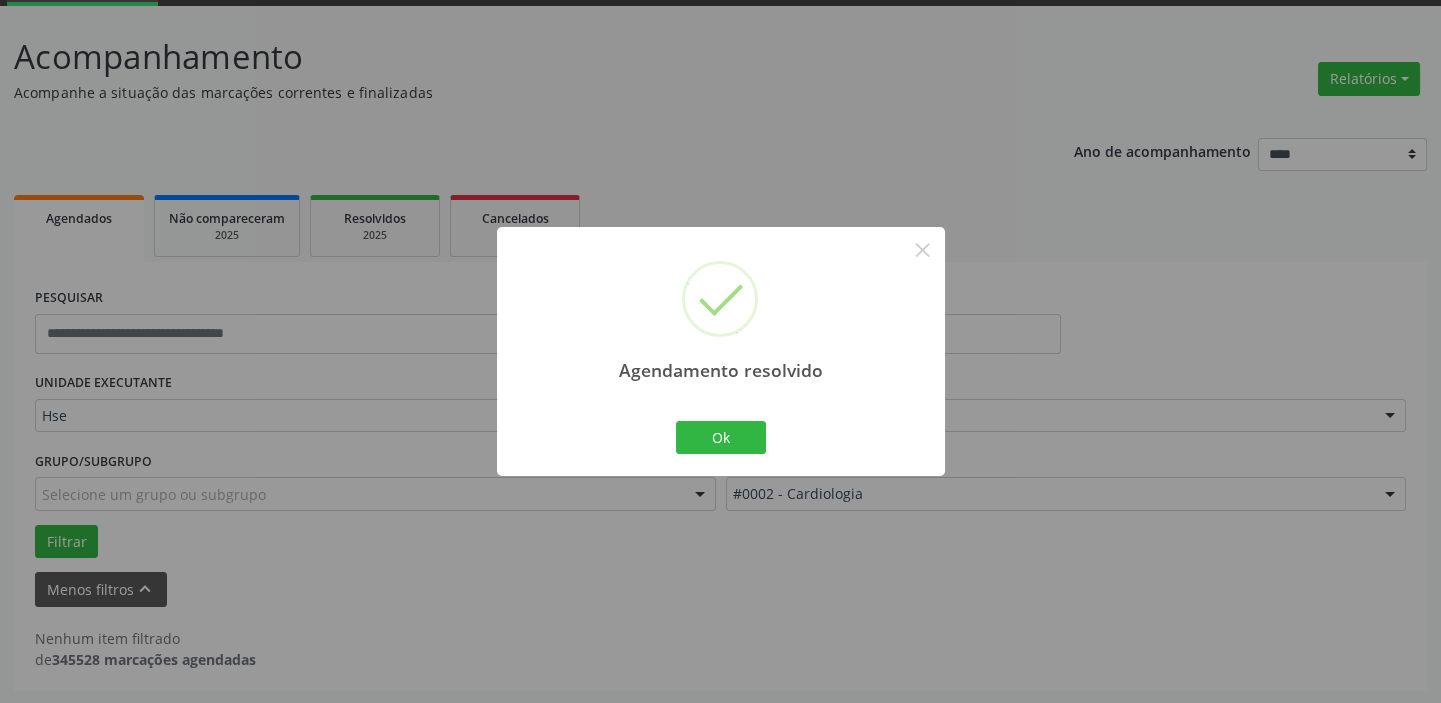 click on "Agendamento resolvido × Ok Cancel" at bounding box center (721, 351) 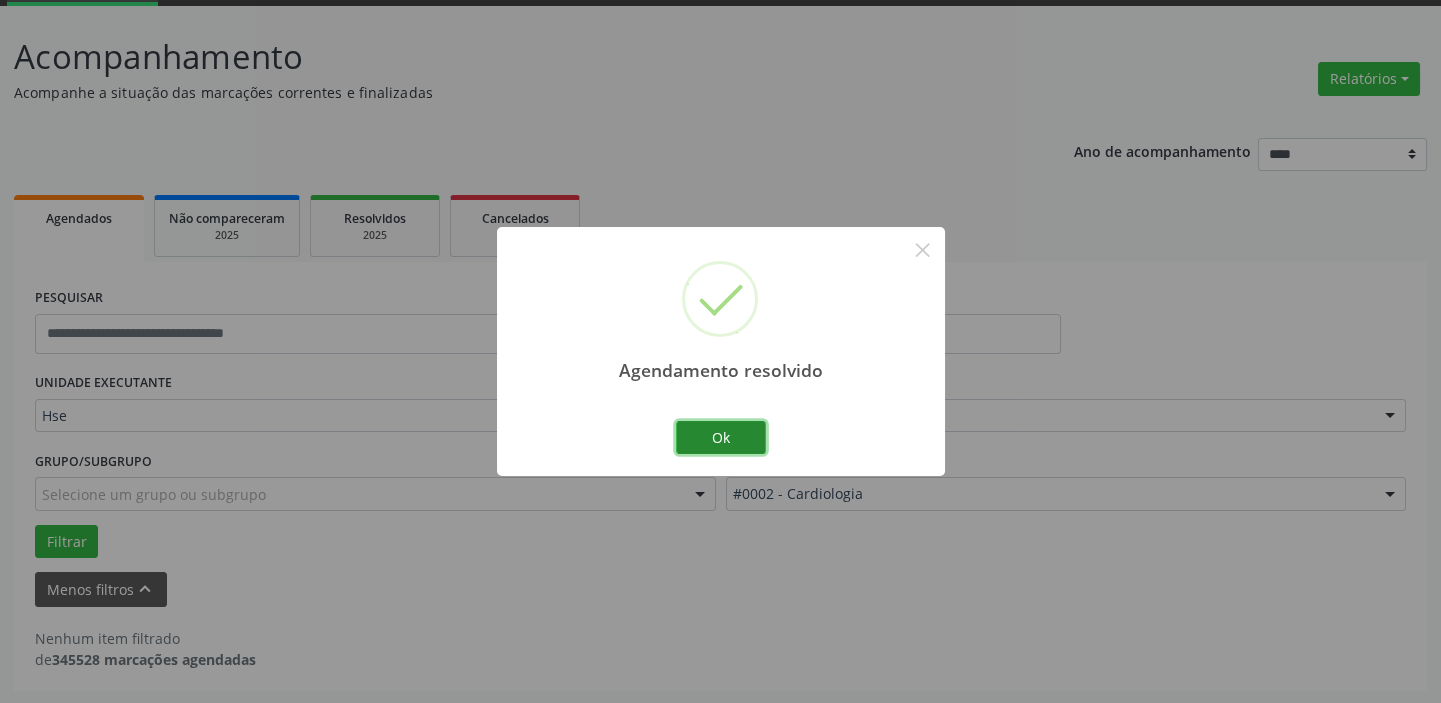 click on "Ok" at bounding box center (721, 438) 